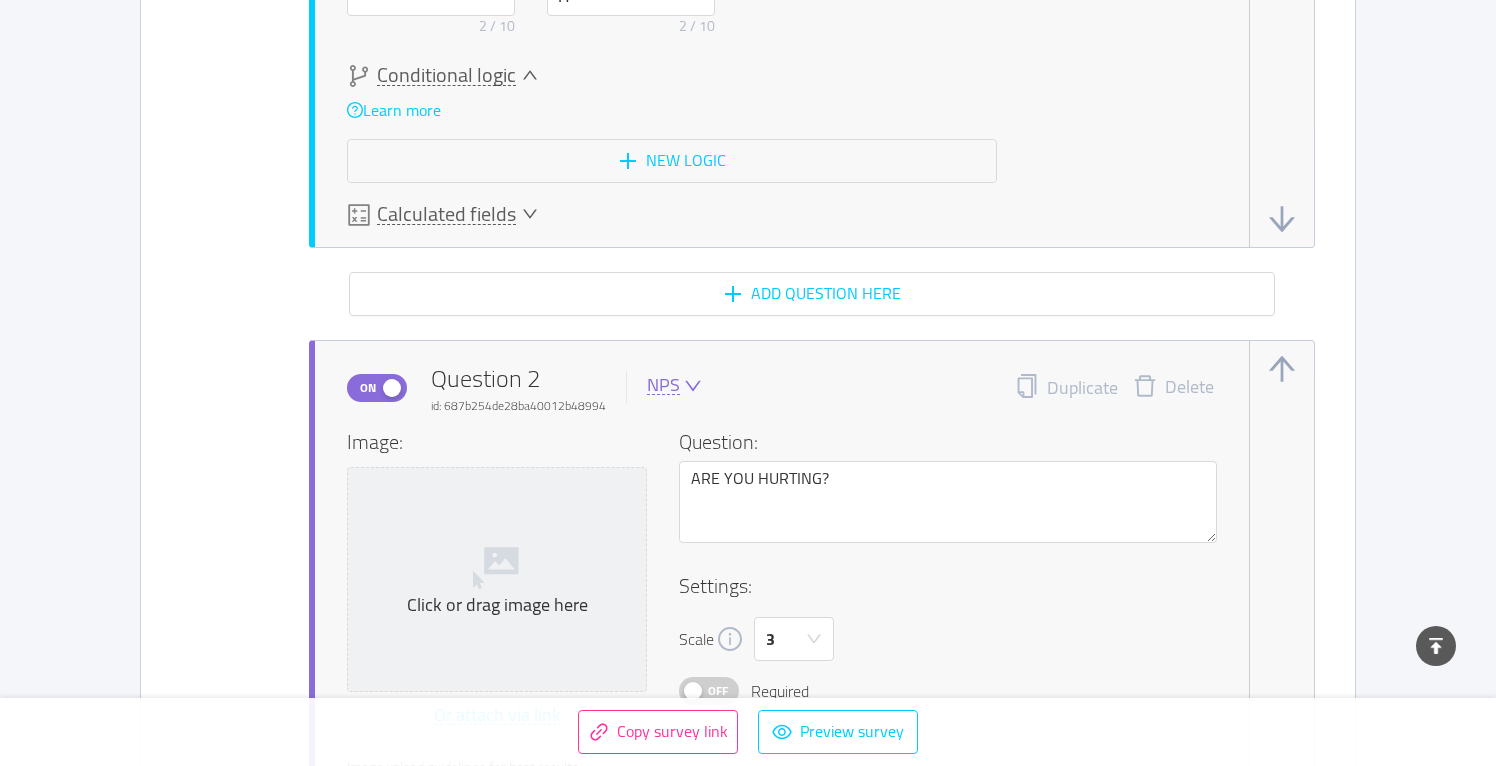 scroll, scrollTop: 1399, scrollLeft: 0, axis: vertical 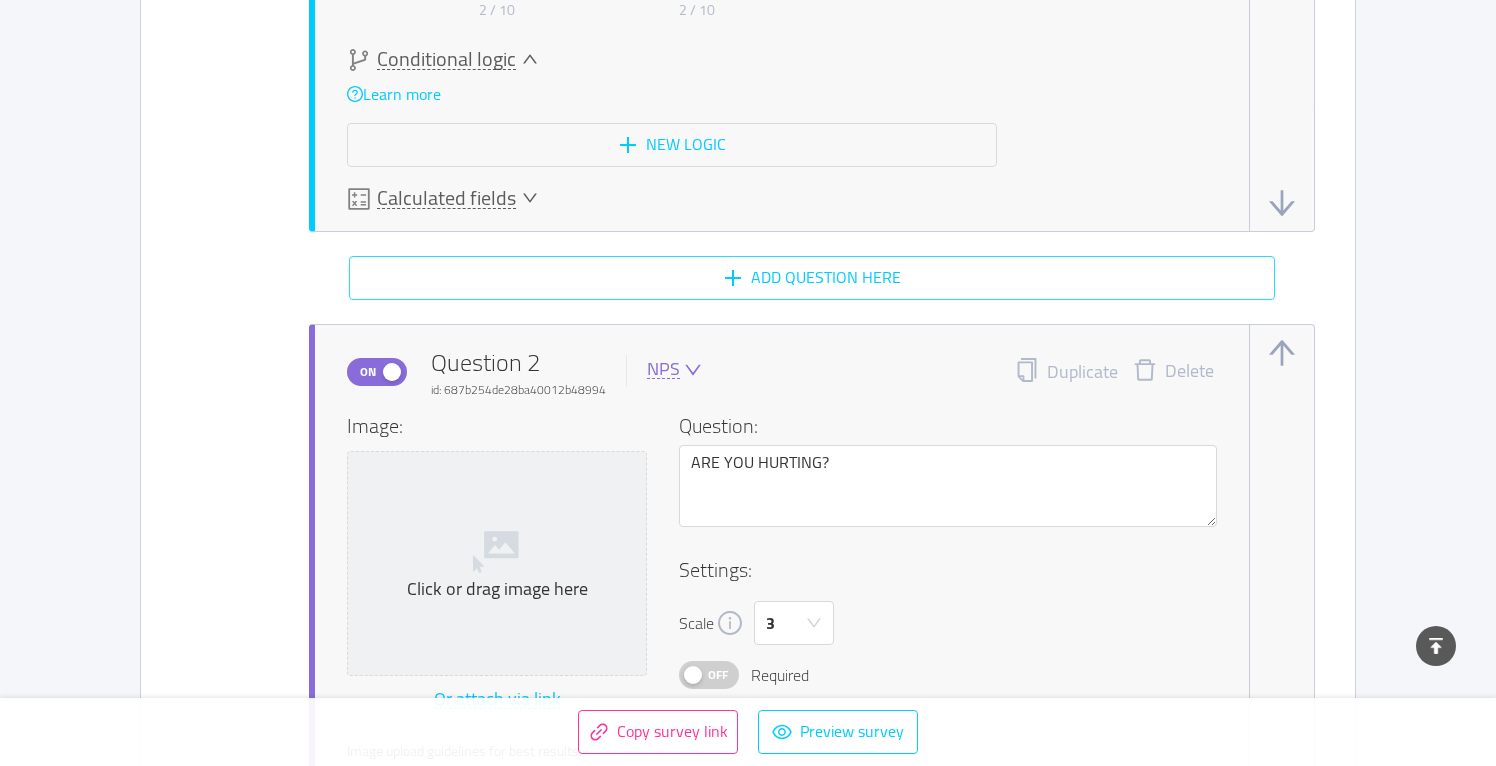 click on "Add question here" at bounding box center (812, 278) 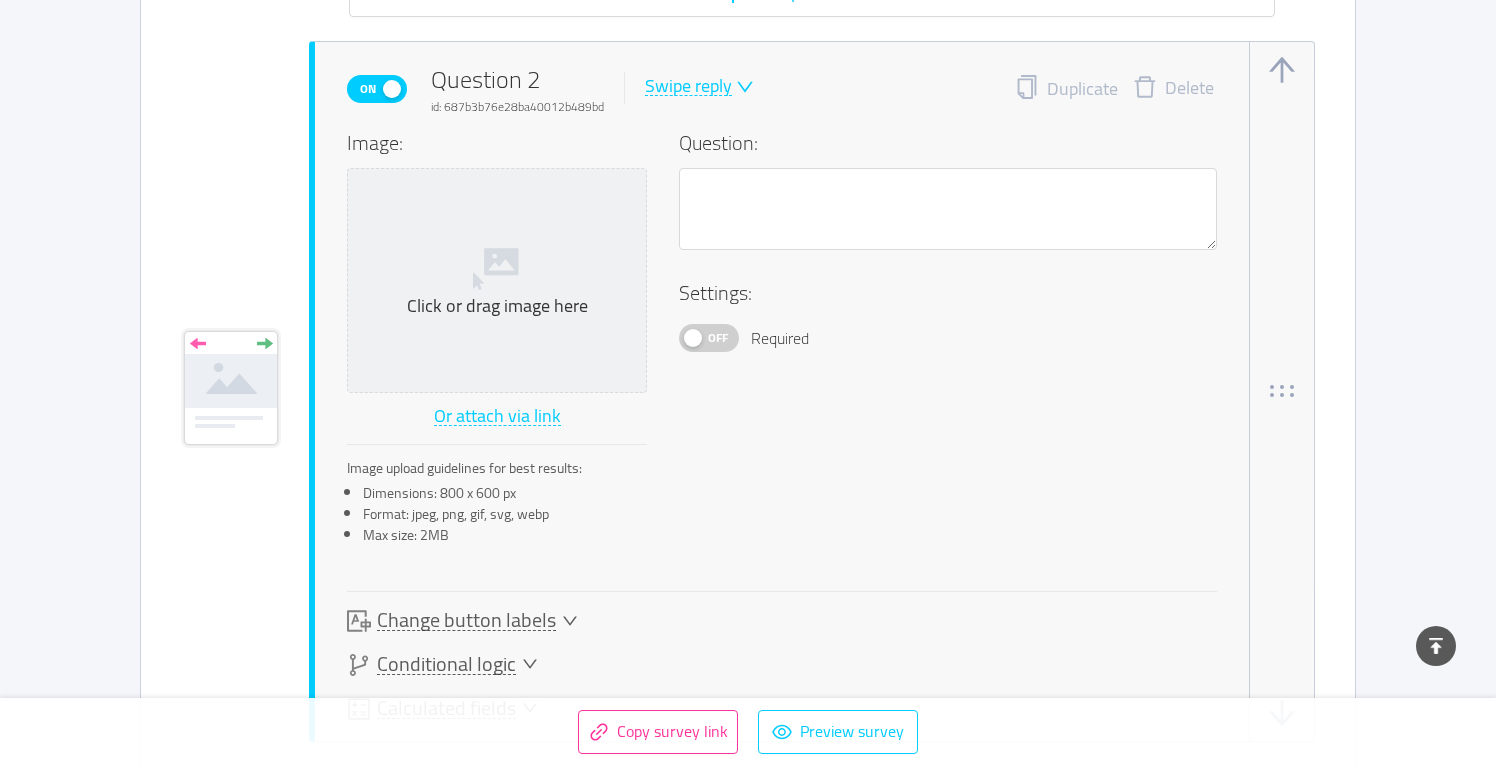 type 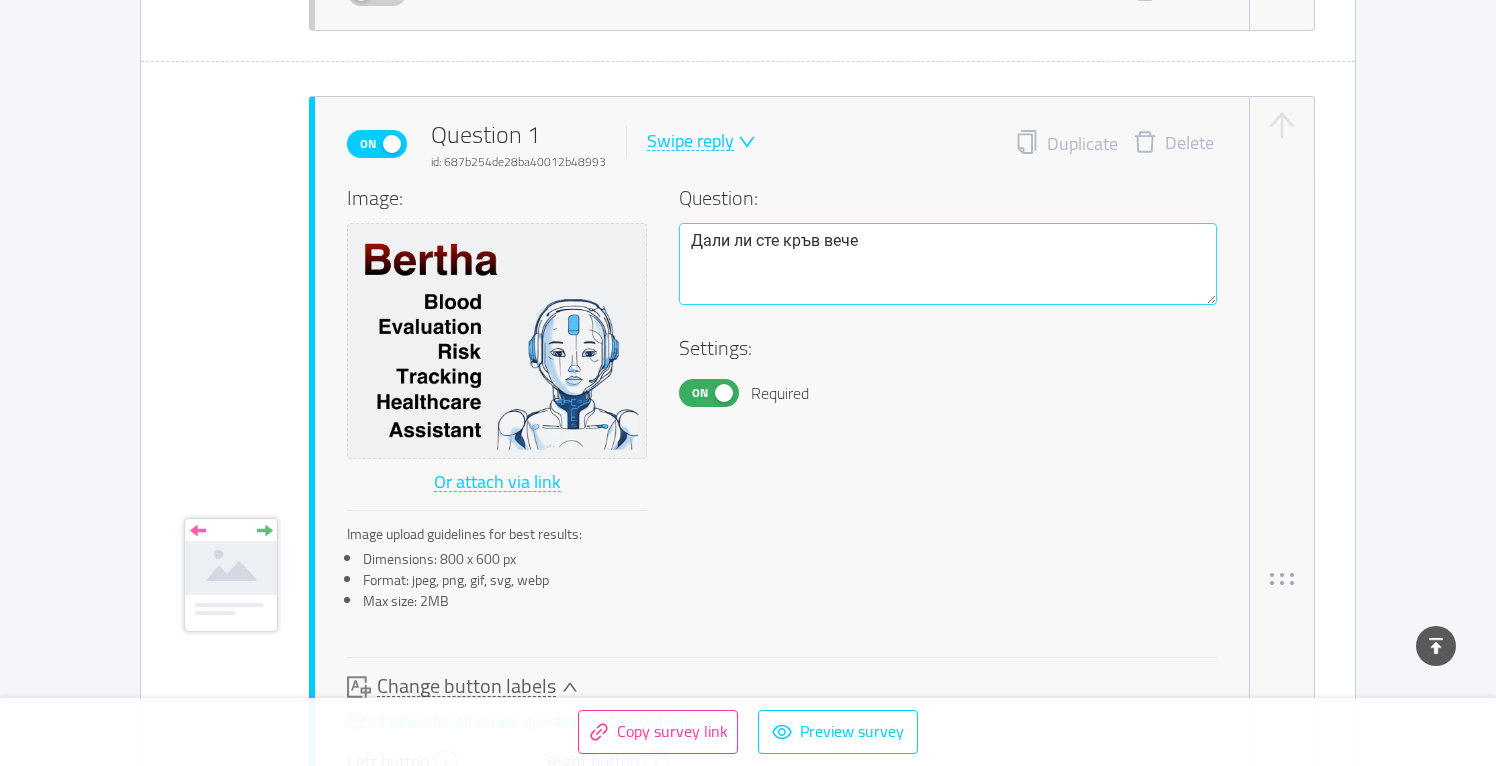 scroll, scrollTop: 569, scrollLeft: 0, axis: vertical 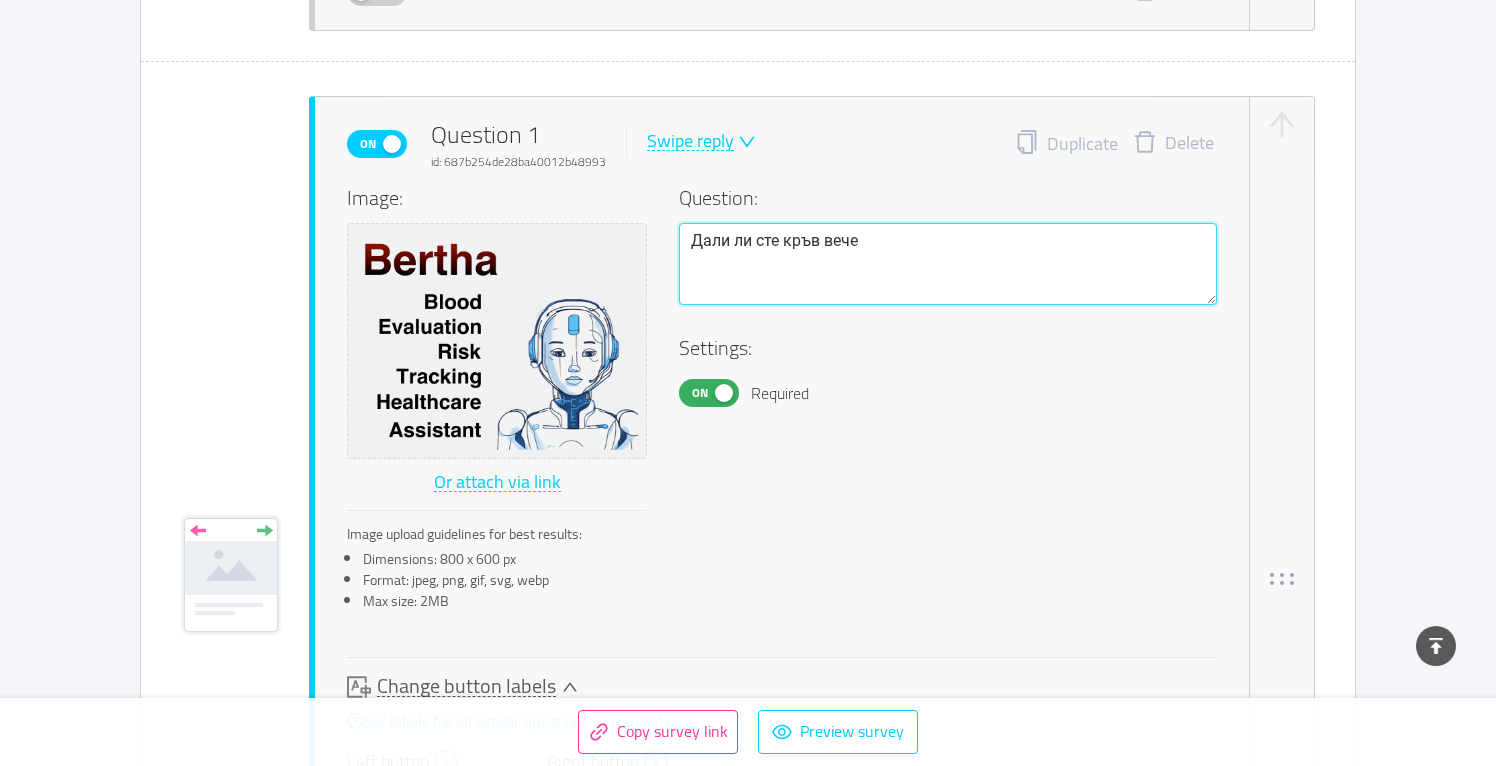 drag, startPoint x: 691, startPoint y: 241, endPoint x: 929, endPoint y: 291, distance: 243.19539 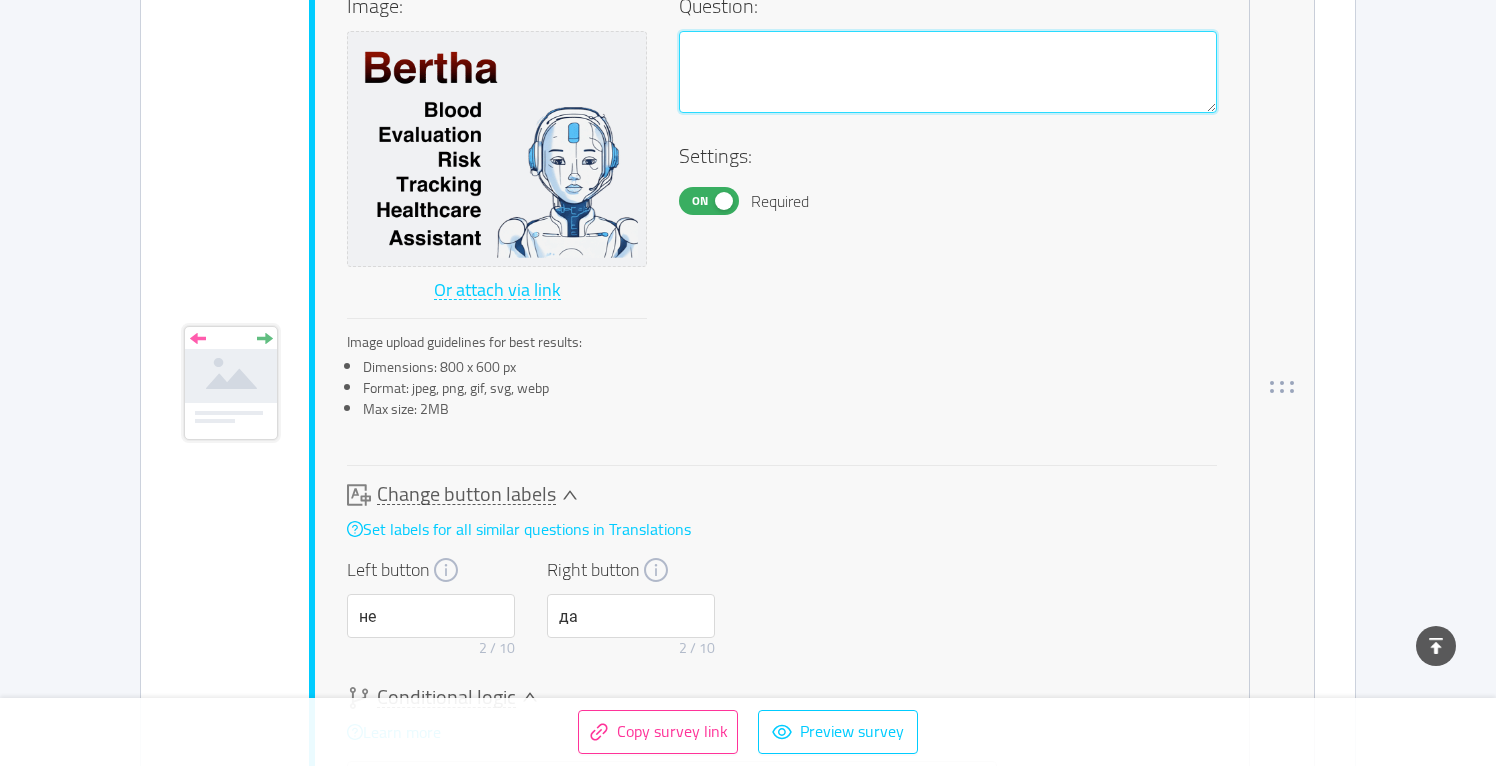scroll, scrollTop: 764, scrollLeft: 0, axis: vertical 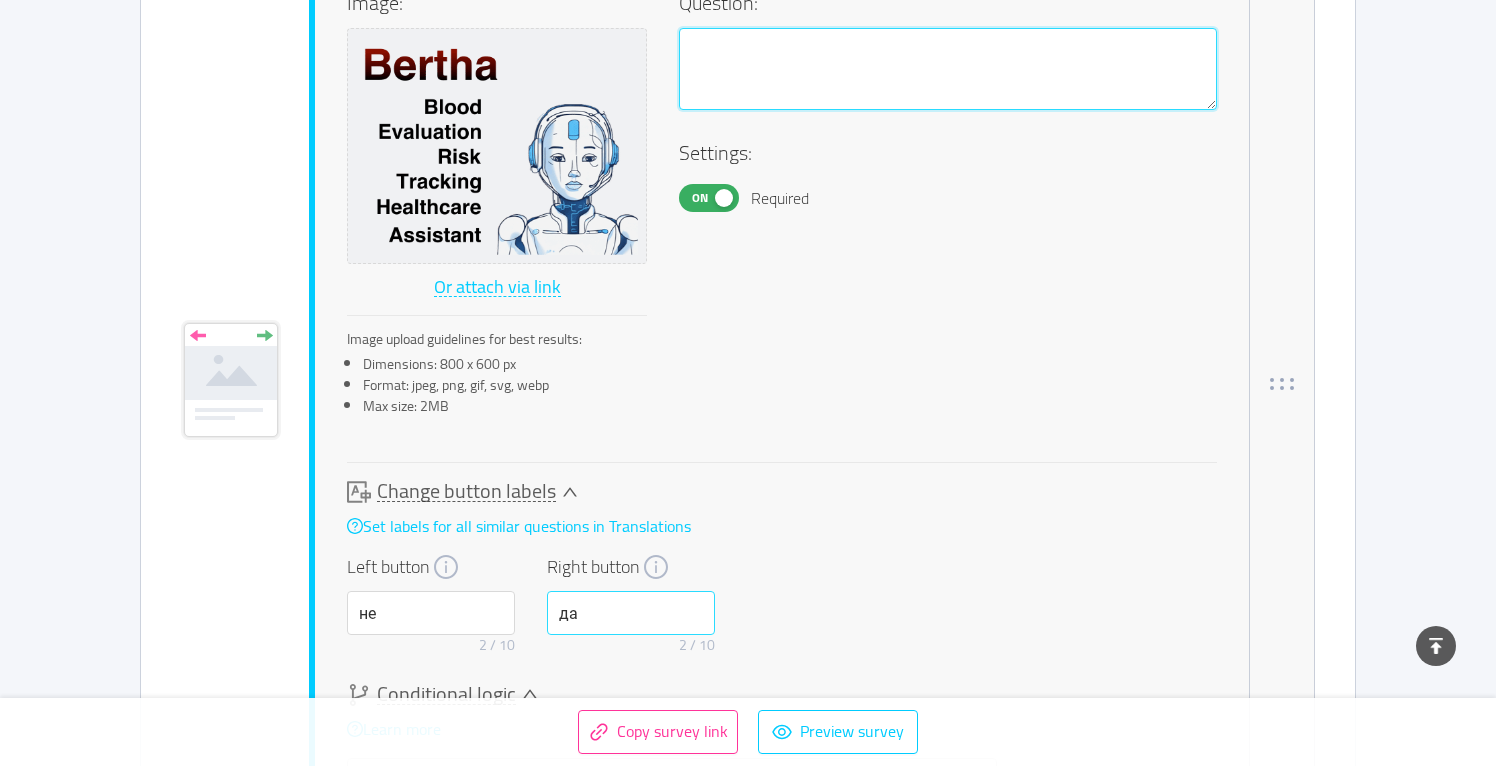 type 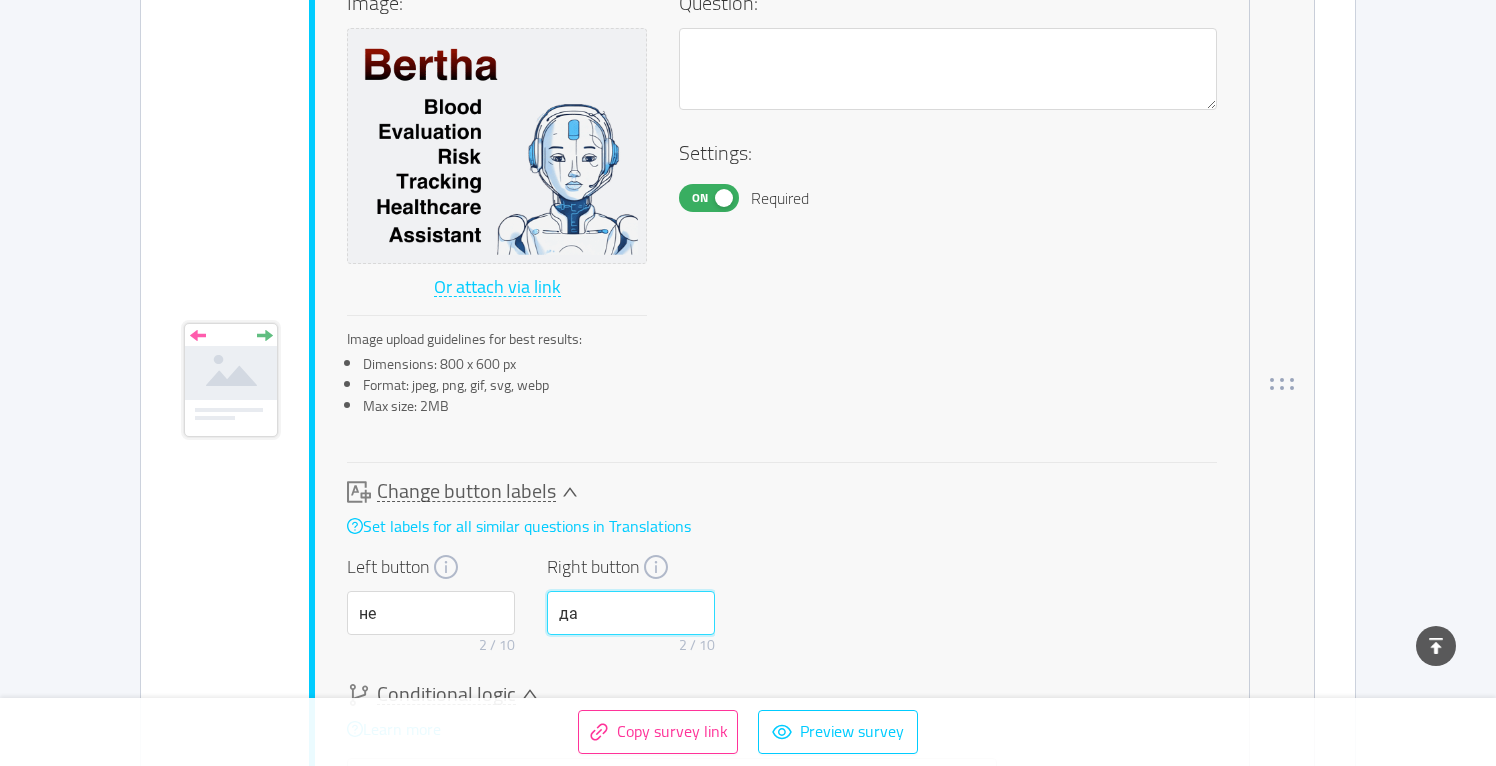 drag, startPoint x: 611, startPoint y: 608, endPoint x: 526, endPoint y: 605, distance: 85.052925 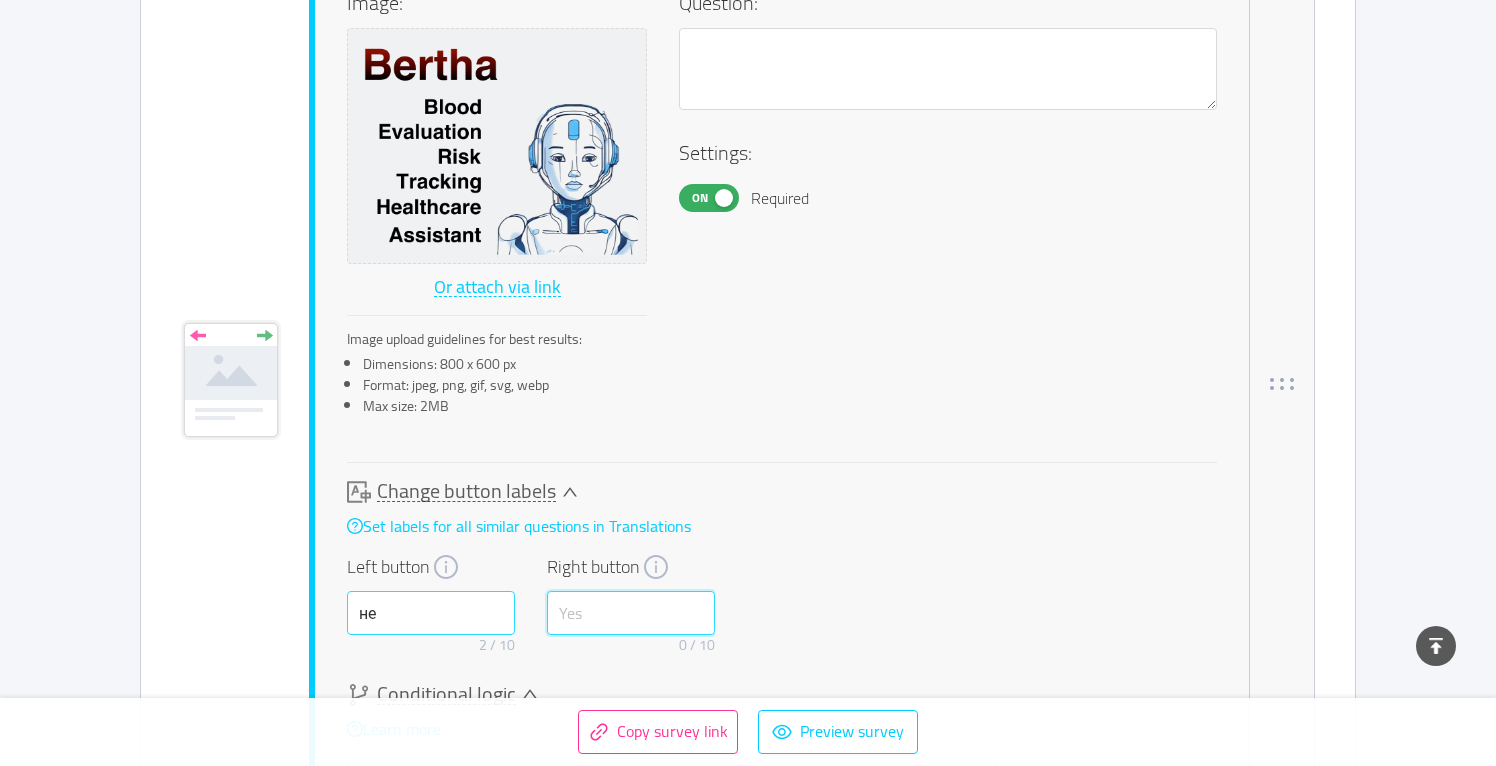 type 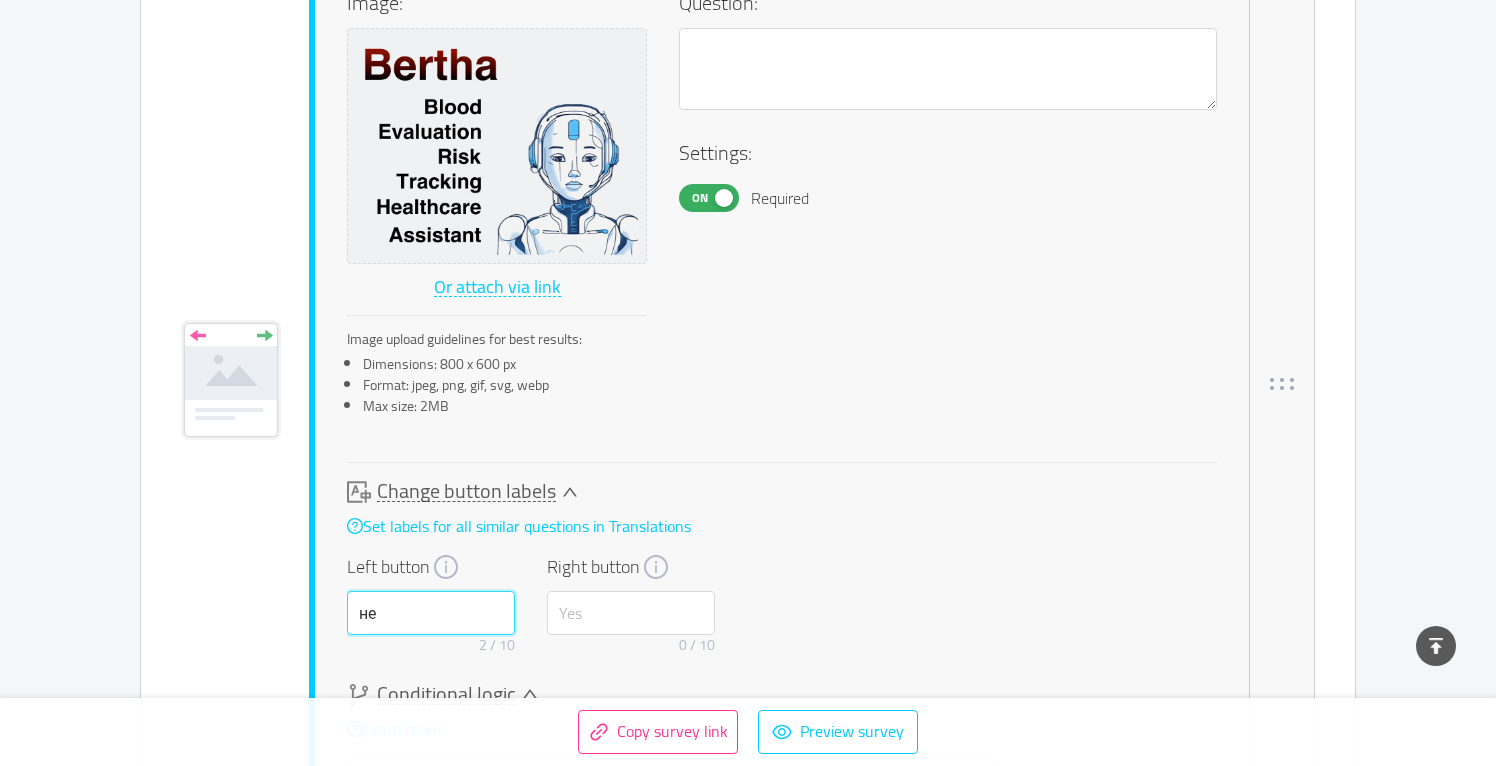 drag, startPoint x: 392, startPoint y: 619, endPoint x: 314, endPoint y: 607, distance: 78.91768 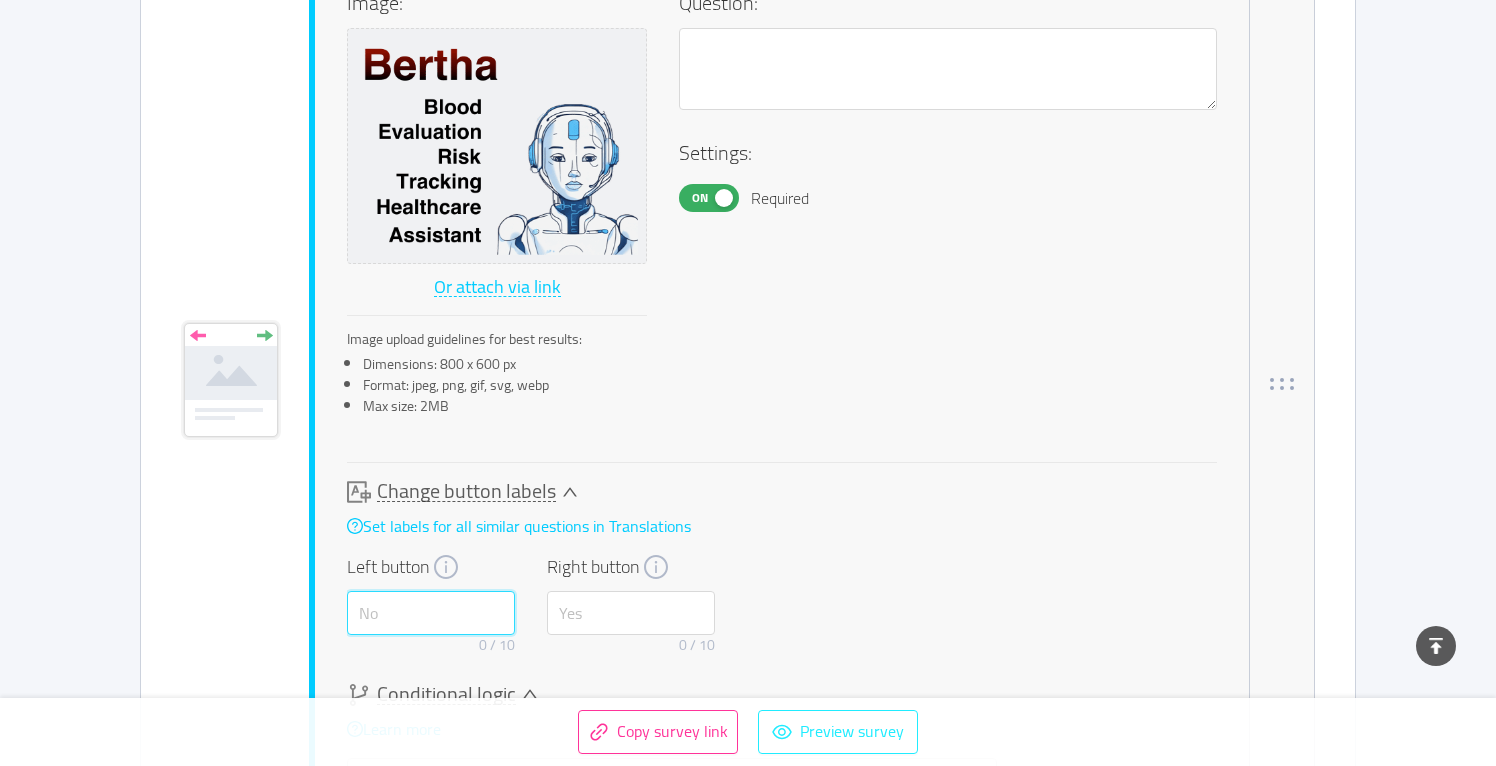 type 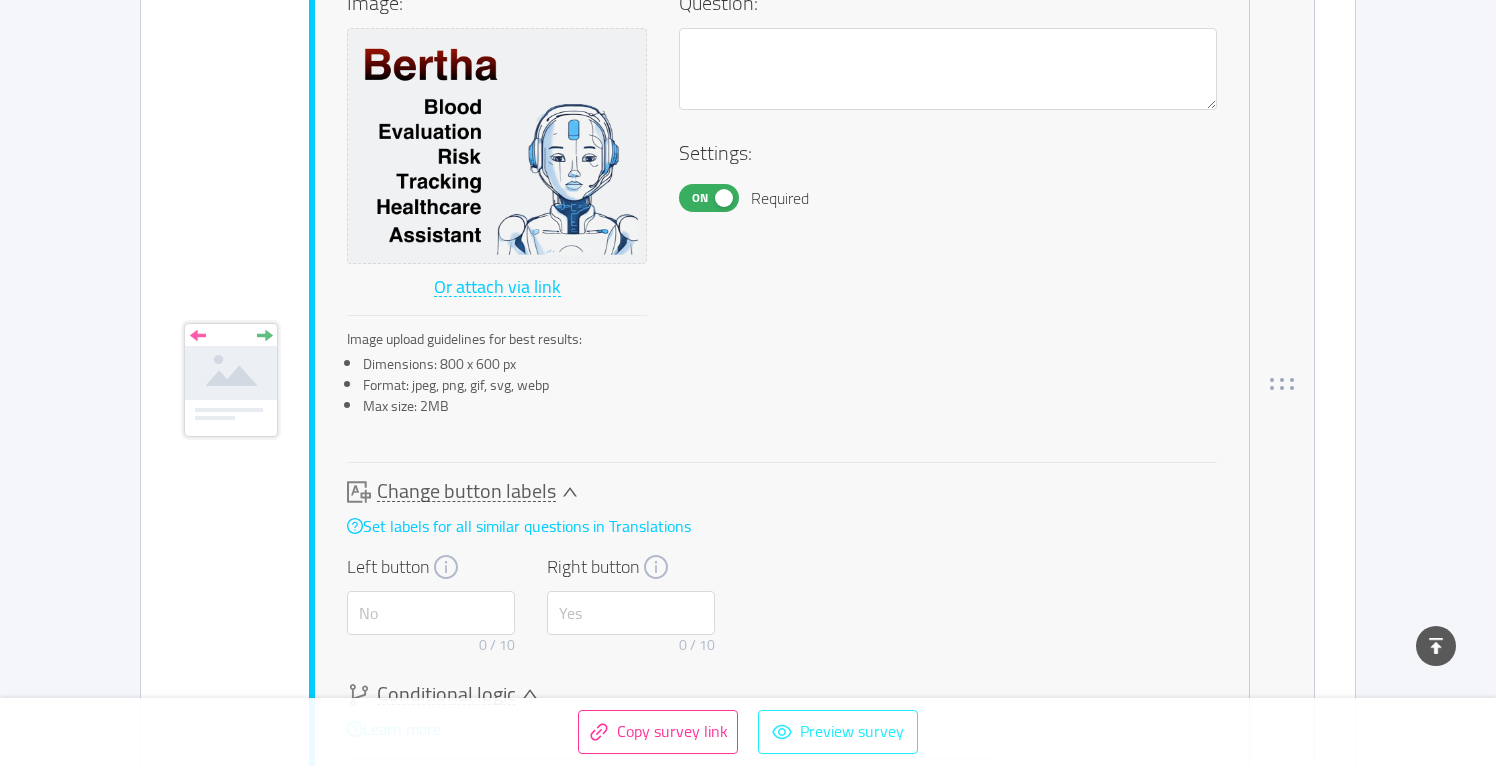 click on "Preview survey" at bounding box center [838, 732] 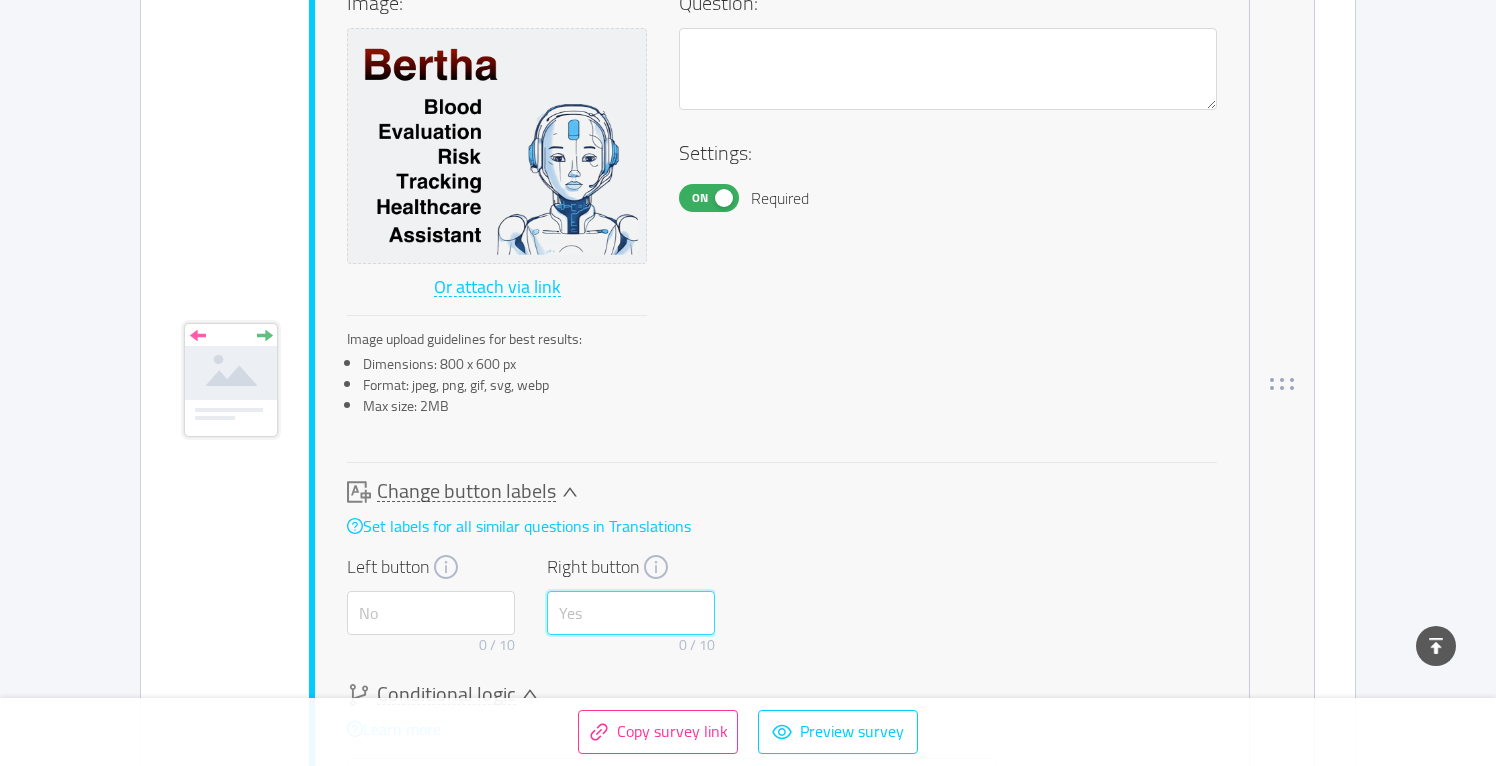click at bounding box center [631, 613] 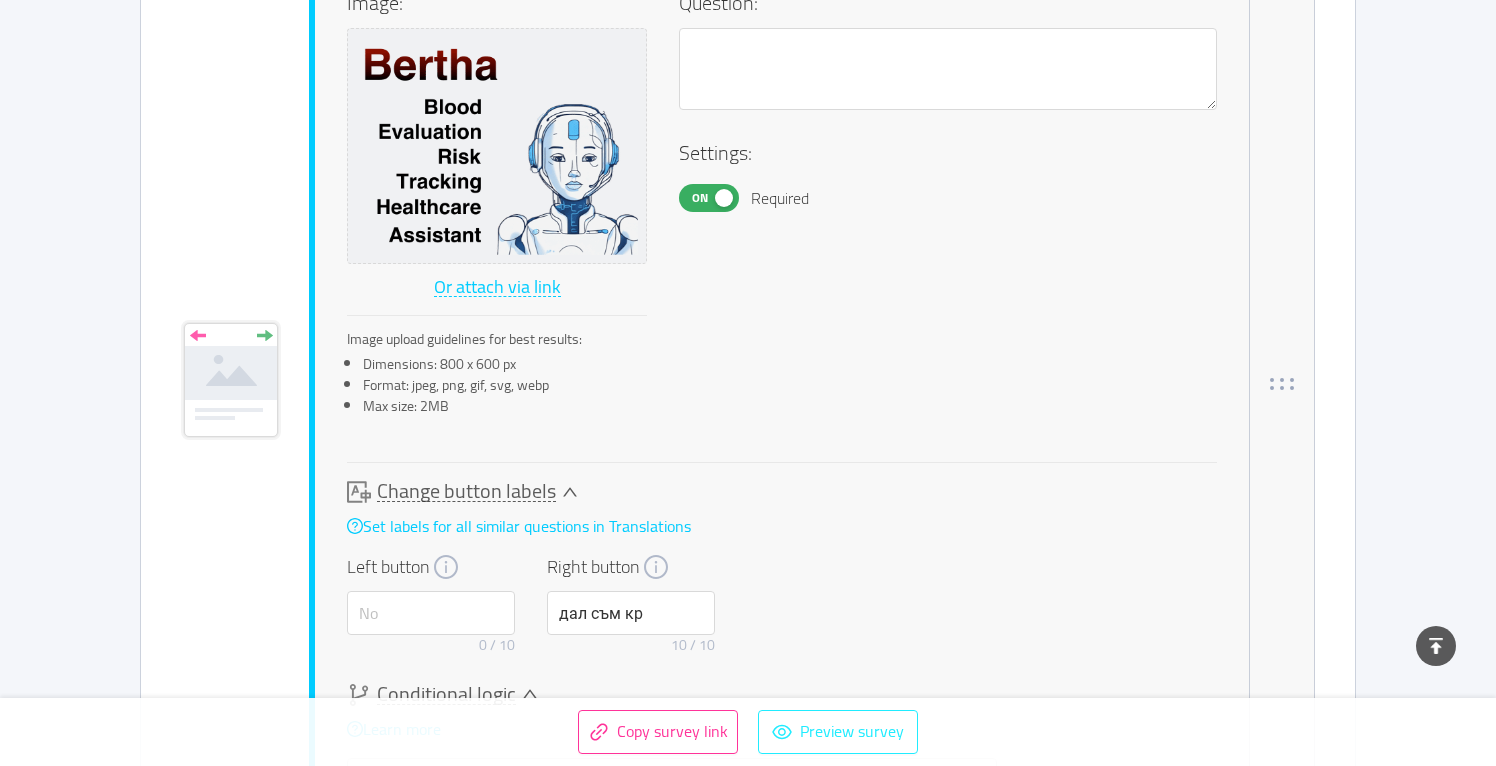 click on "Preview survey" at bounding box center [838, 732] 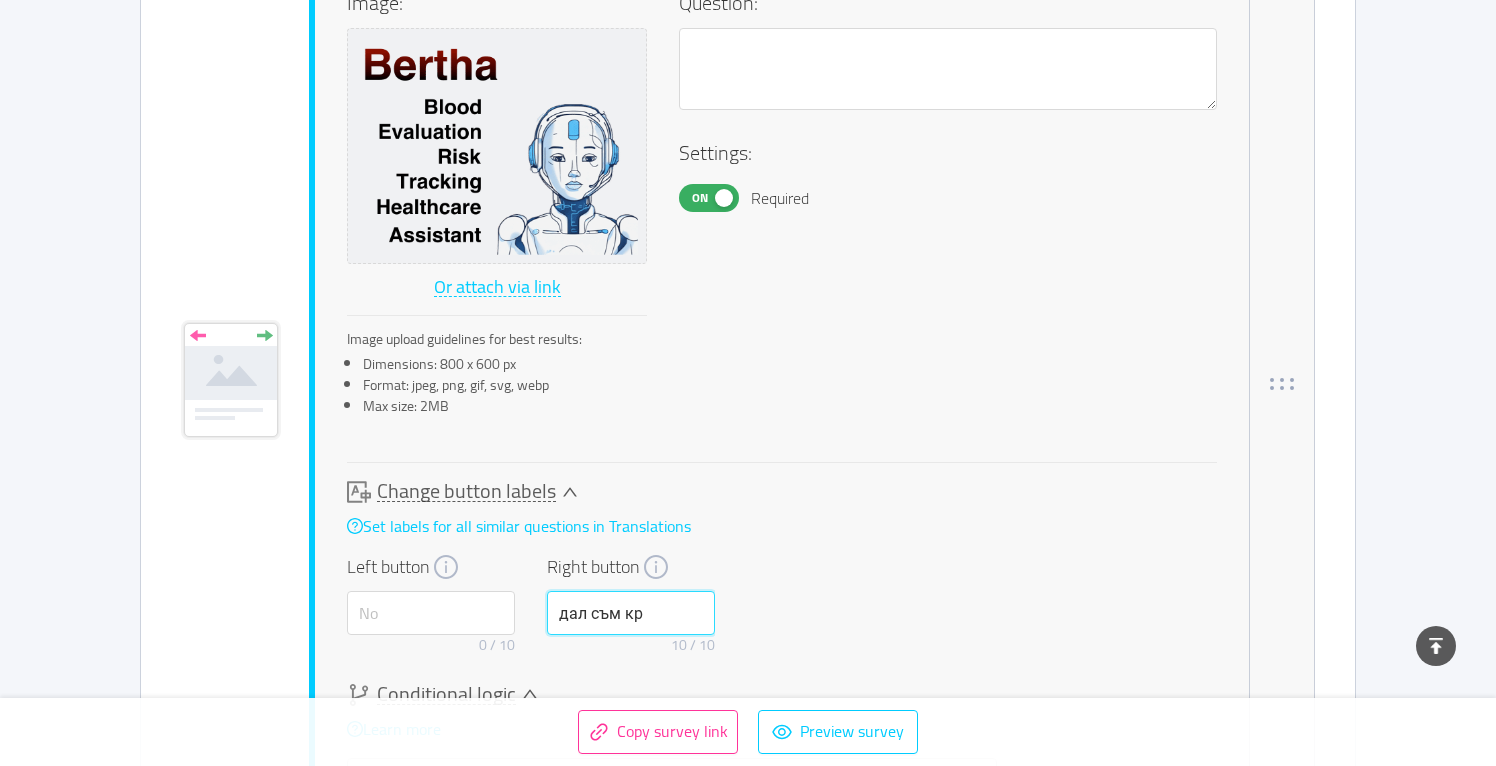 drag, startPoint x: 642, startPoint y: 616, endPoint x: 534, endPoint y: 603, distance: 108.779594 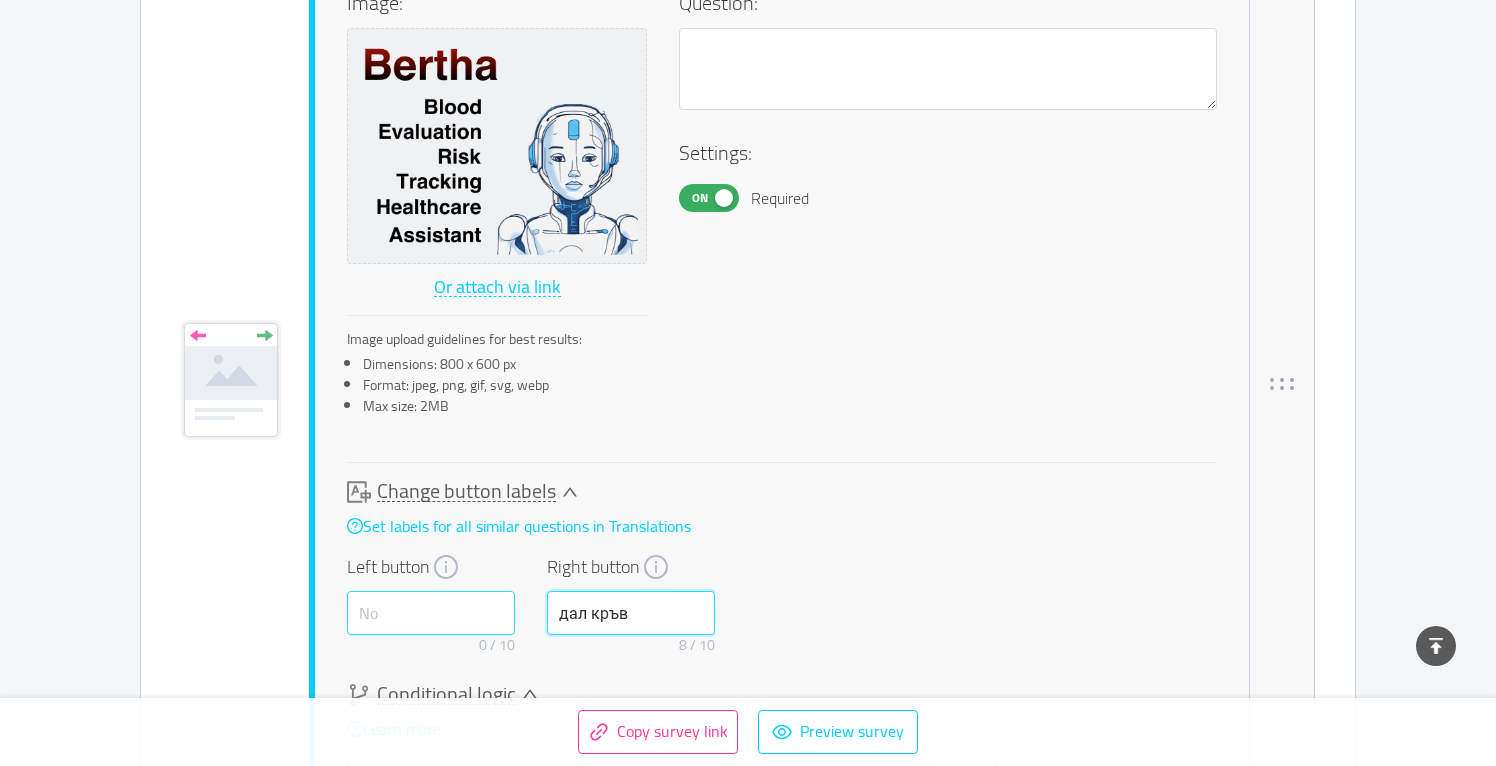 type on "дал кръв" 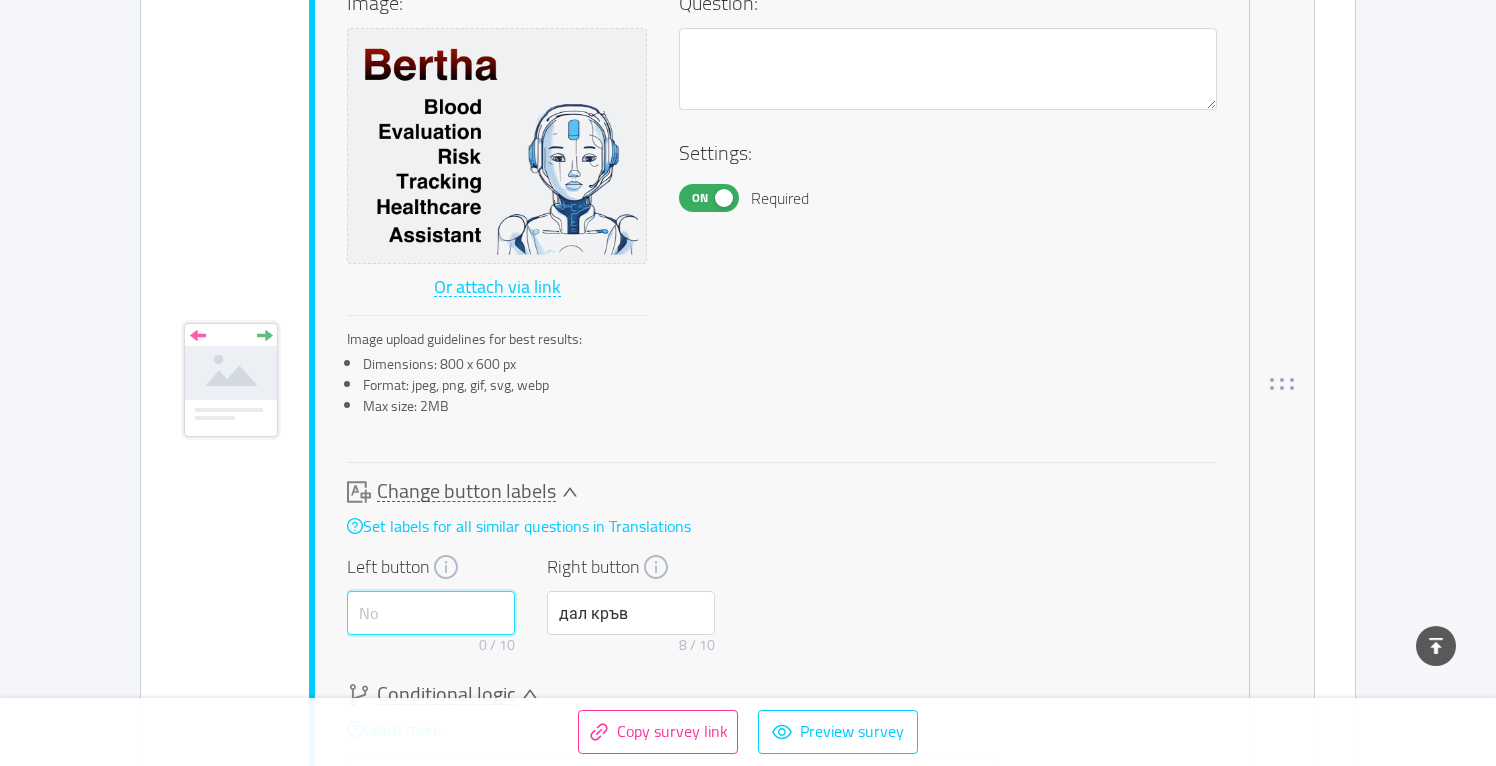 click at bounding box center [431, 613] 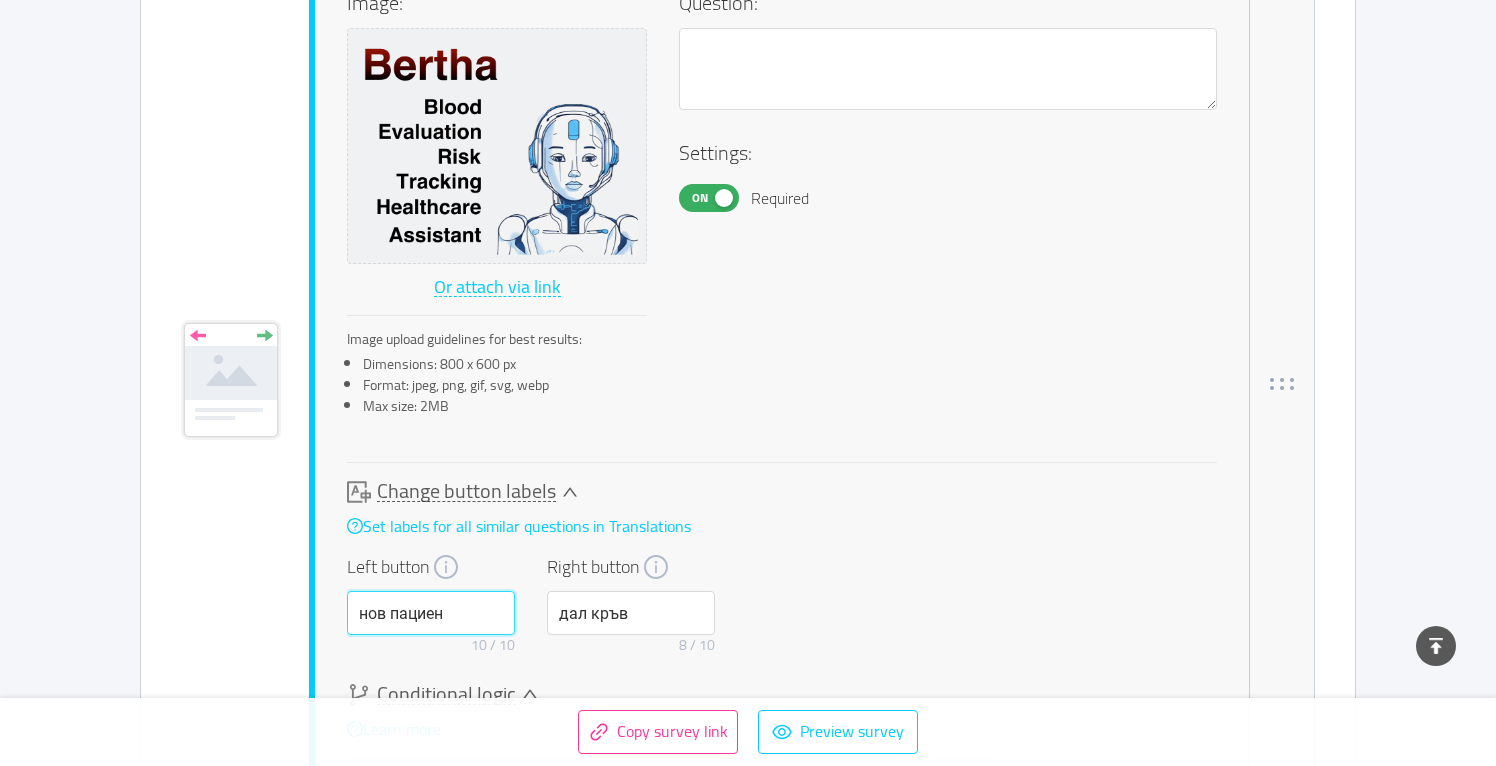 drag, startPoint x: 391, startPoint y: 612, endPoint x: 447, endPoint y: 617, distance: 56.22277 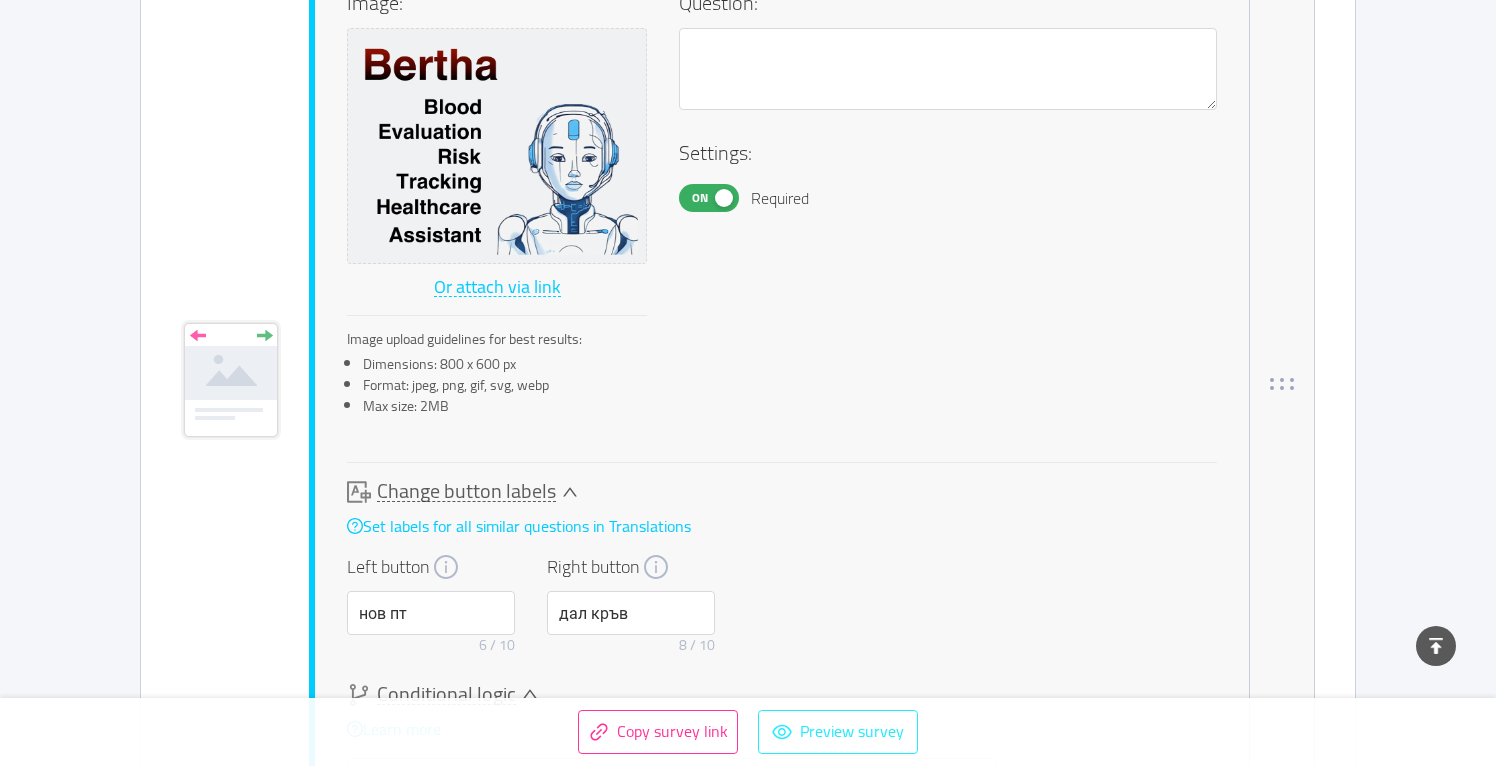 click on "Preview survey" at bounding box center (838, 732) 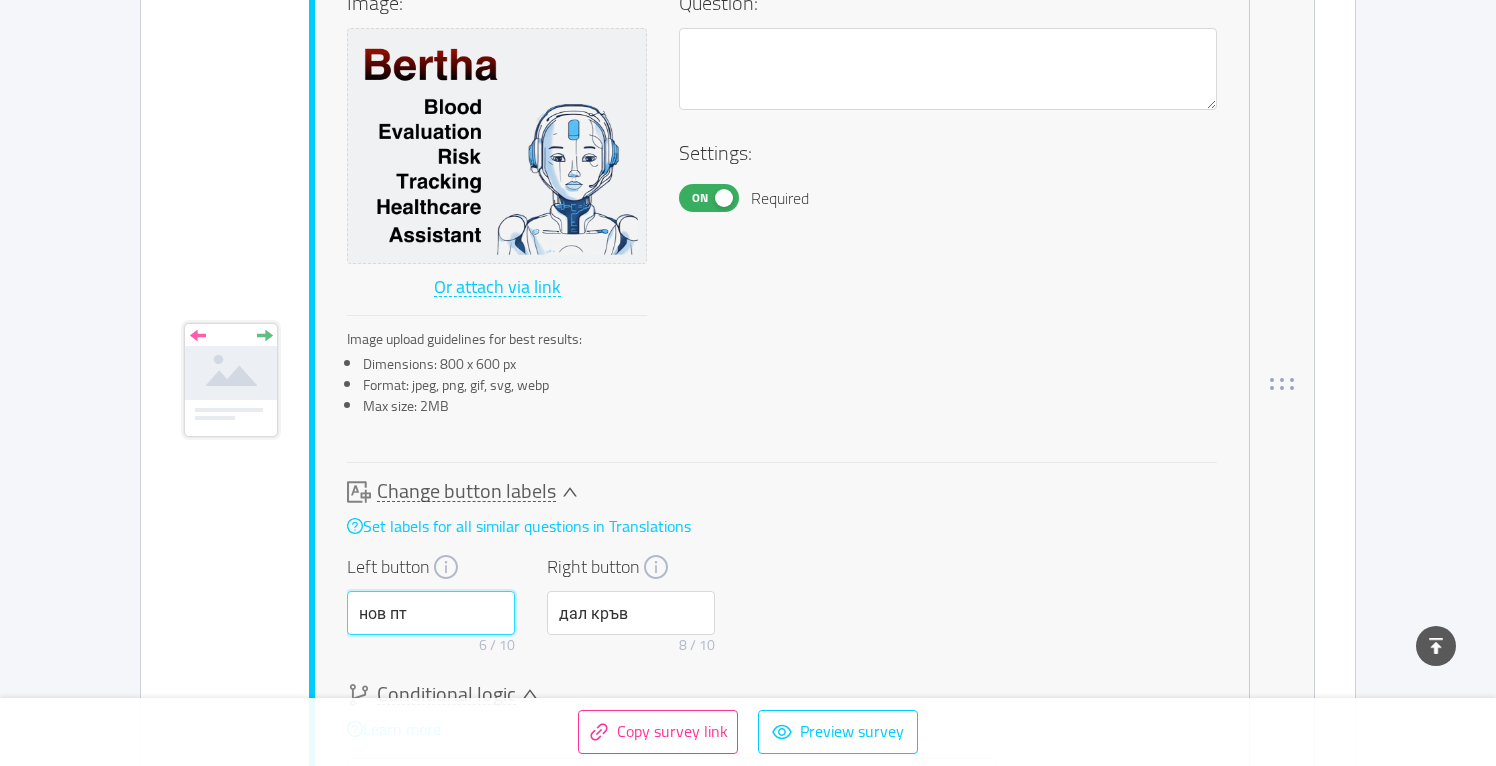 drag, startPoint x: 405, startPoint y: 615, endPoint x: 313, endPoint y: 600, distance: 93.214806 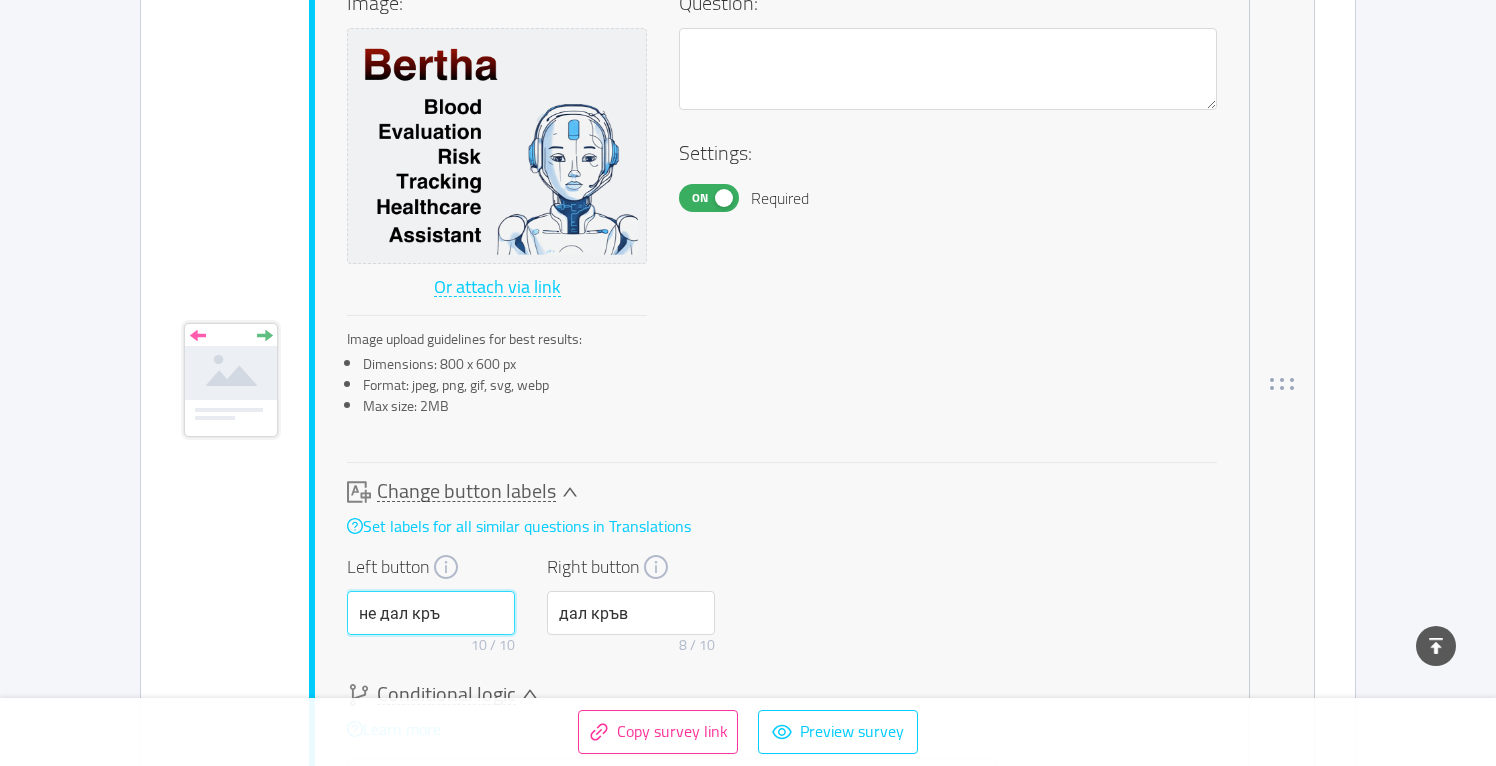 click on "не дал кръ" at bounding box center [431, 613] 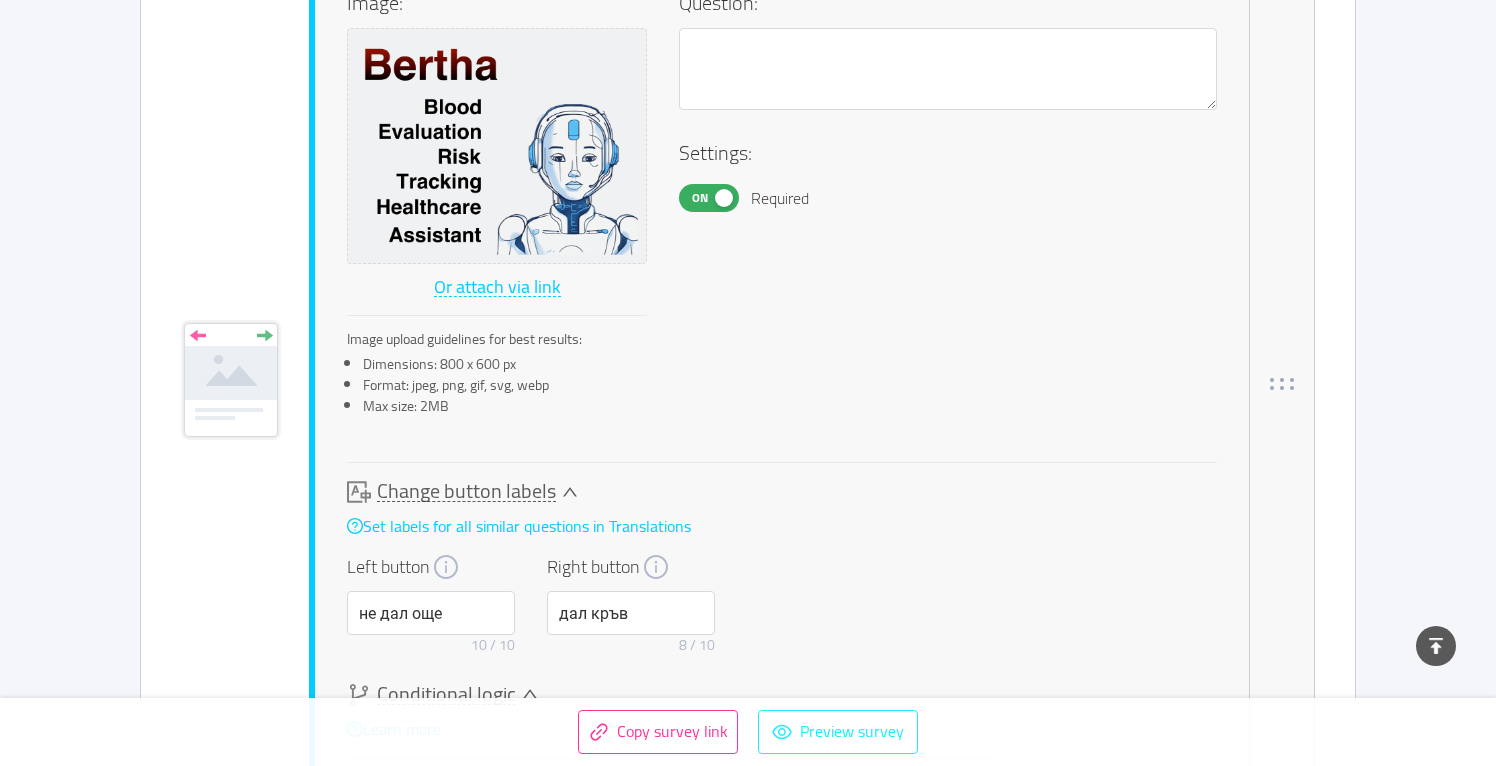 click on "Preview survey" at bounding box center (838, 732) 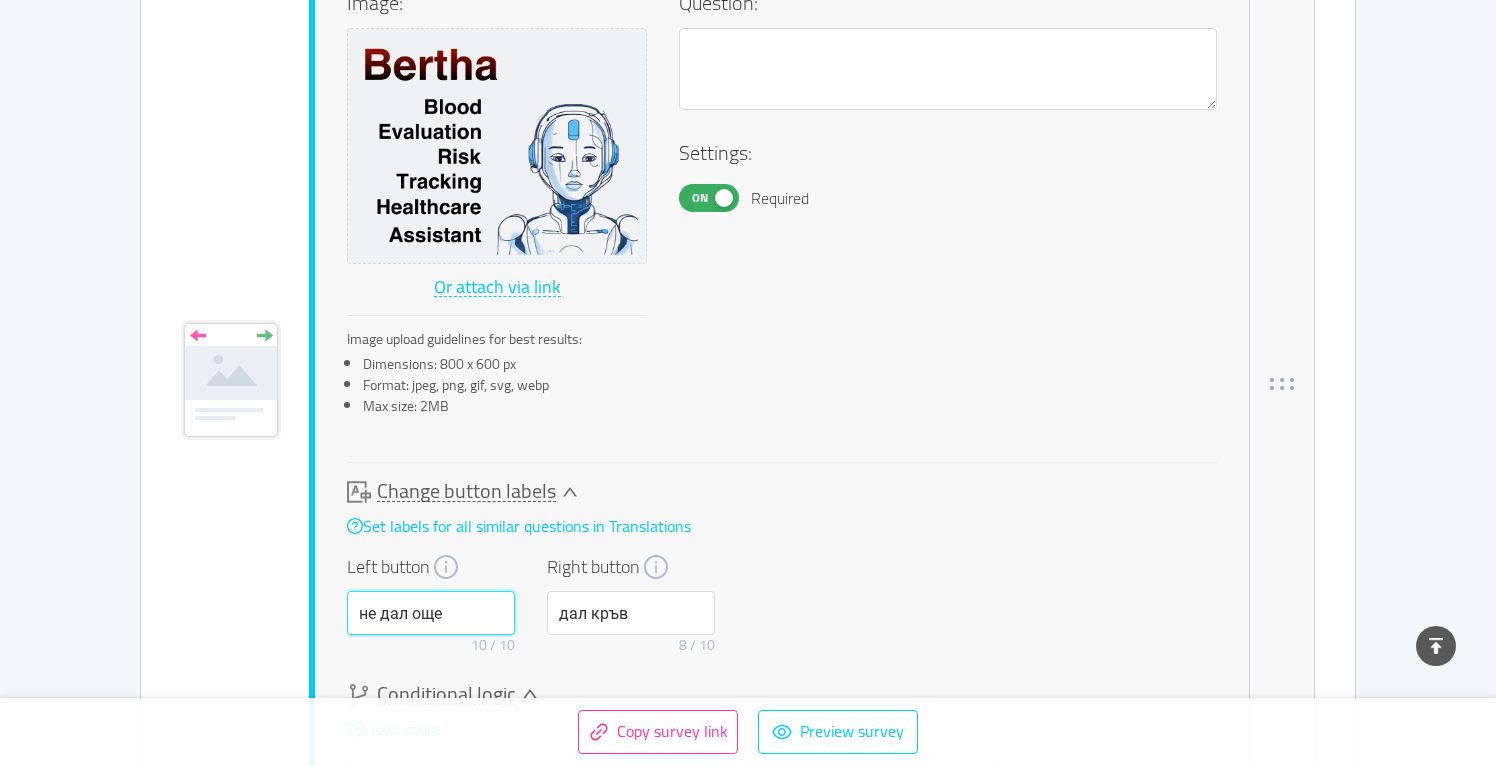 drag, startPoint x: 406, startPoint y: 613, endPoint x: 380, endPoint y: 609, distance: 26.305893 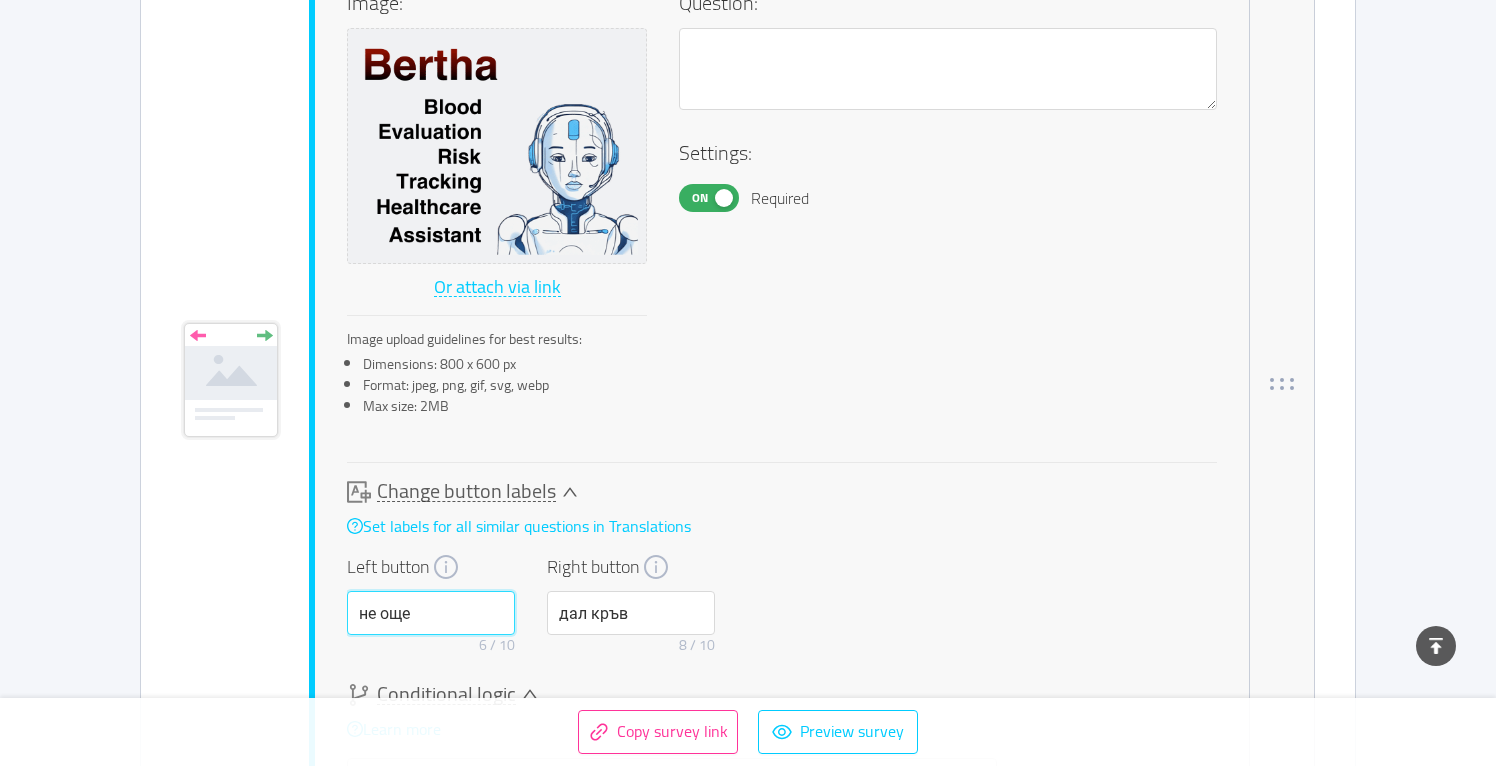 drag, startPoint x: 409, startPoint y: 613, endPoint x: 370, endPoint y: 607, distance: 39.45884 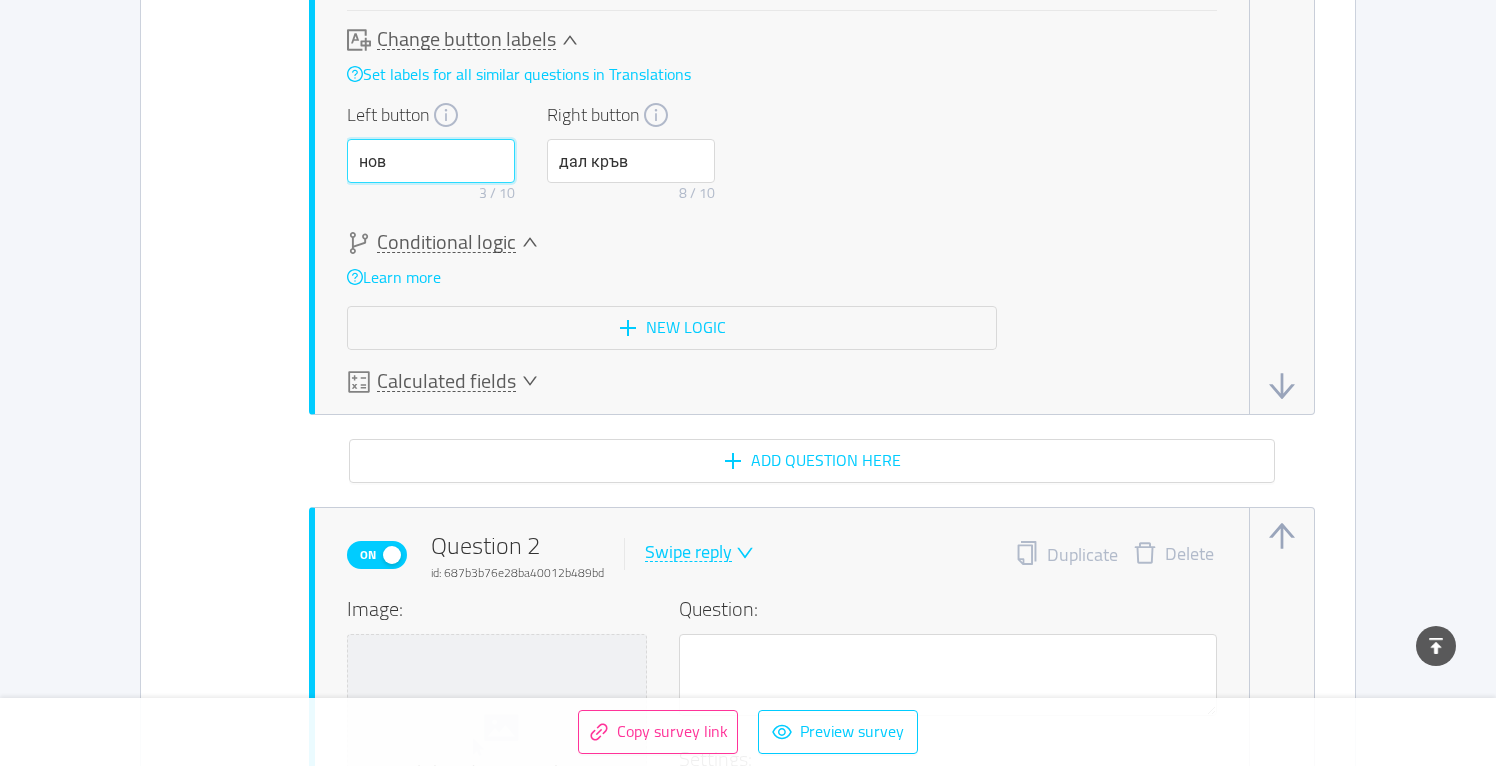 scroll, scrollTop: 1212, scrollLeft: 0, axis: vertical 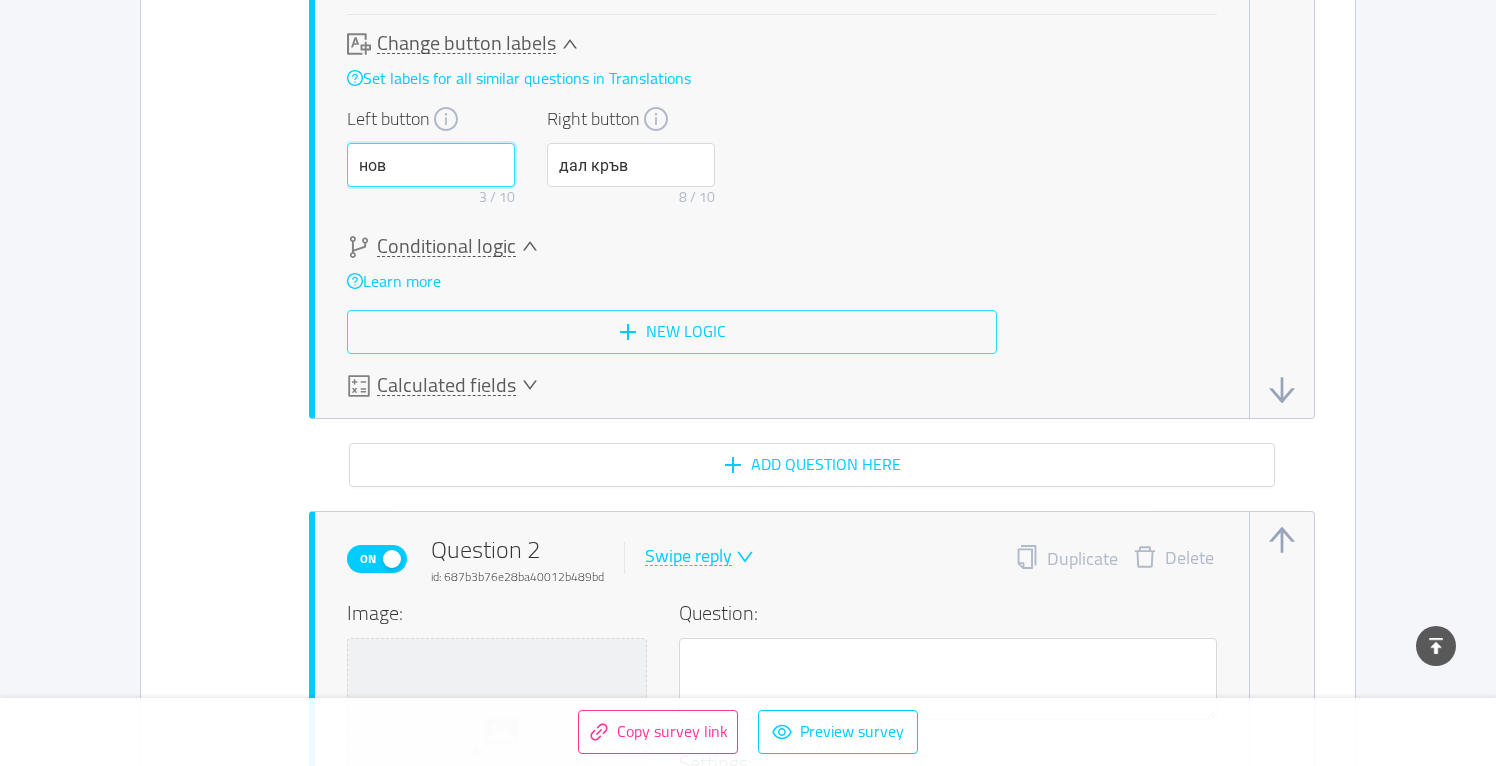 type on "нов" 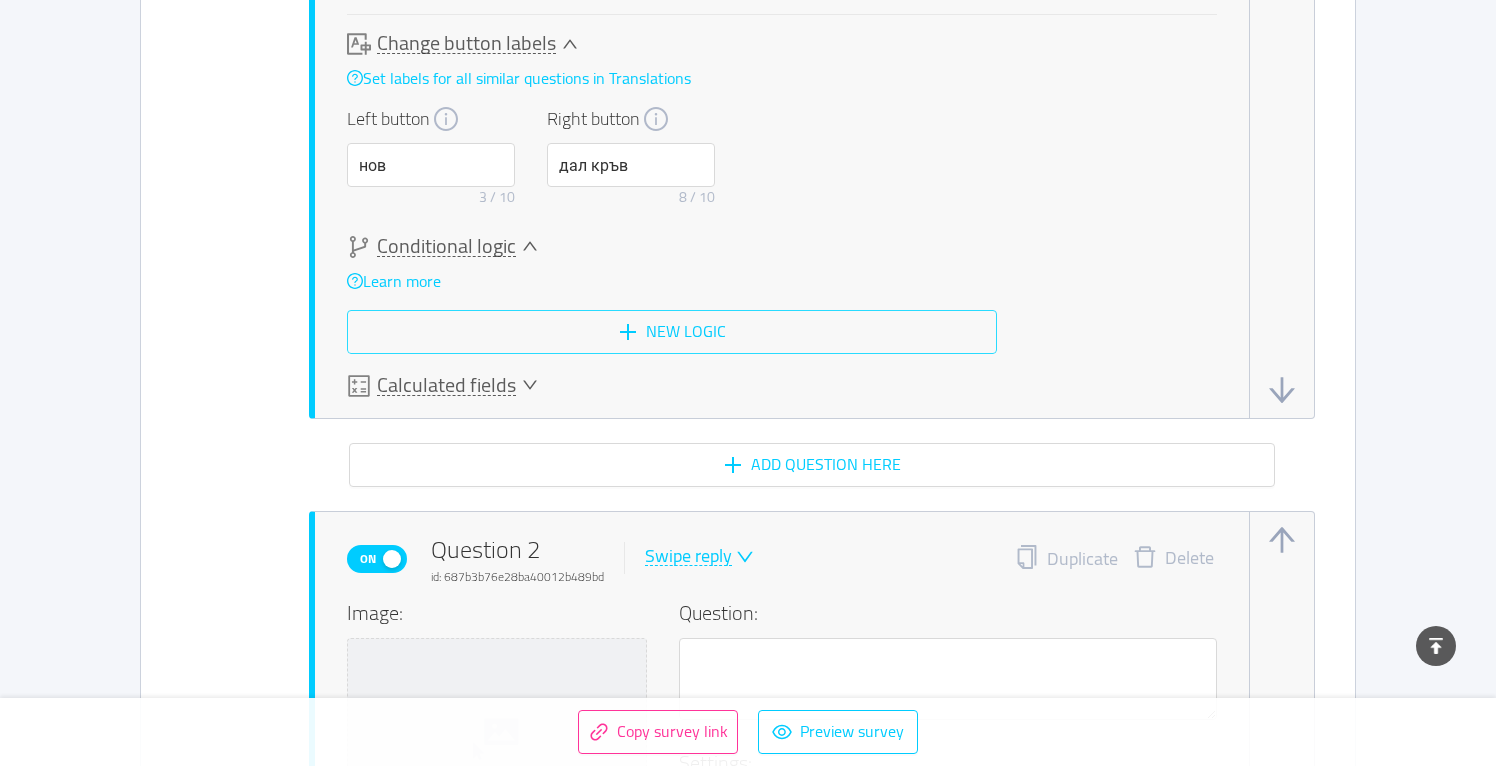 click on "New logic" at bounding box center (672, 332) 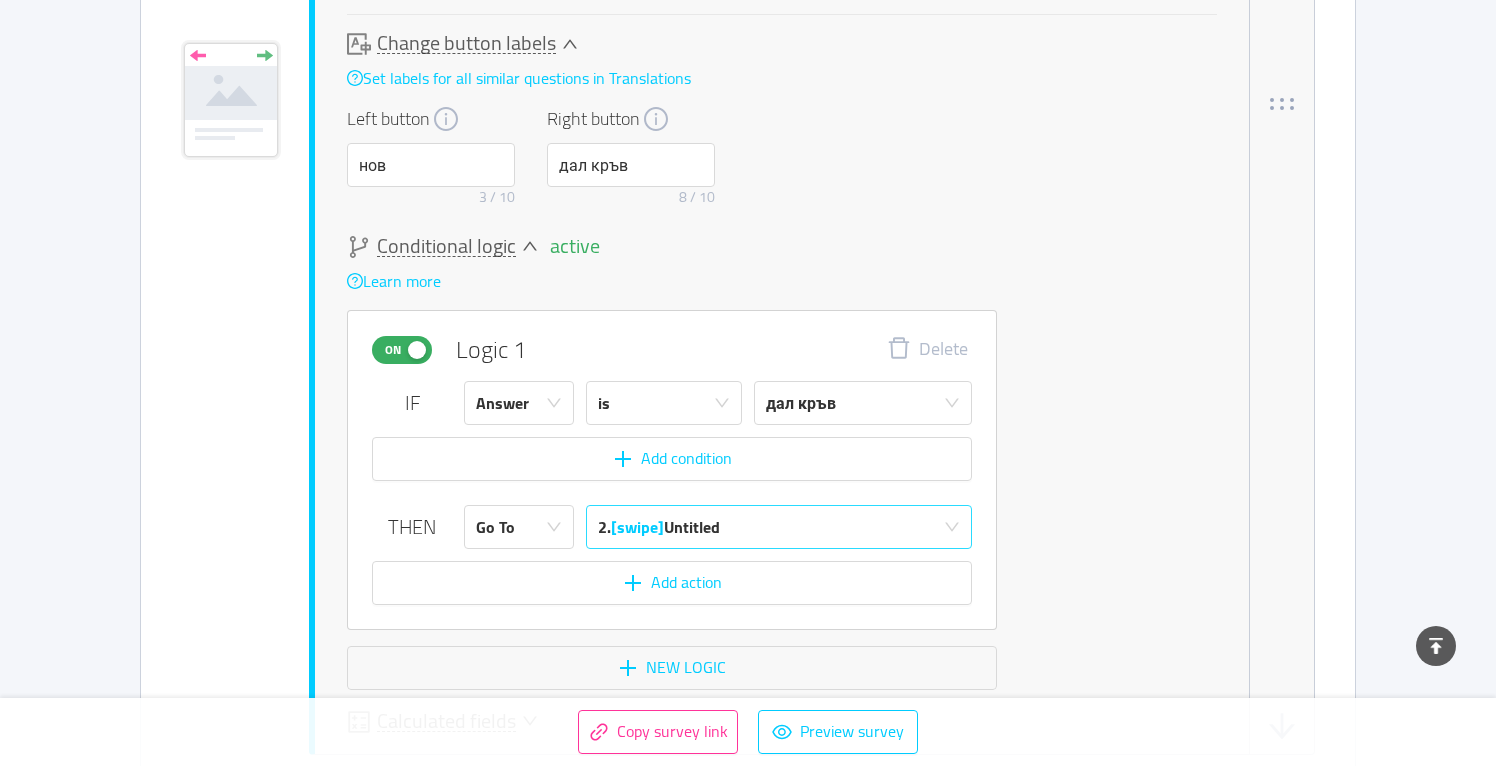 click on "2.  [swipe]   Untitled" at bounding box center (659, 527) 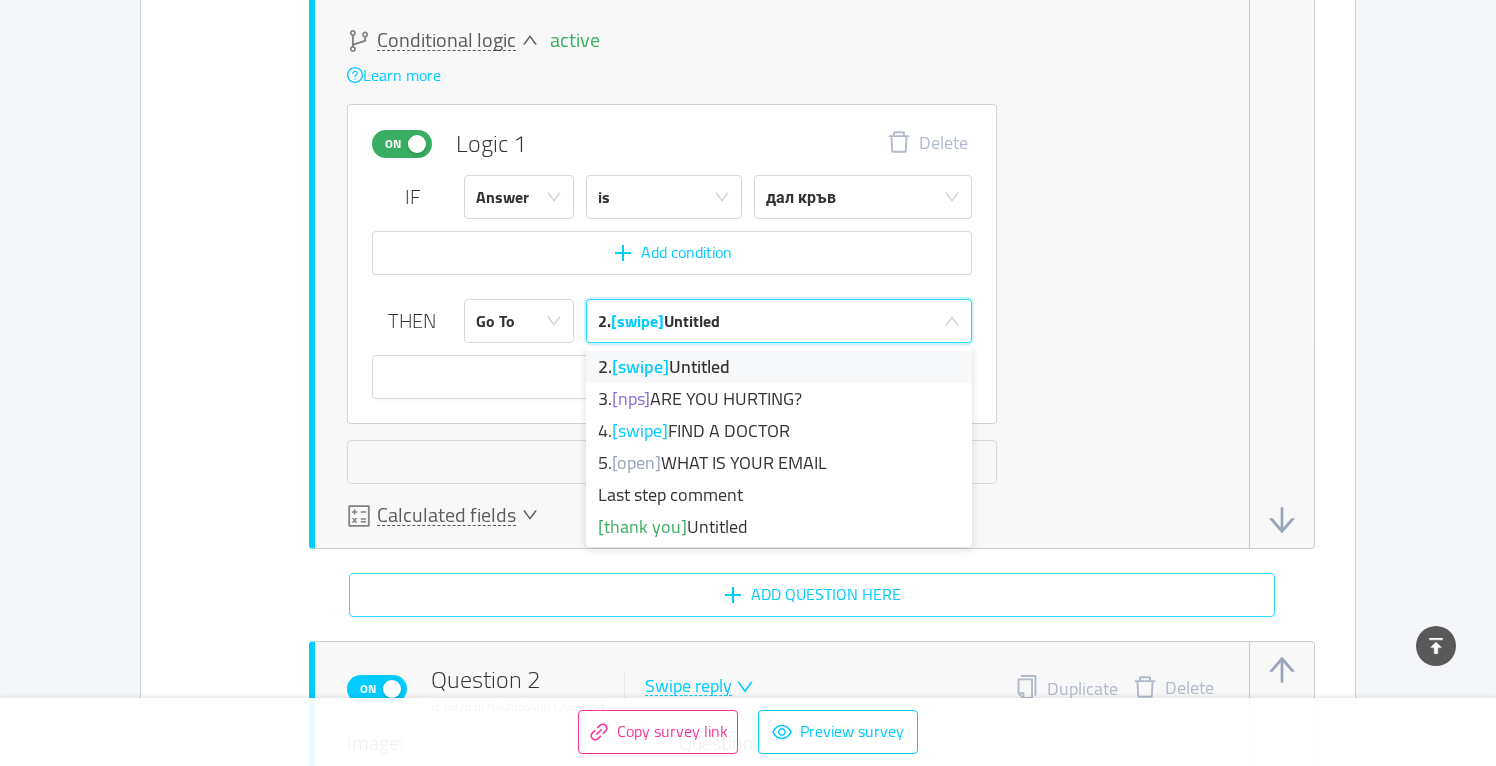 scroll, scrollTop: 1433, scrollLeft: 0, axis: vertical 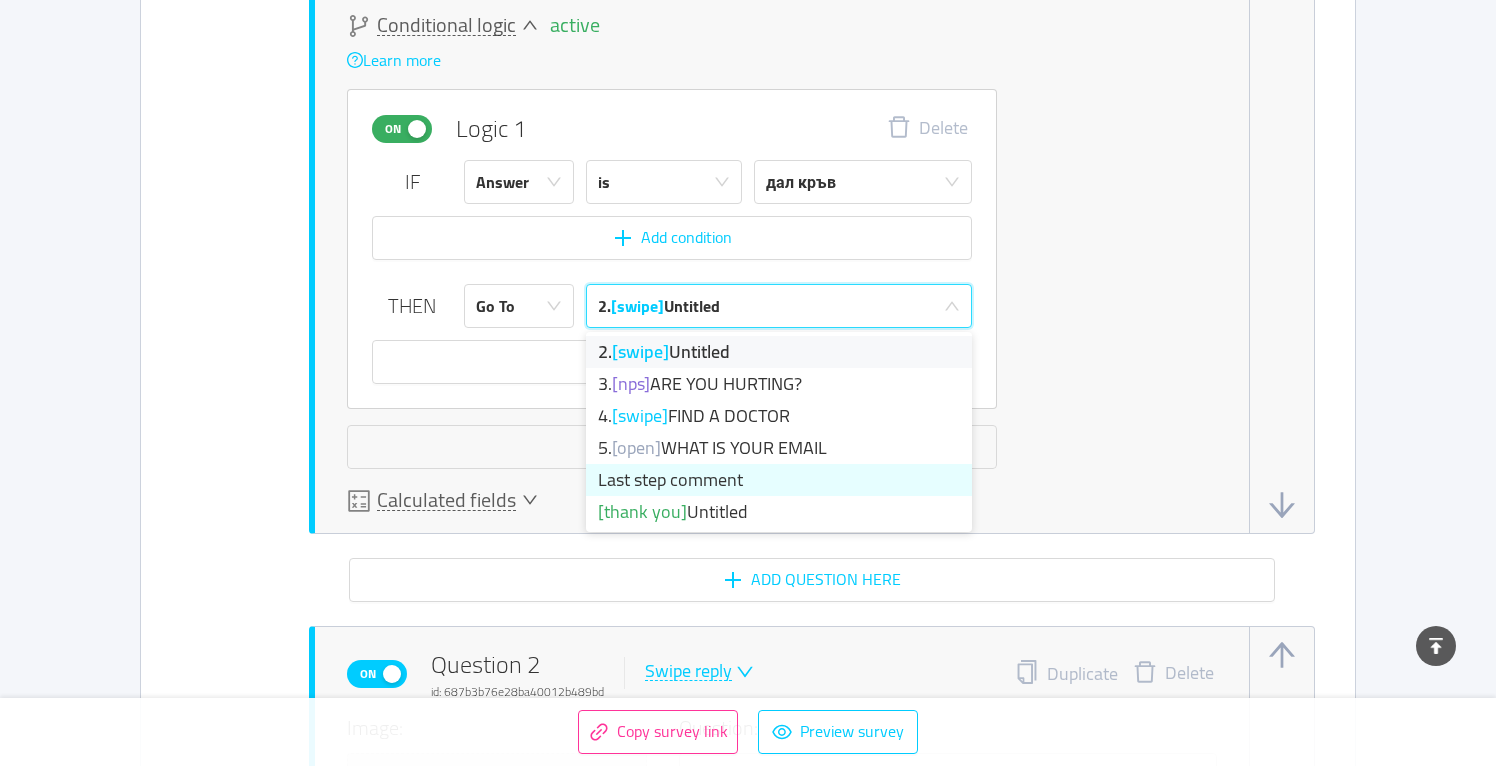click on "Last step comment" at bounding box center (779, 480) 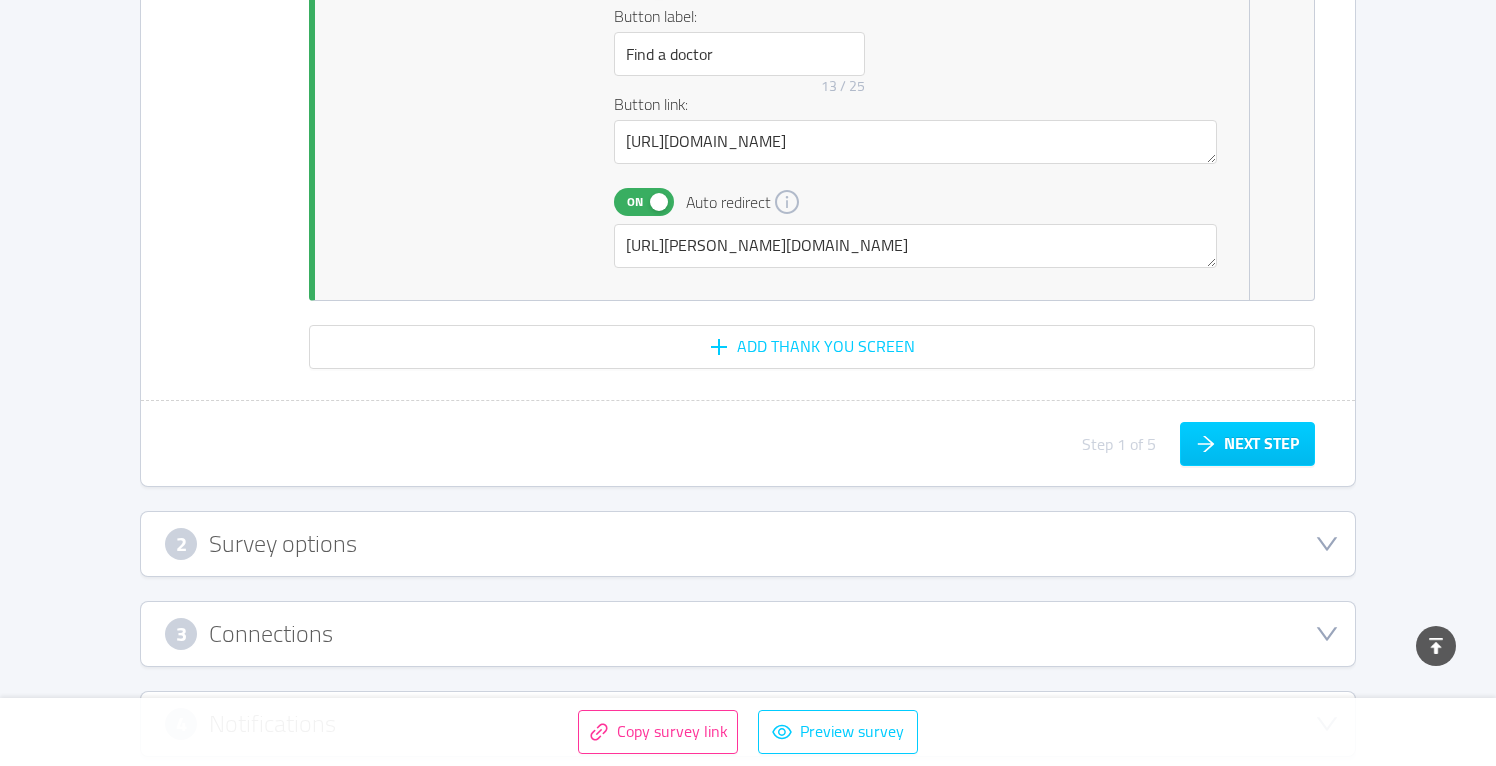 scroll, scrollTop: 7889, scrollLeft: 0, axis: vertical 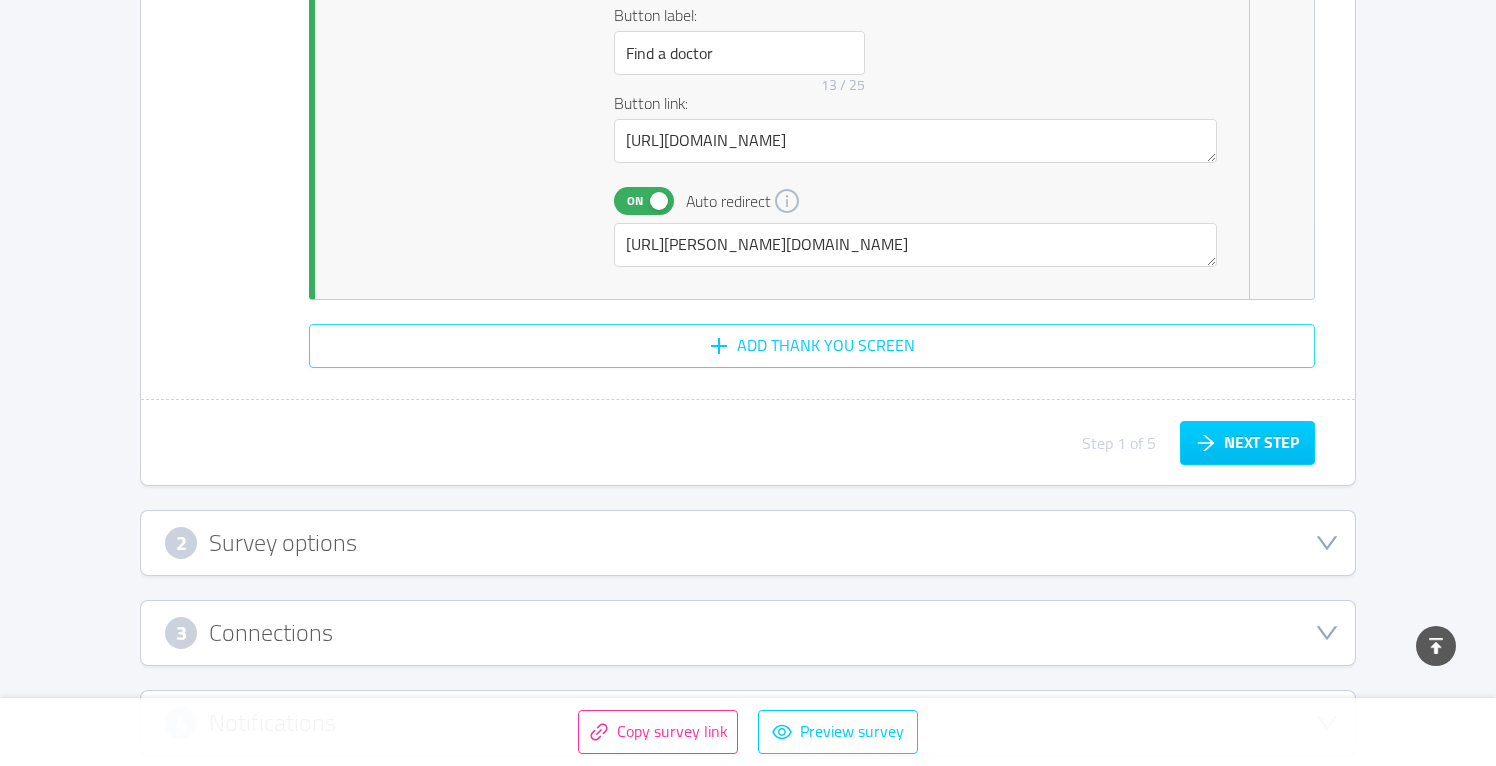 click on "Add Thank You screen" at bounding box center [812, 346] 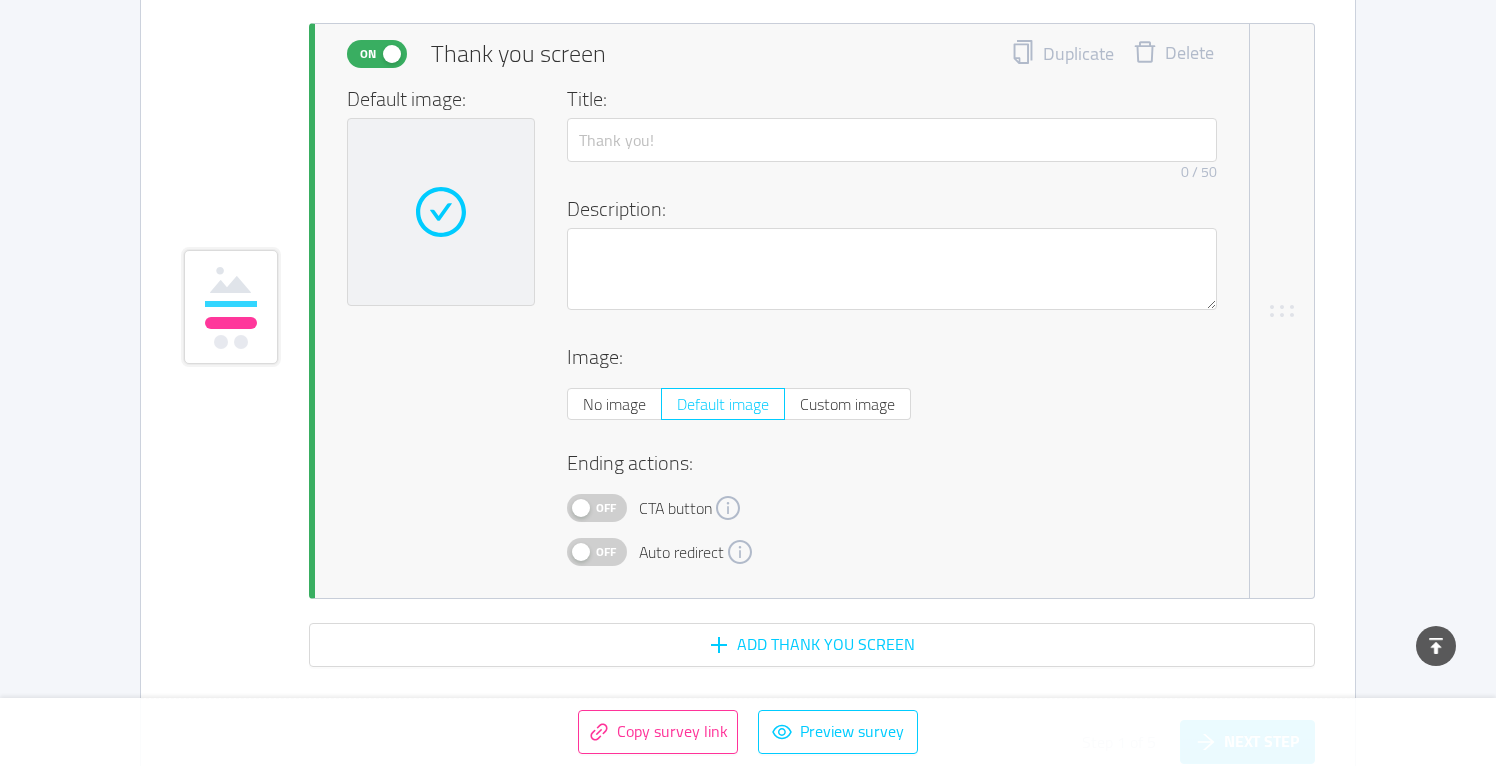 scroll, scrollTop: 8190, scrollLeft: 0, axis: vertical 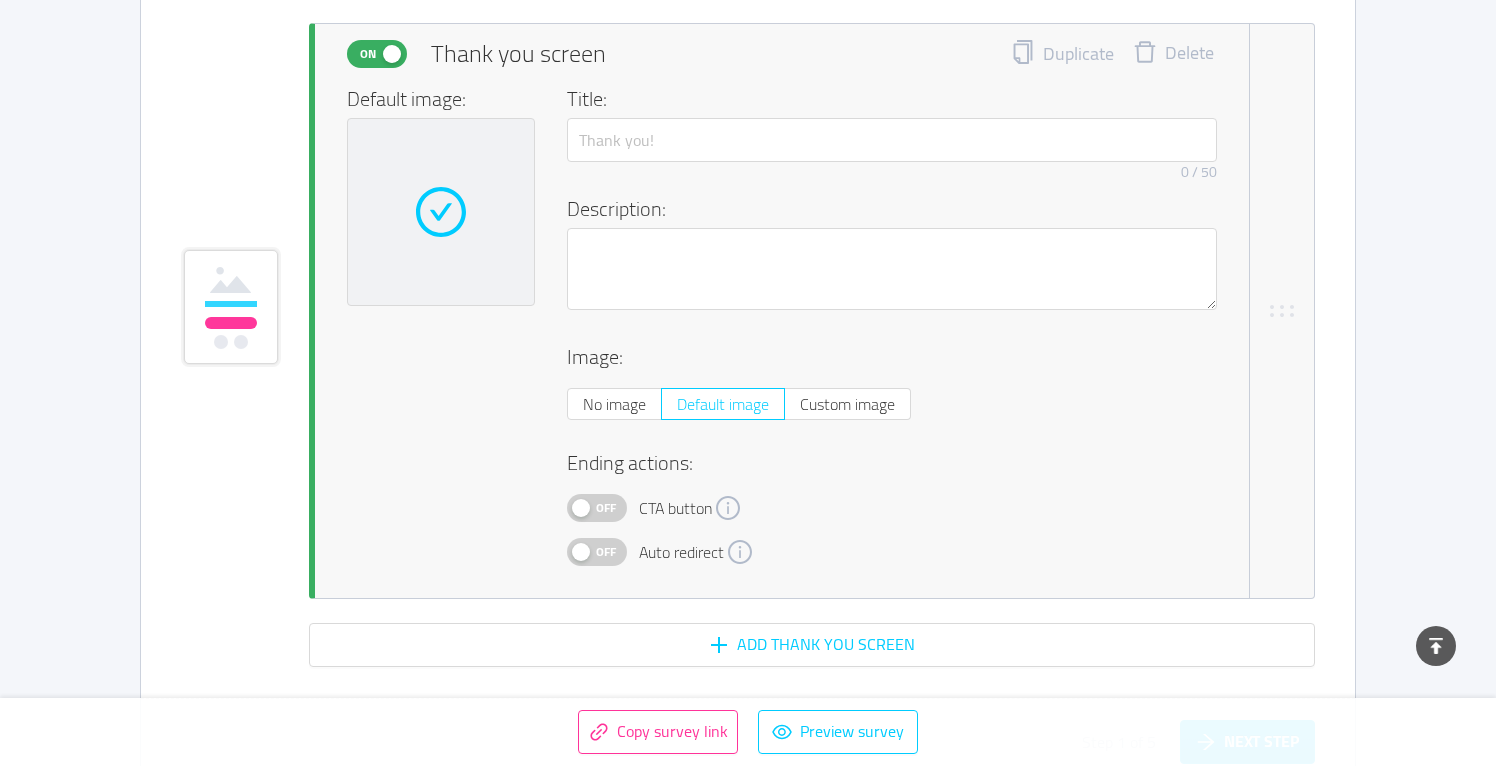 click on "Off" at bounding box center (606, 508) 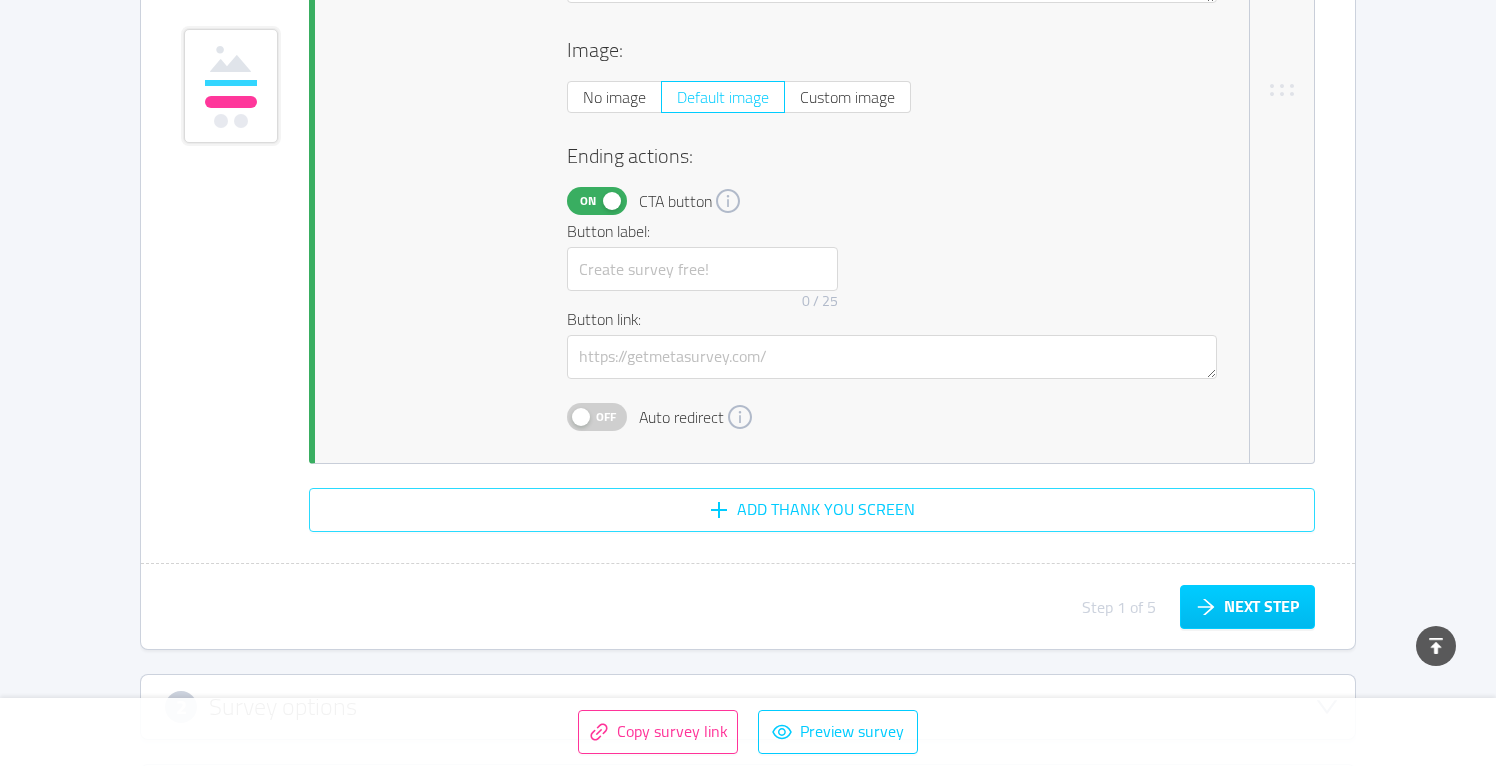 scroll, scrollTop: 8518, scrollLeft: 0, axis: vertical 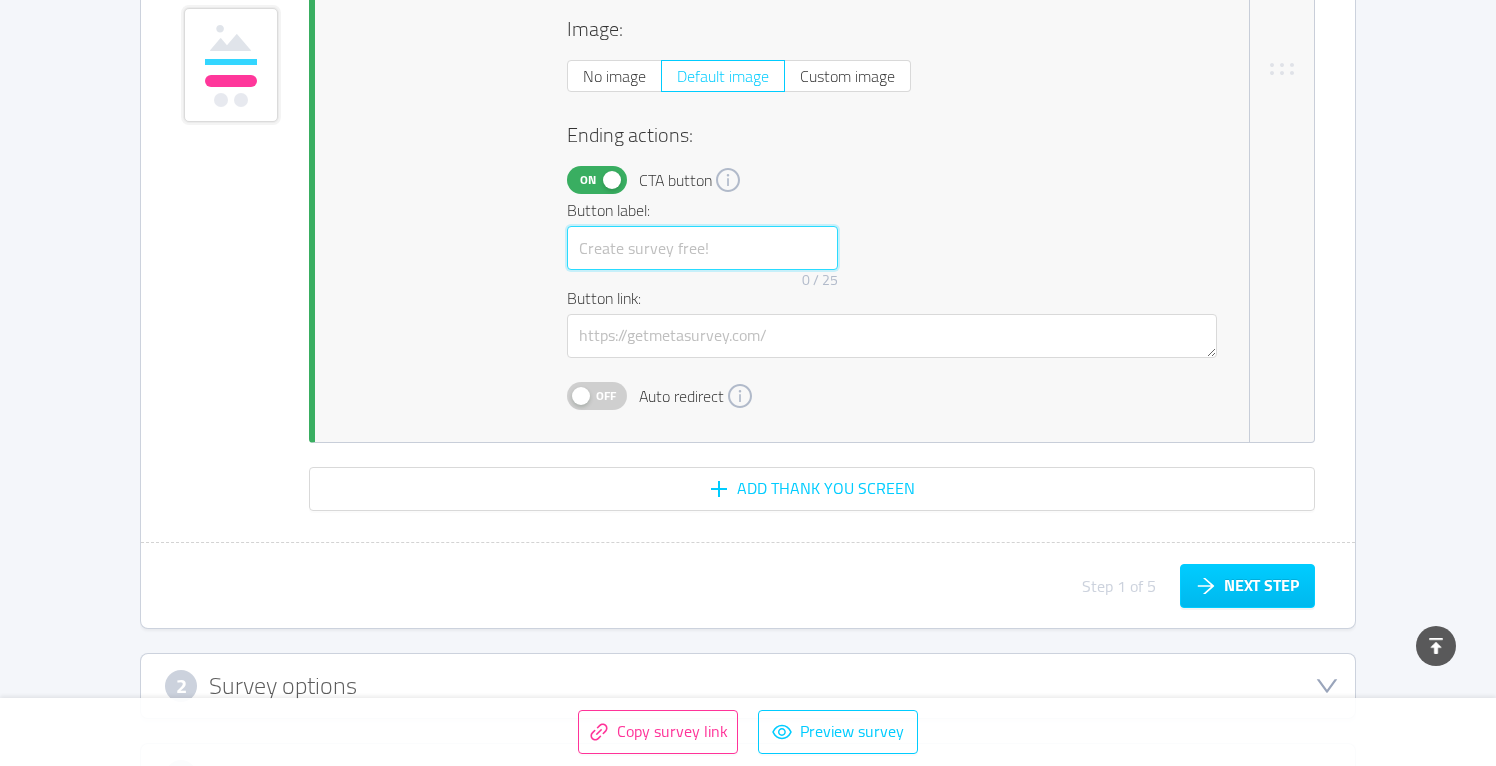 click at bounding box center (702, 248) 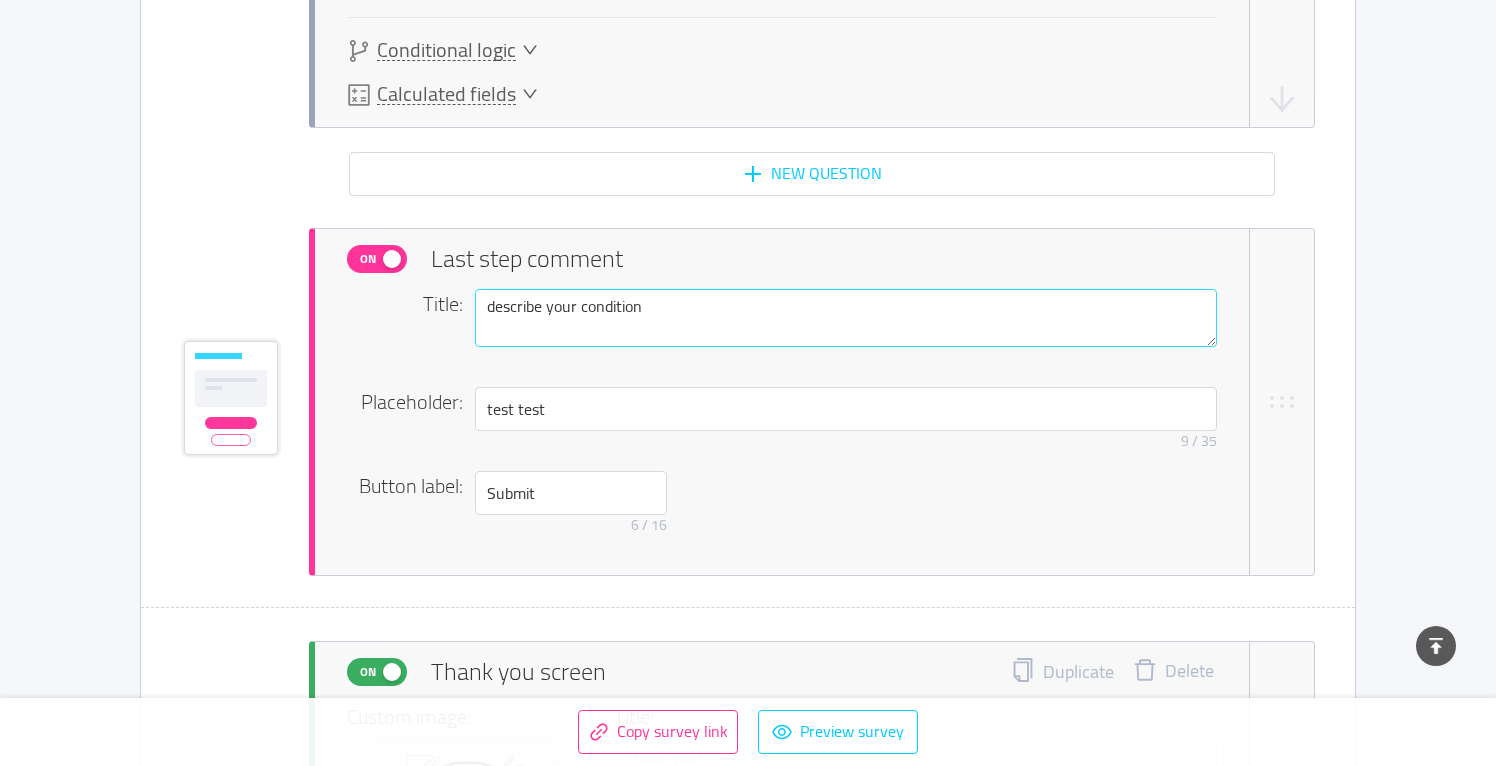scroll, scrollTop: 6701, scrollLeft: 0, axis: vertical 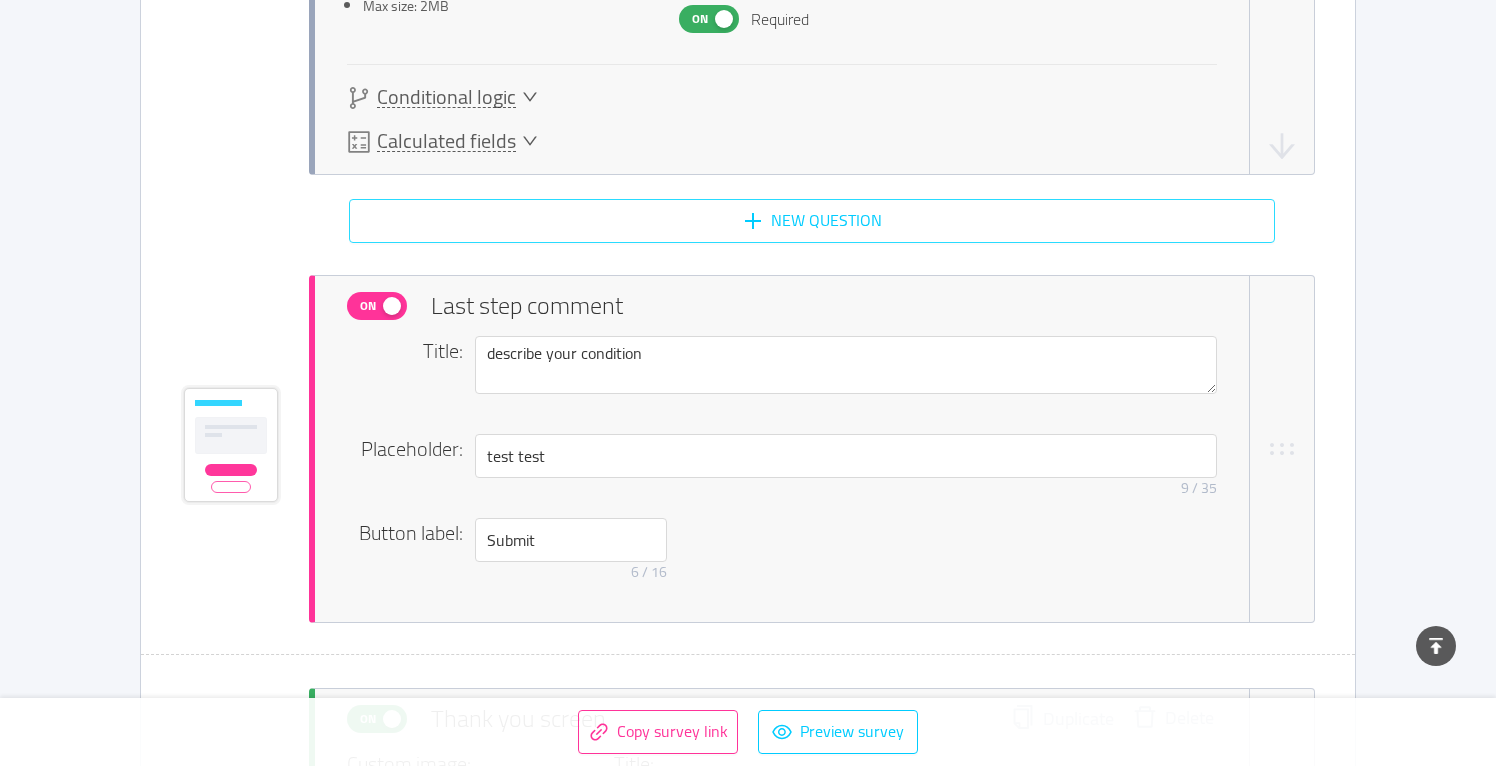 click on "New question" at bounding box center (812, 221) 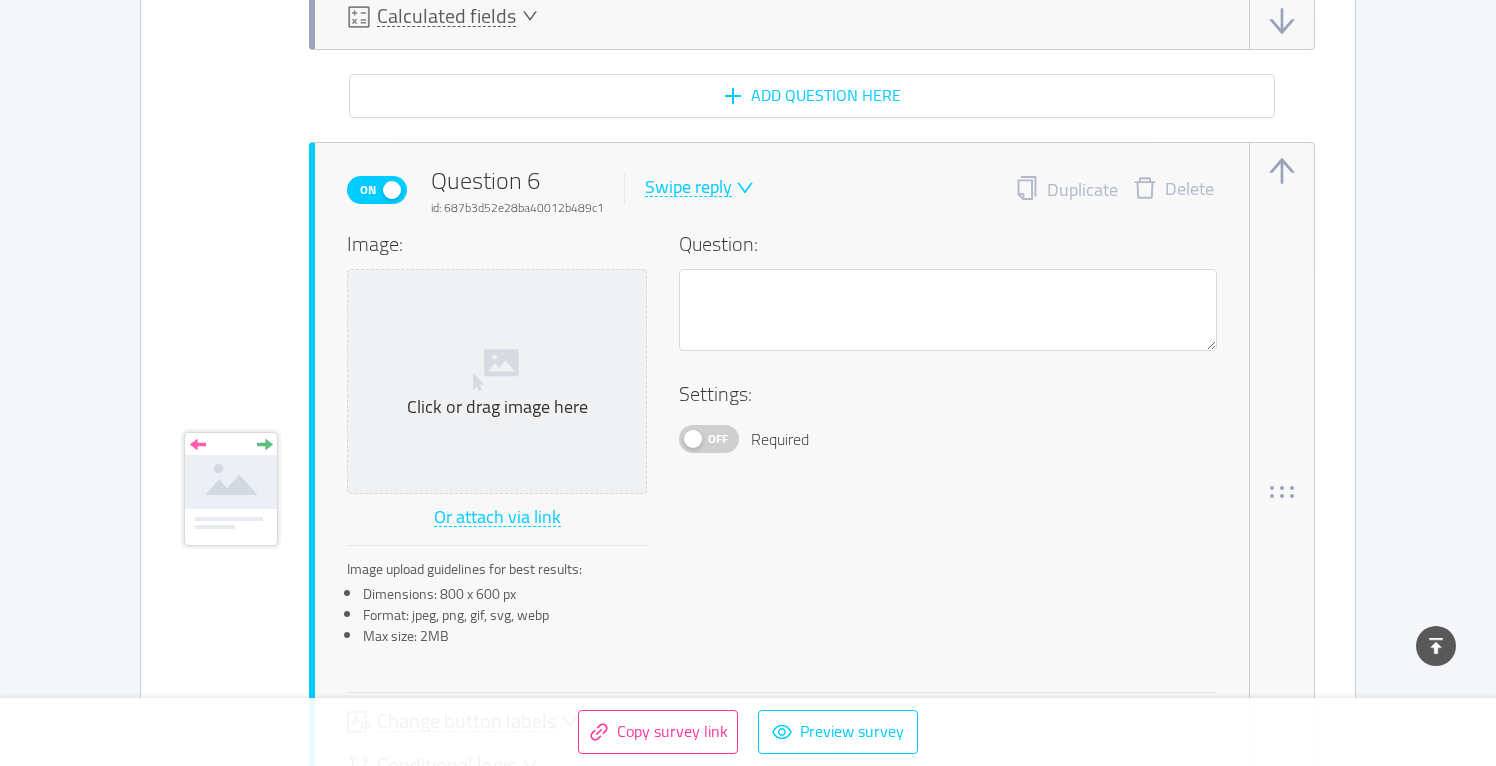 scroll, scrollTop: 6936, scrollLeft: 0, axis: vertical 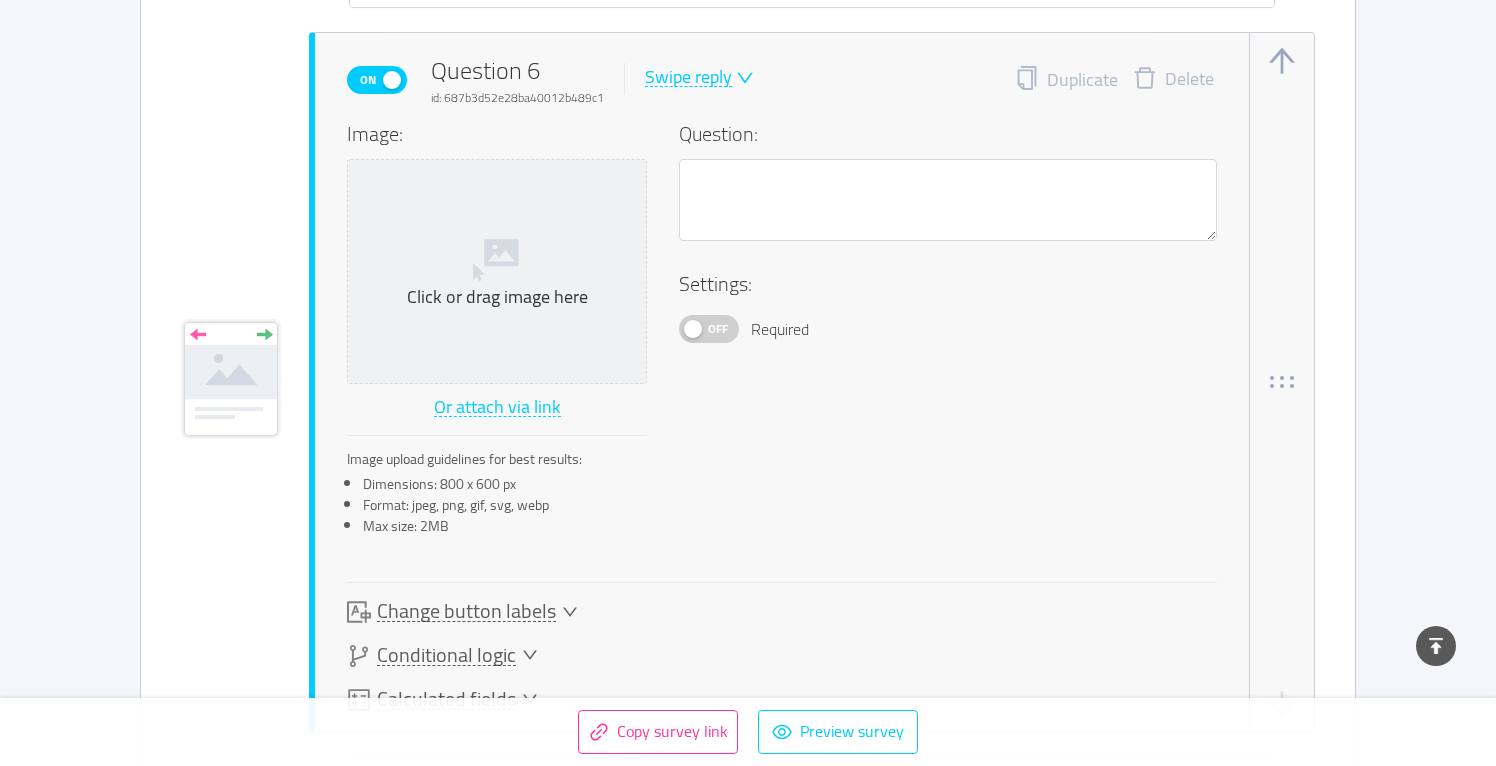 click on "Swipe reply" at bounding box center [688, 77] 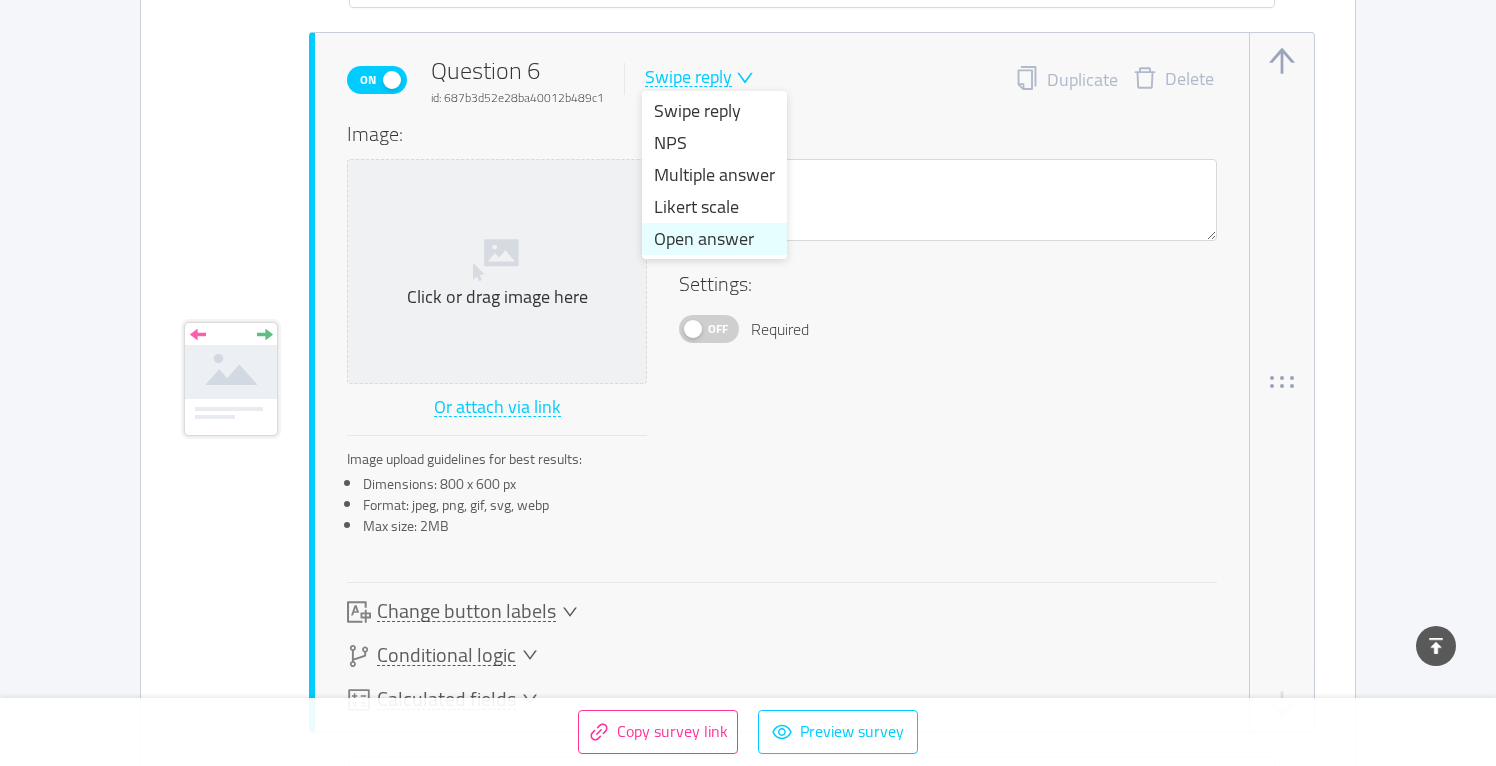 click on "Open answer" at bounding box center (714, 239) 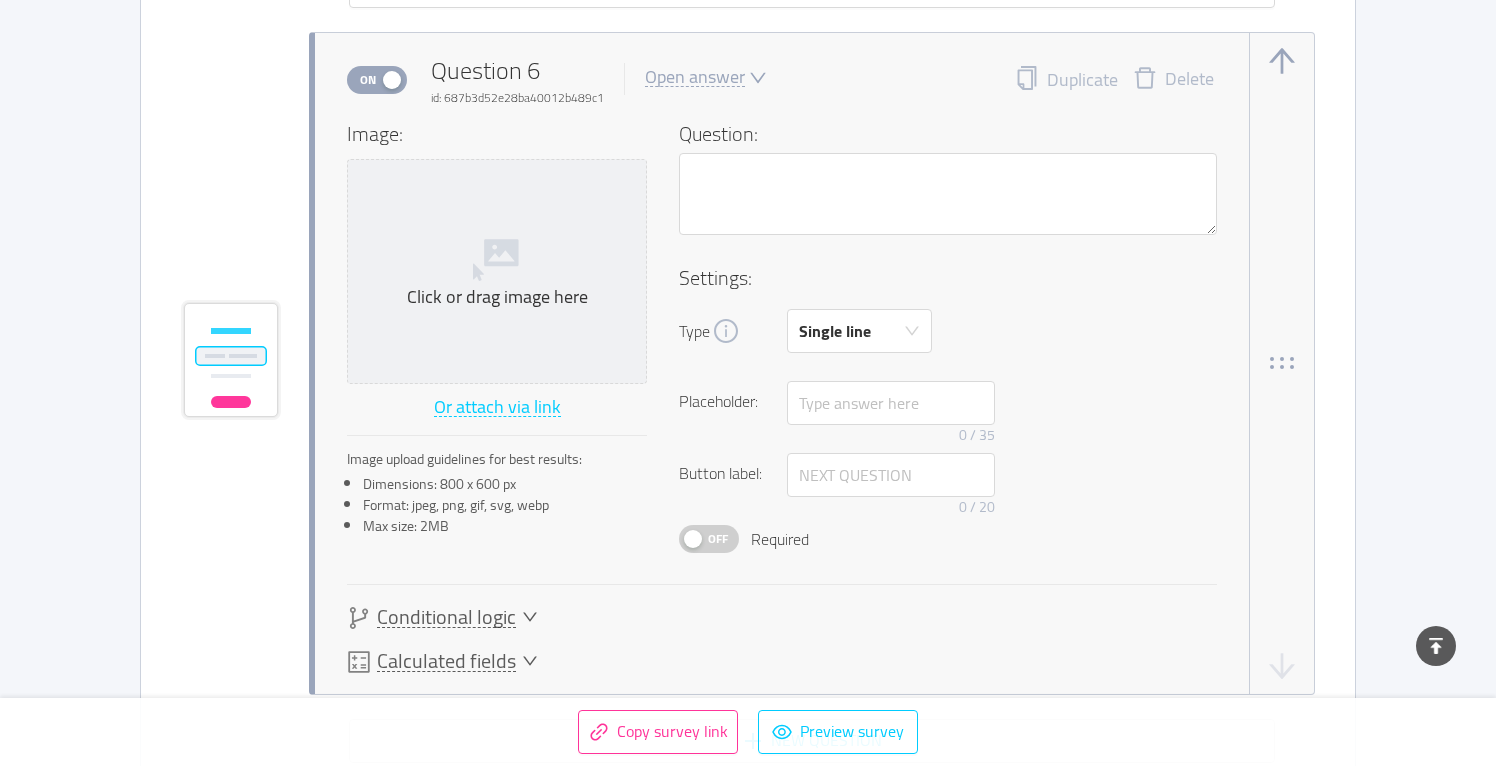 click on "Conditional logic" at bounding box center (446, 617) 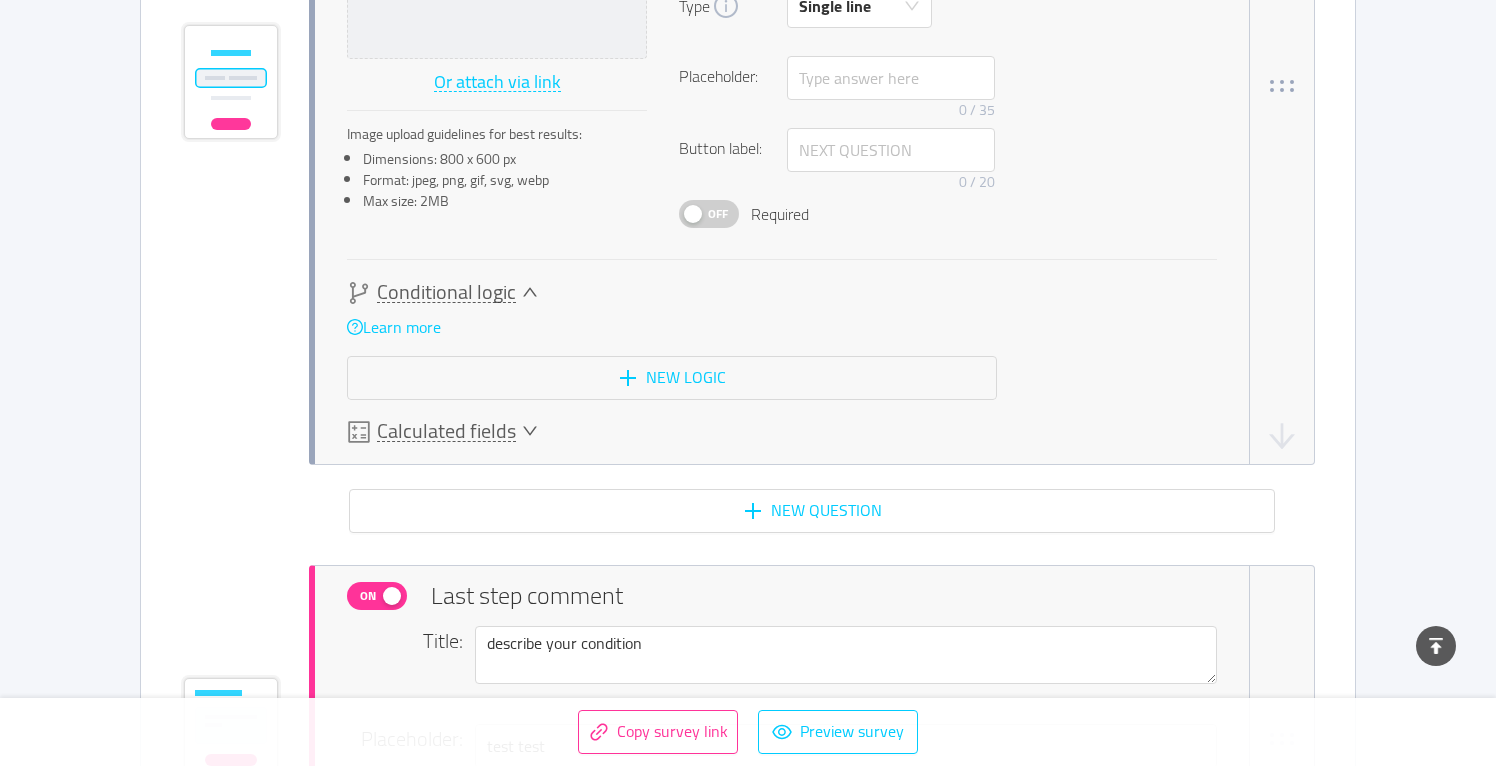 scroll, scrollTop: 7261, scrollLeft: 0, axis: vertical 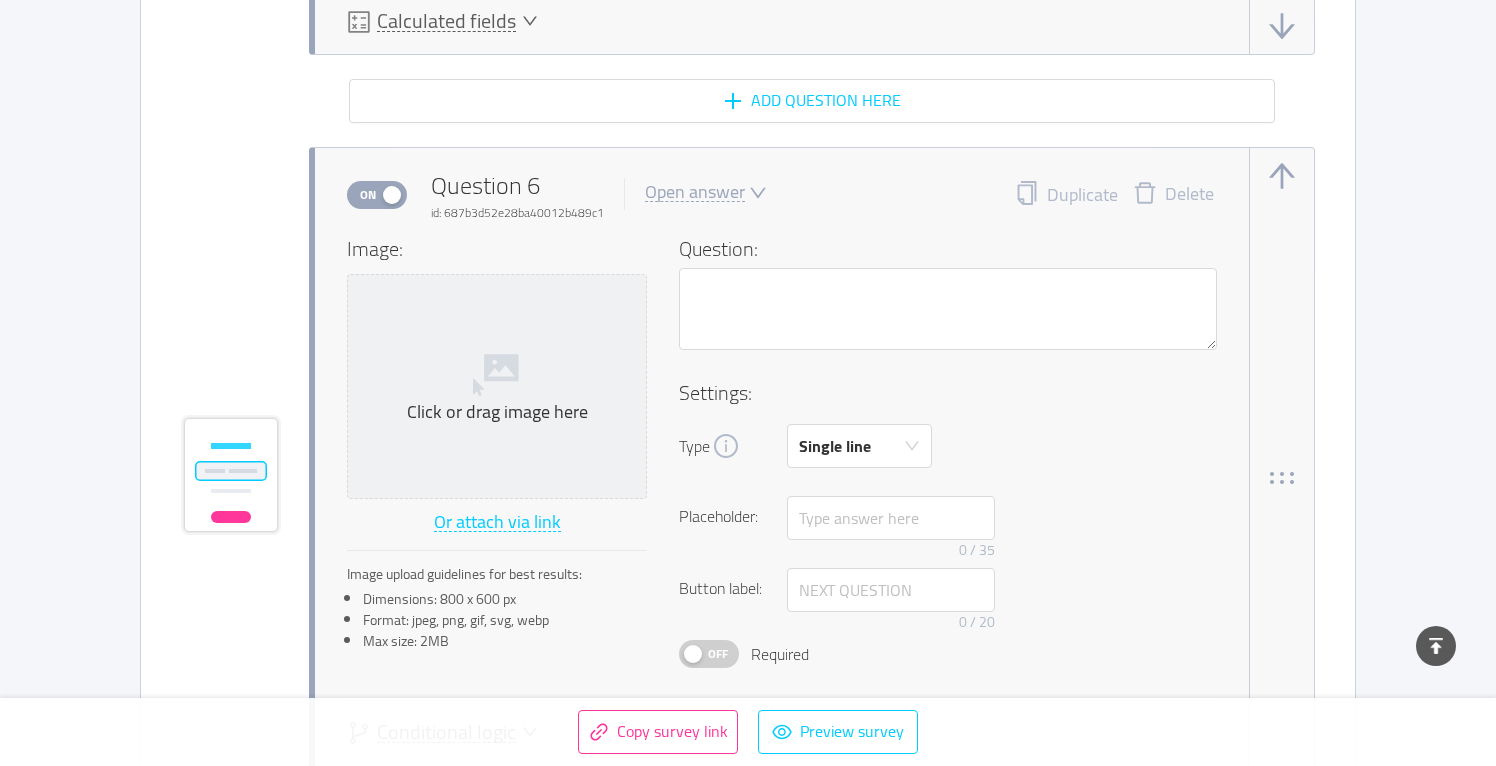 click 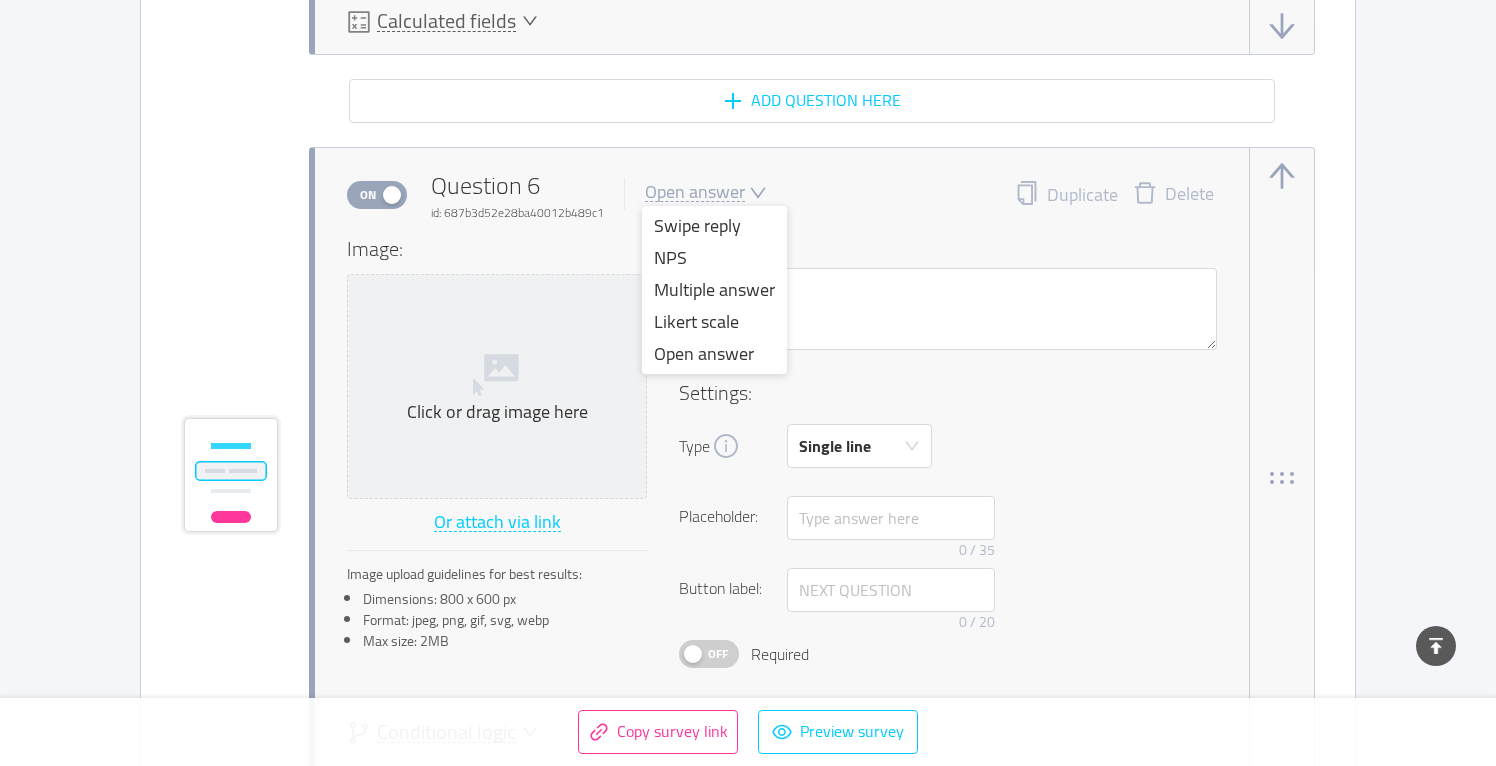 click on "On" at bounding box center [368, 195] 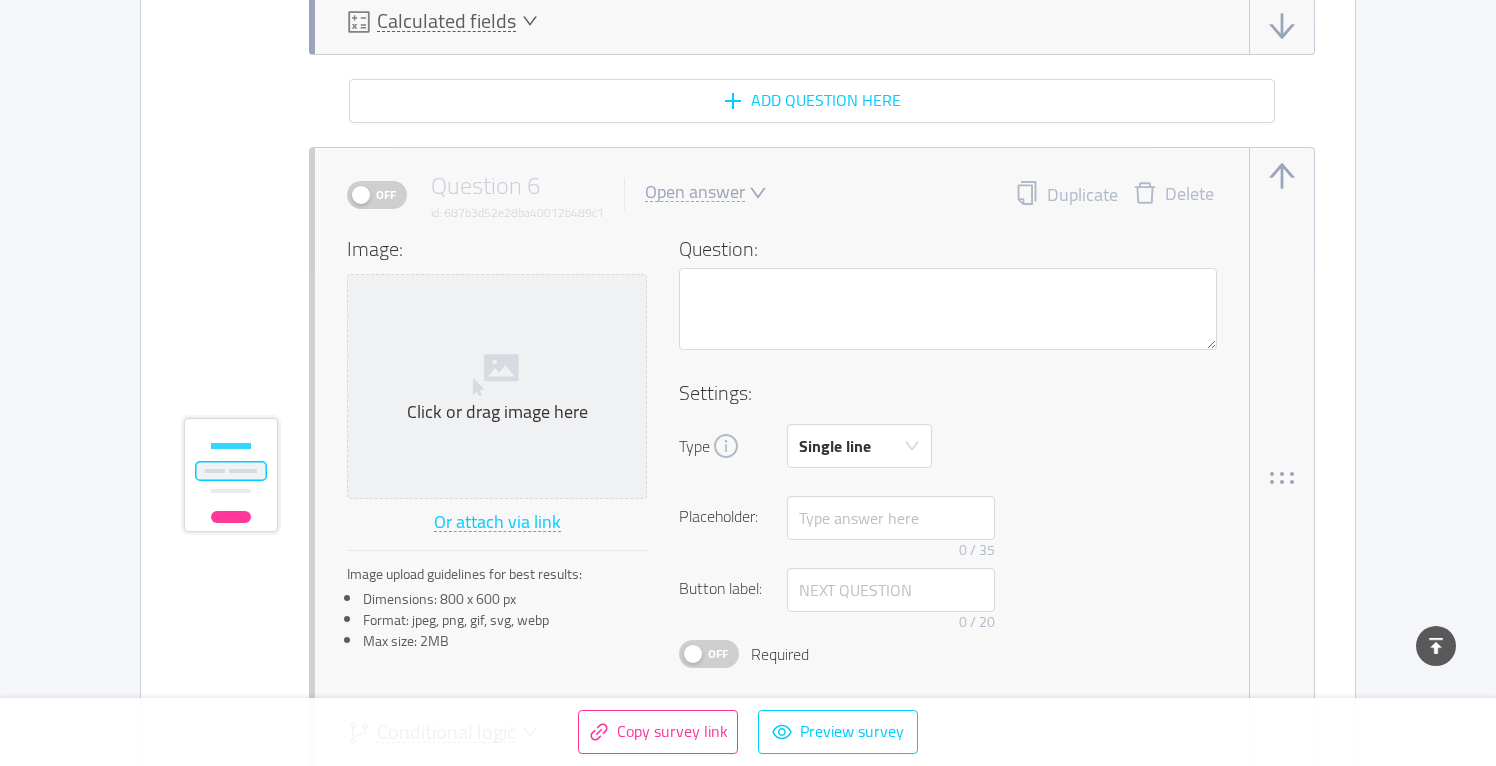 click on "Off" at bounding box center (386, 195) 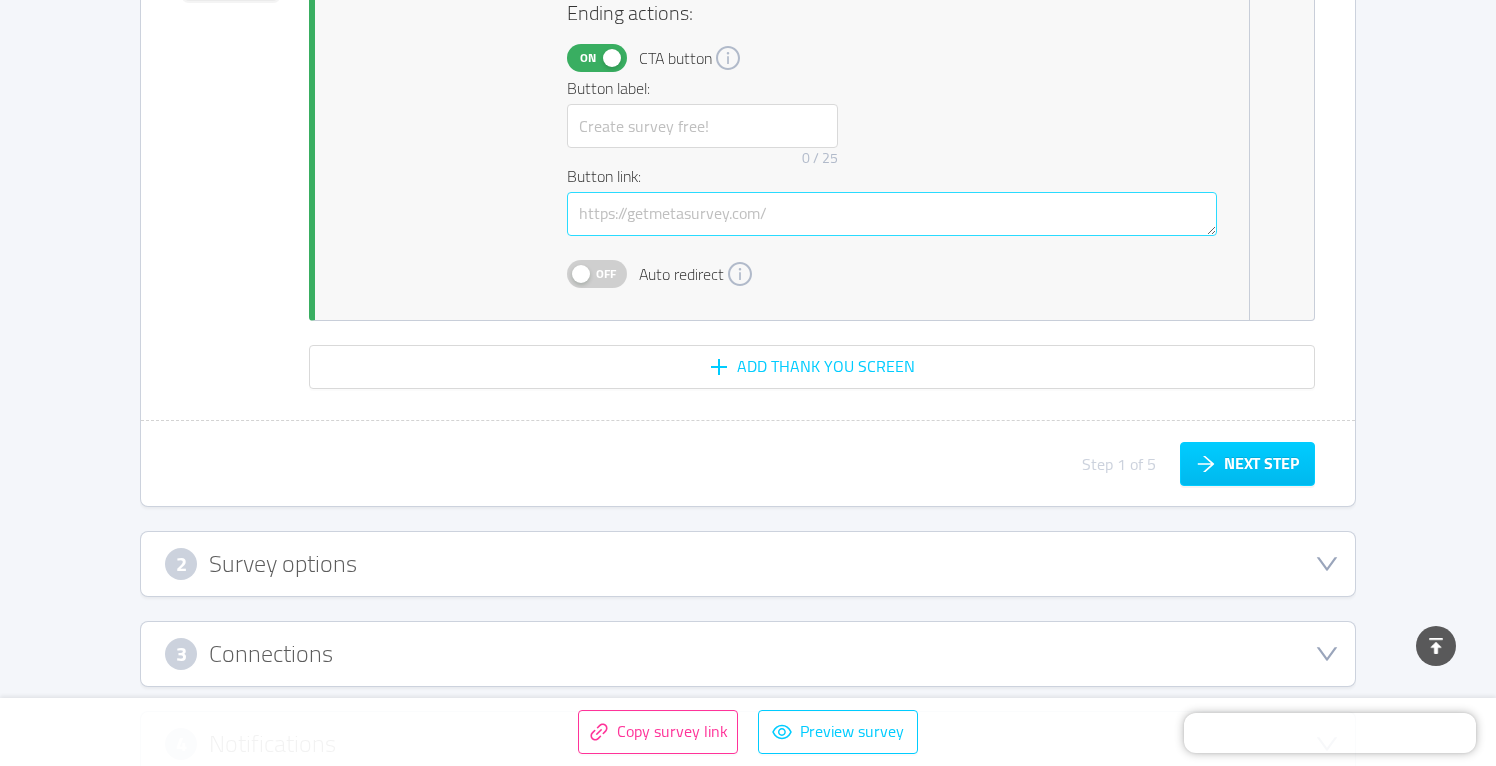 scroll, scrollTop: 9399, scrollLeft: 0, axis: vertical 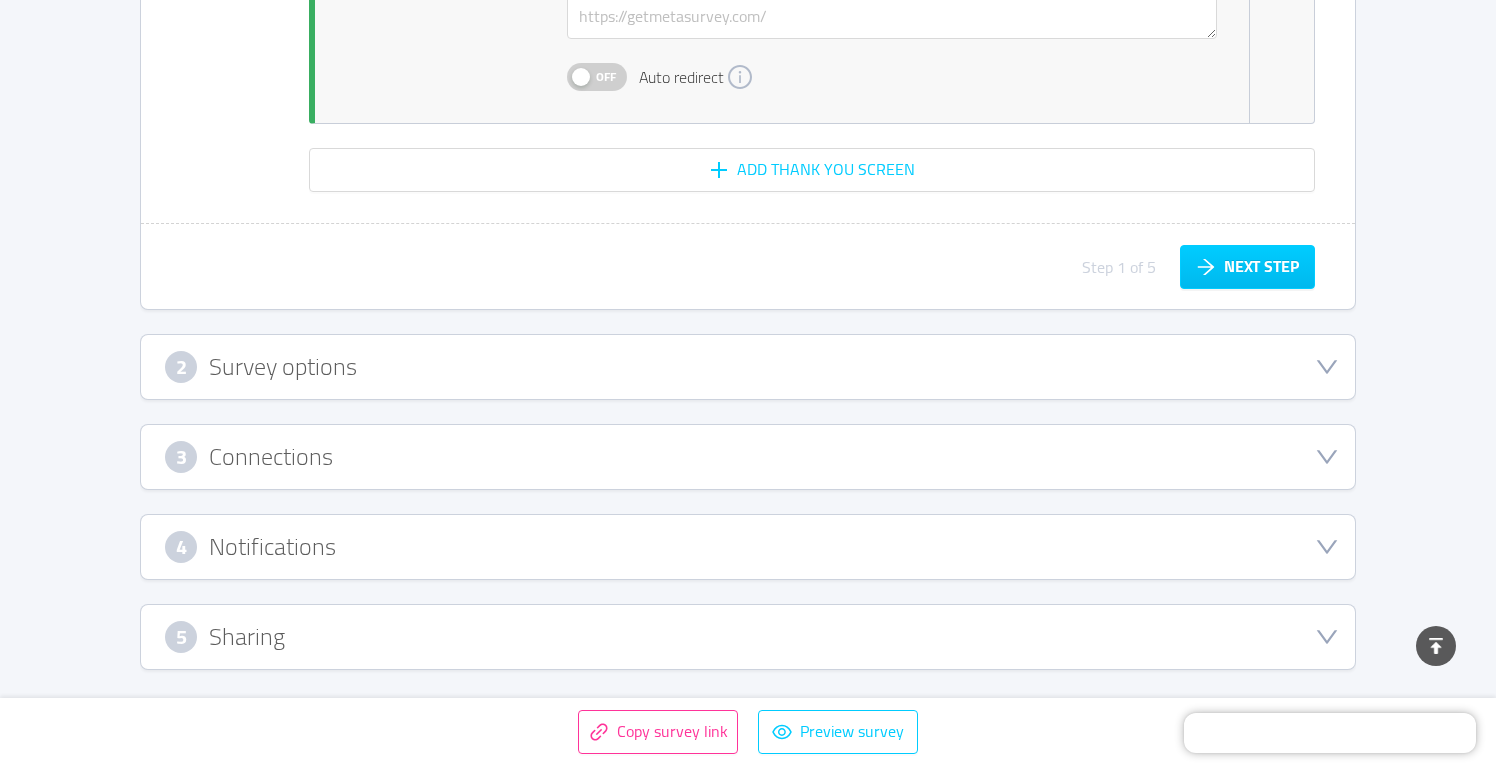 click on "2  Survey options" at bounding box center [748, 367] 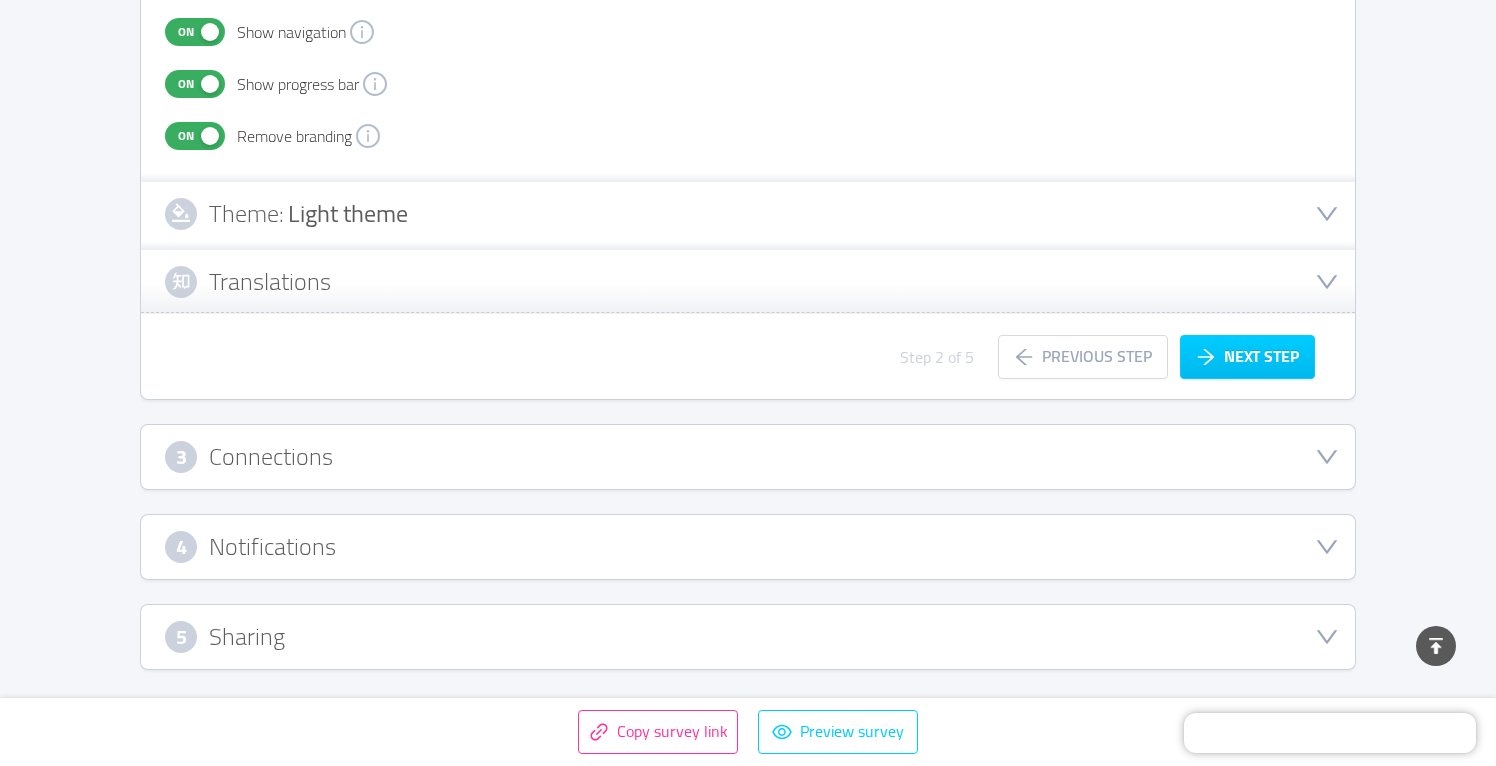 scroll, scrollTop: 705, scrollLeft: 0, axis: vertical 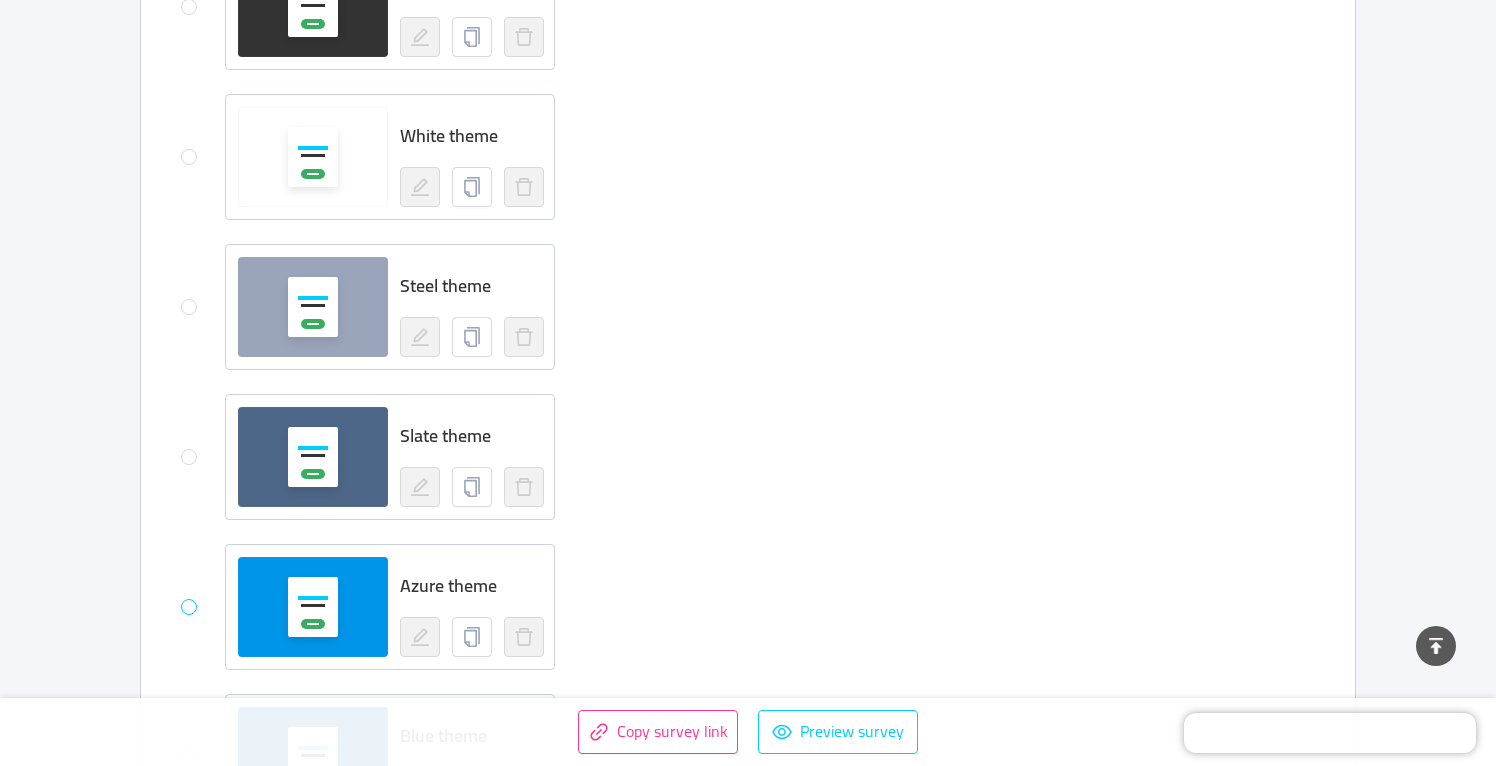 click at bounding box center [189, 607] 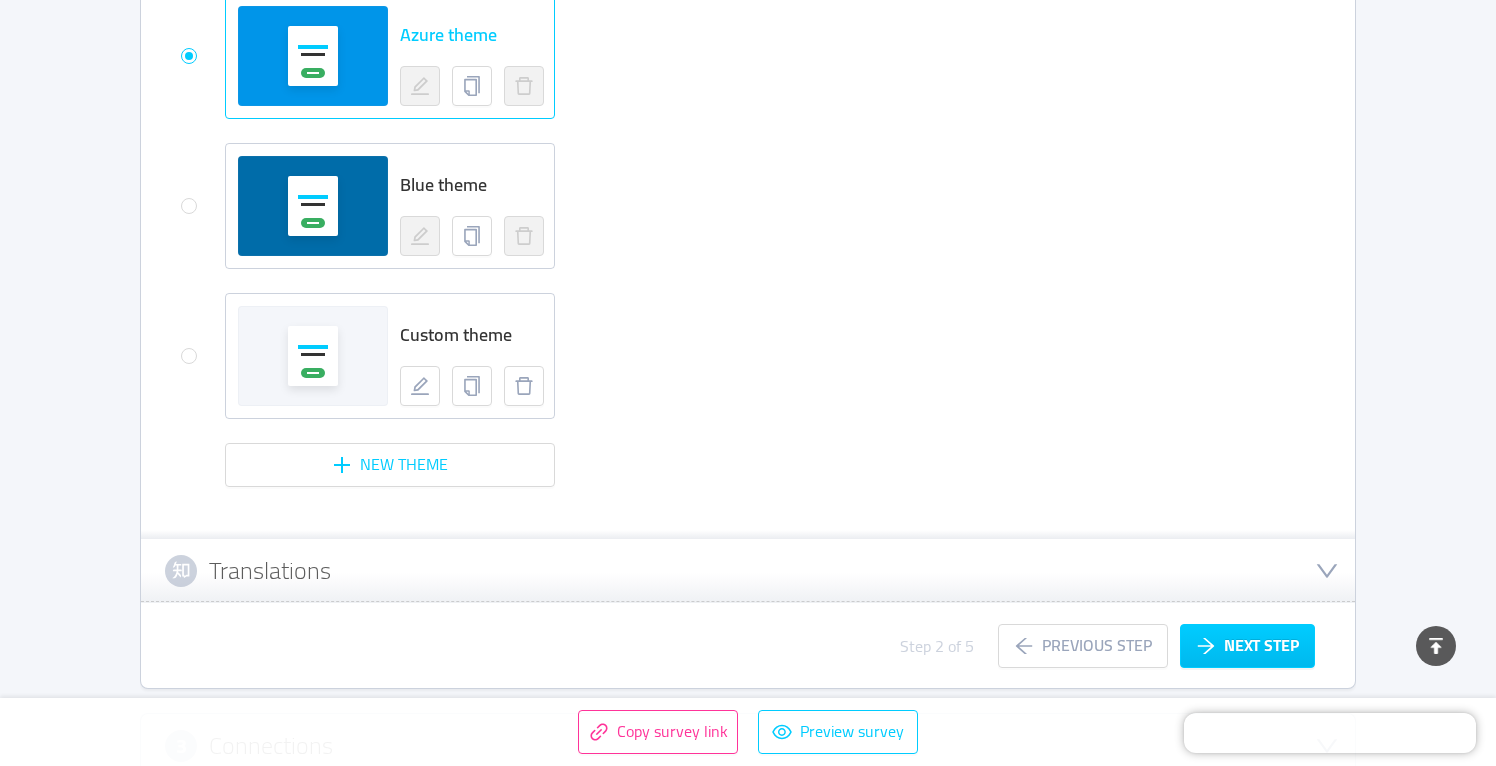 scroll, scrollTop: 1874, scrollLeft: 0, axis: vertical 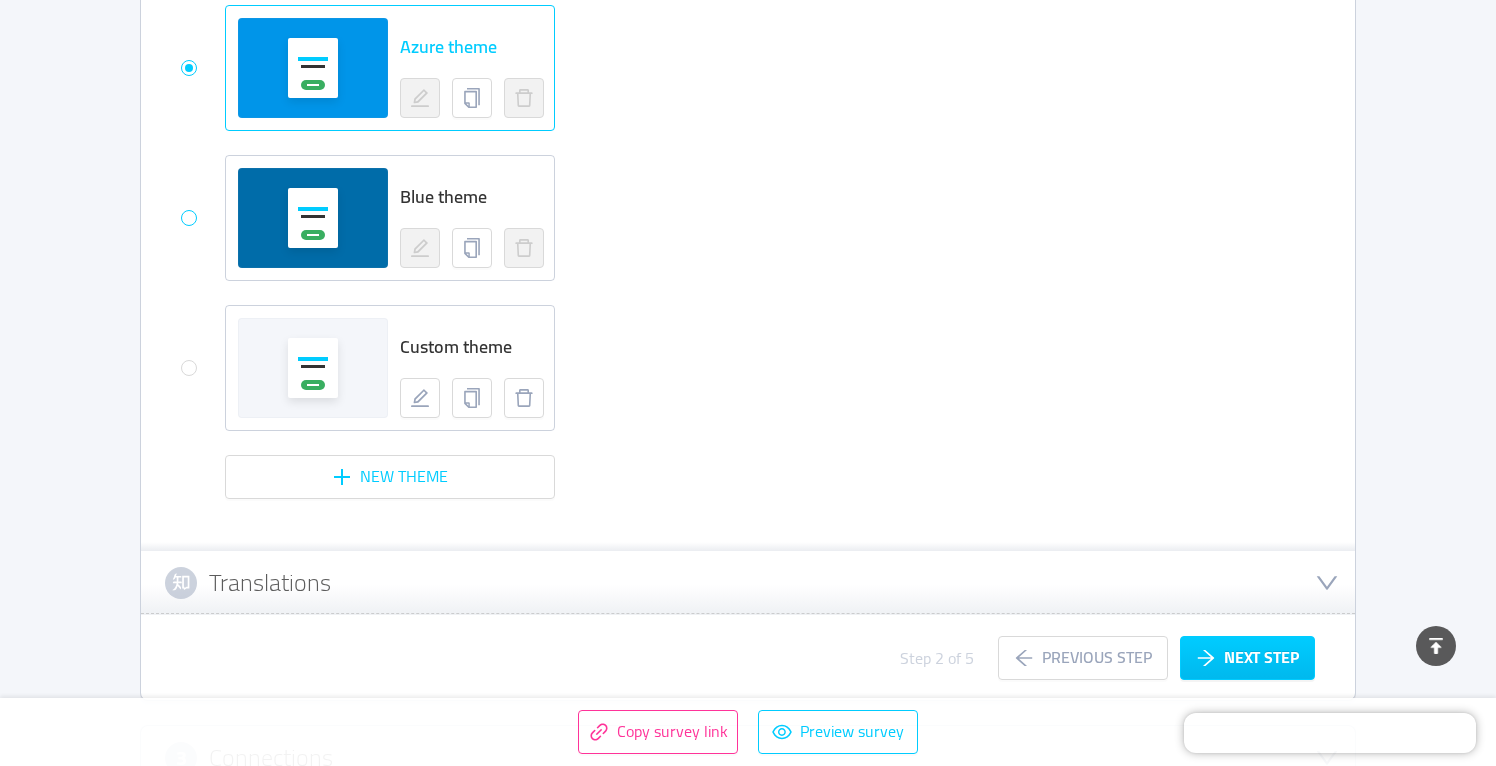 click at bounding box center [189, 218] 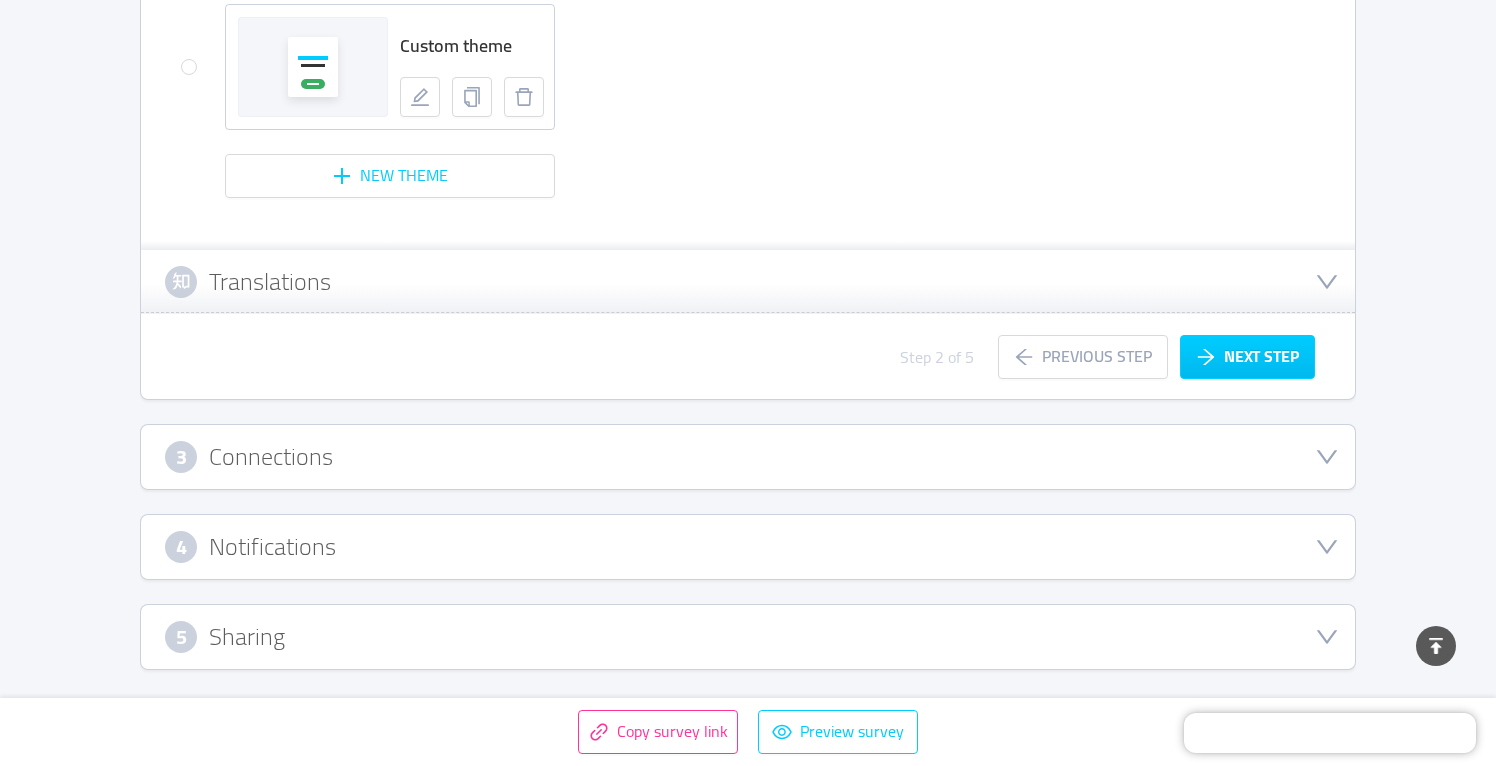 scroll, scrollTop: 2175, scrollLeft: 0, axis: vertical 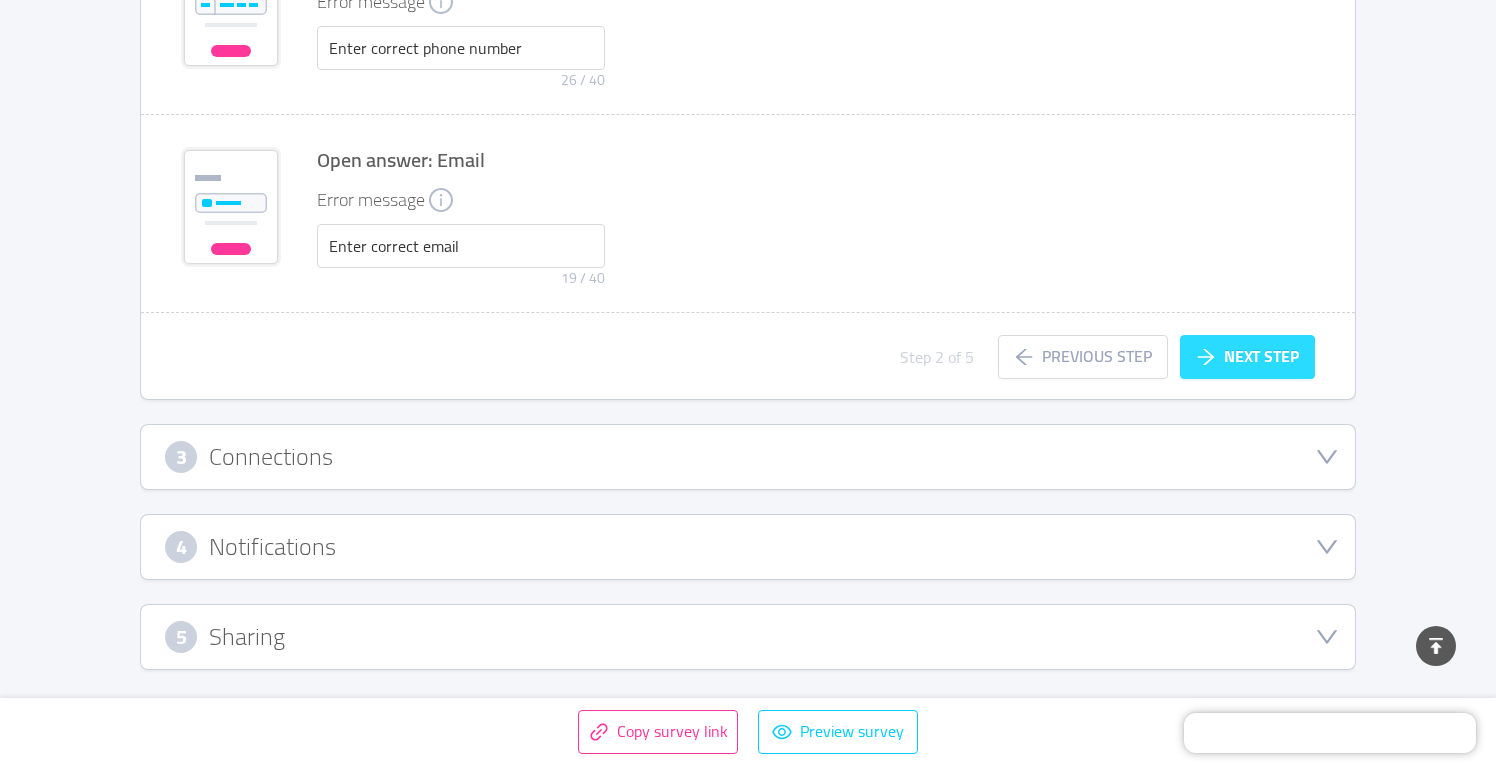 click on "Next step" at bounding box center (1247, 357) 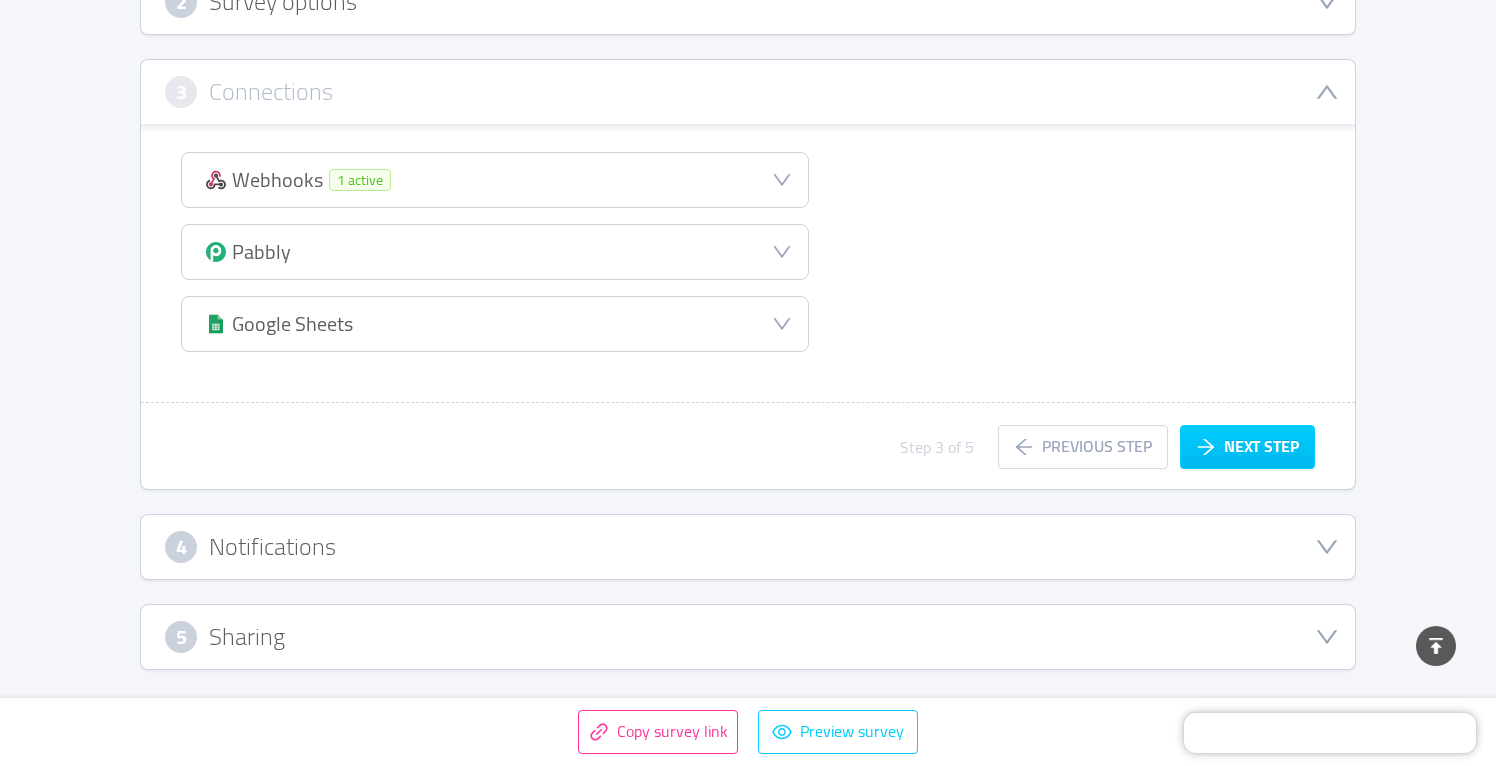 scroll, scrollTop: 428, scrollLeft: 0, axis: vertical 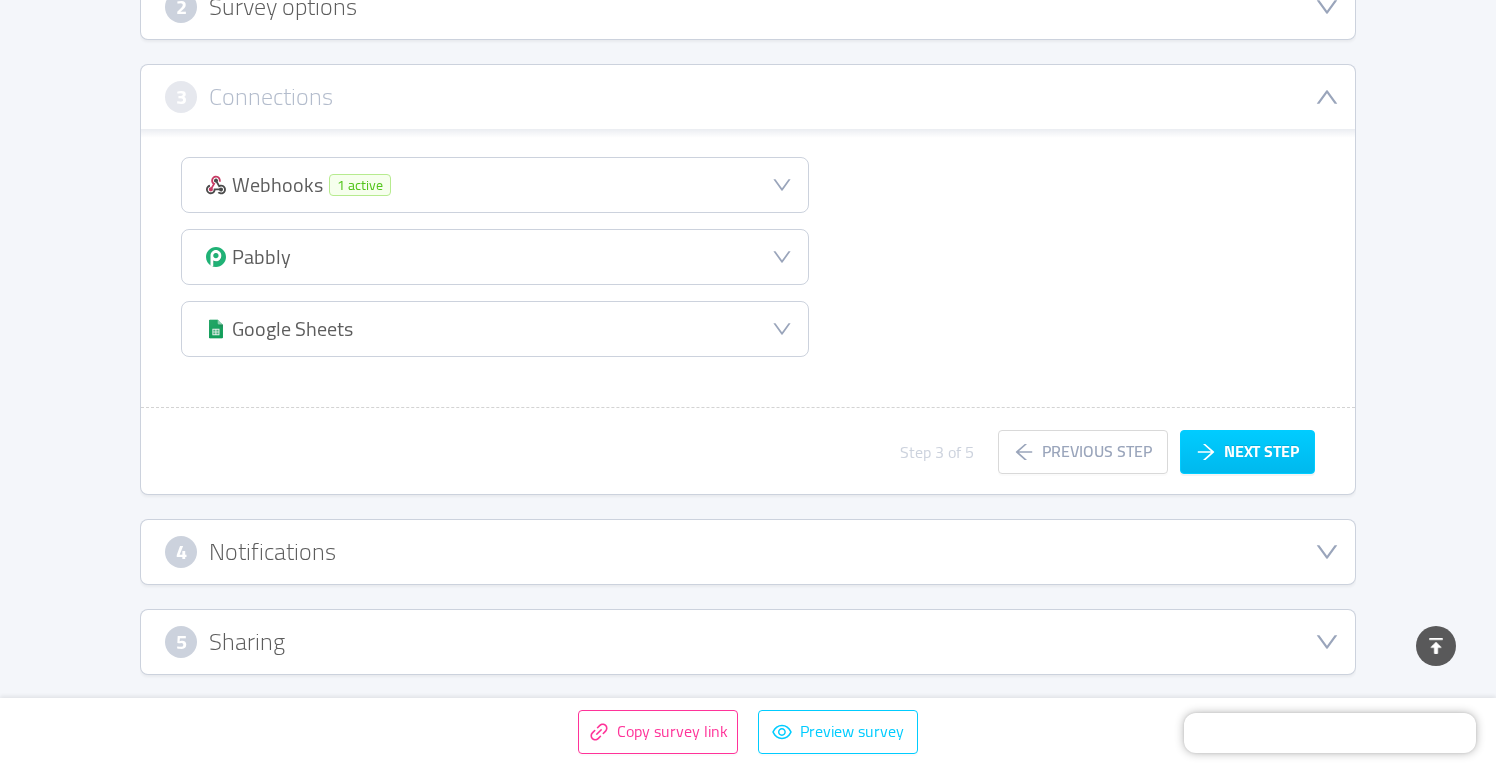 click on "Google Sheets" at bounding box center (495, 329) 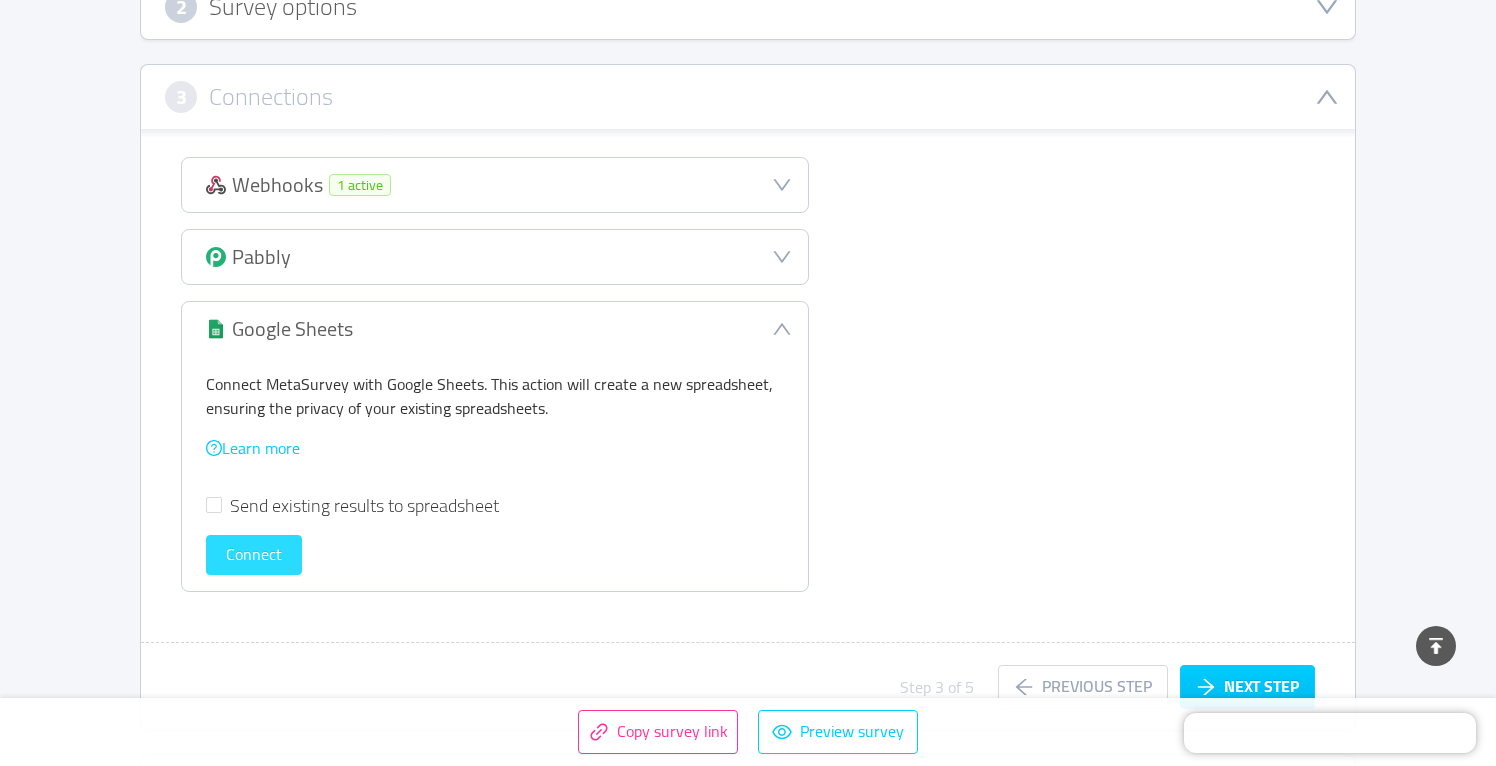 click on "Connect" at bounding box center [254, 555] 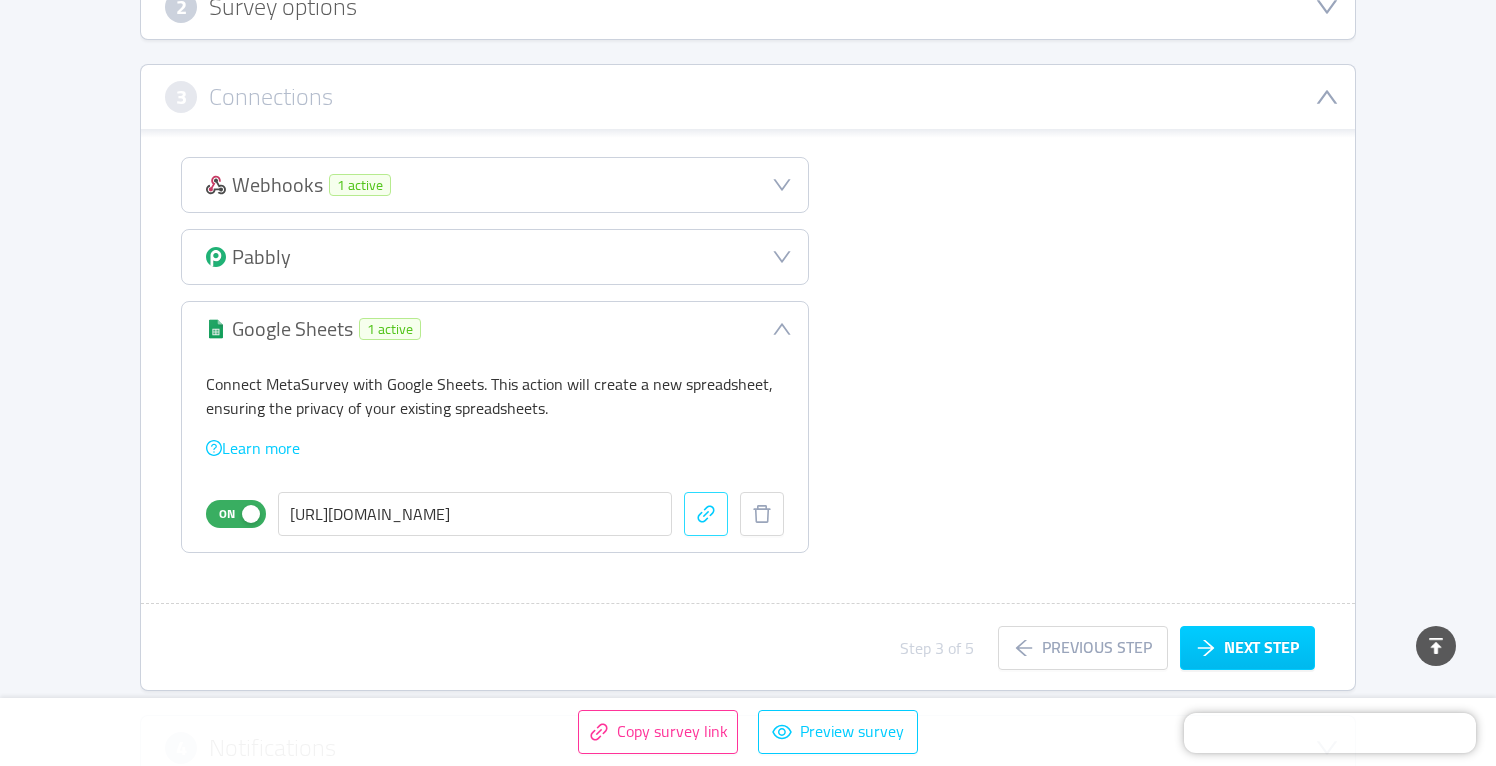 click at bounding box center [706, 514] 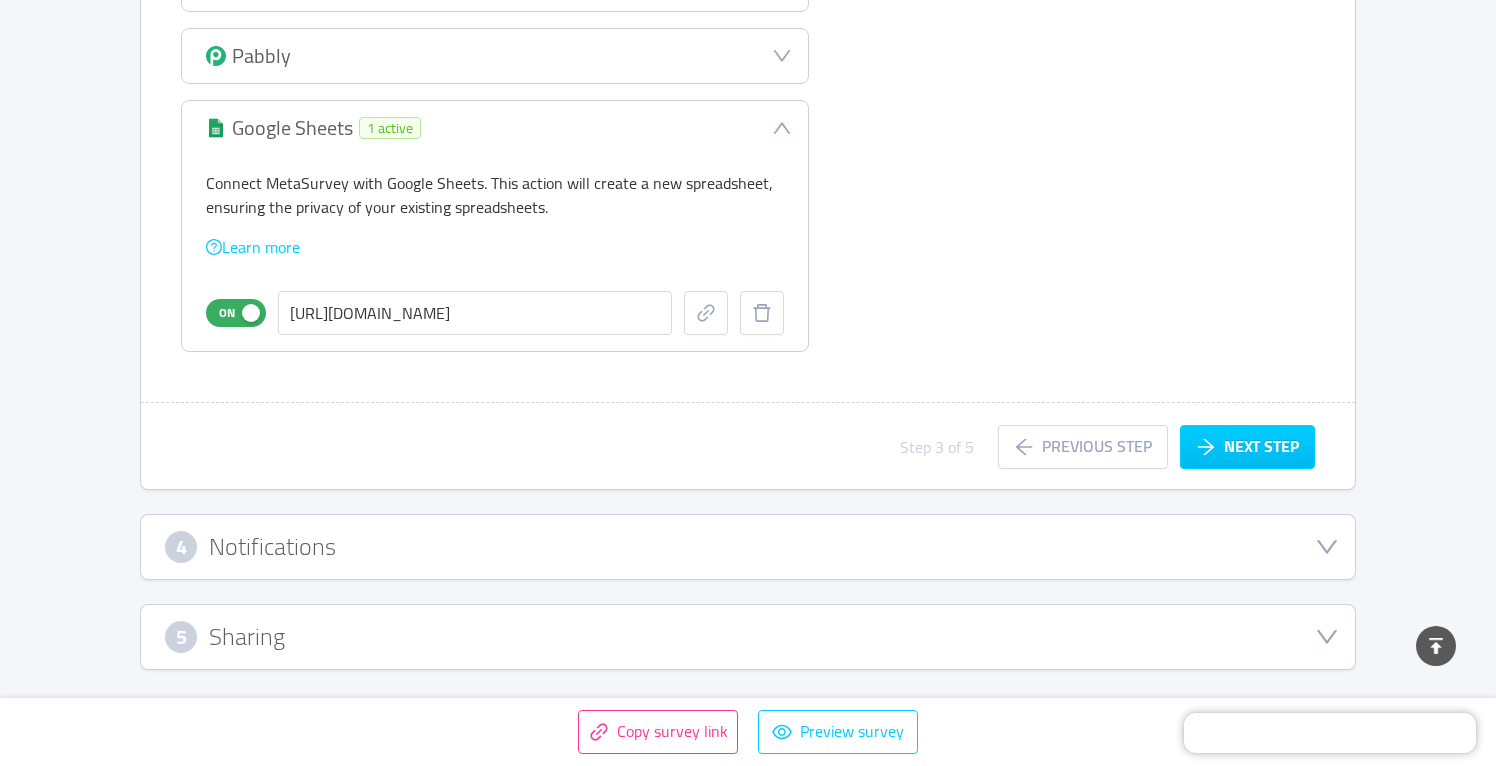 scroll, scrollTop: 629, scrollLeft: 0, axis: vertical 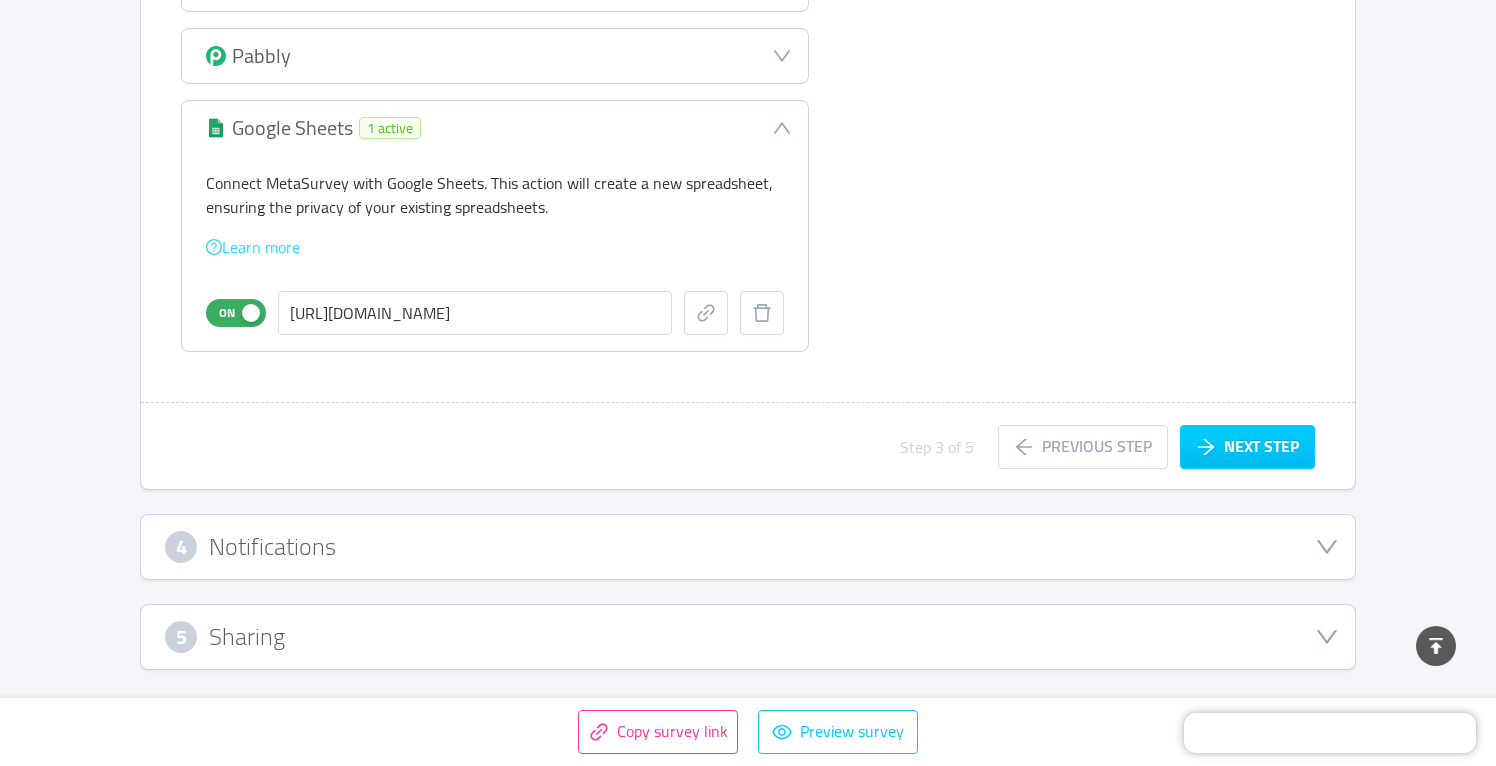 click on "Learn more" at bounding box center (253, 247) 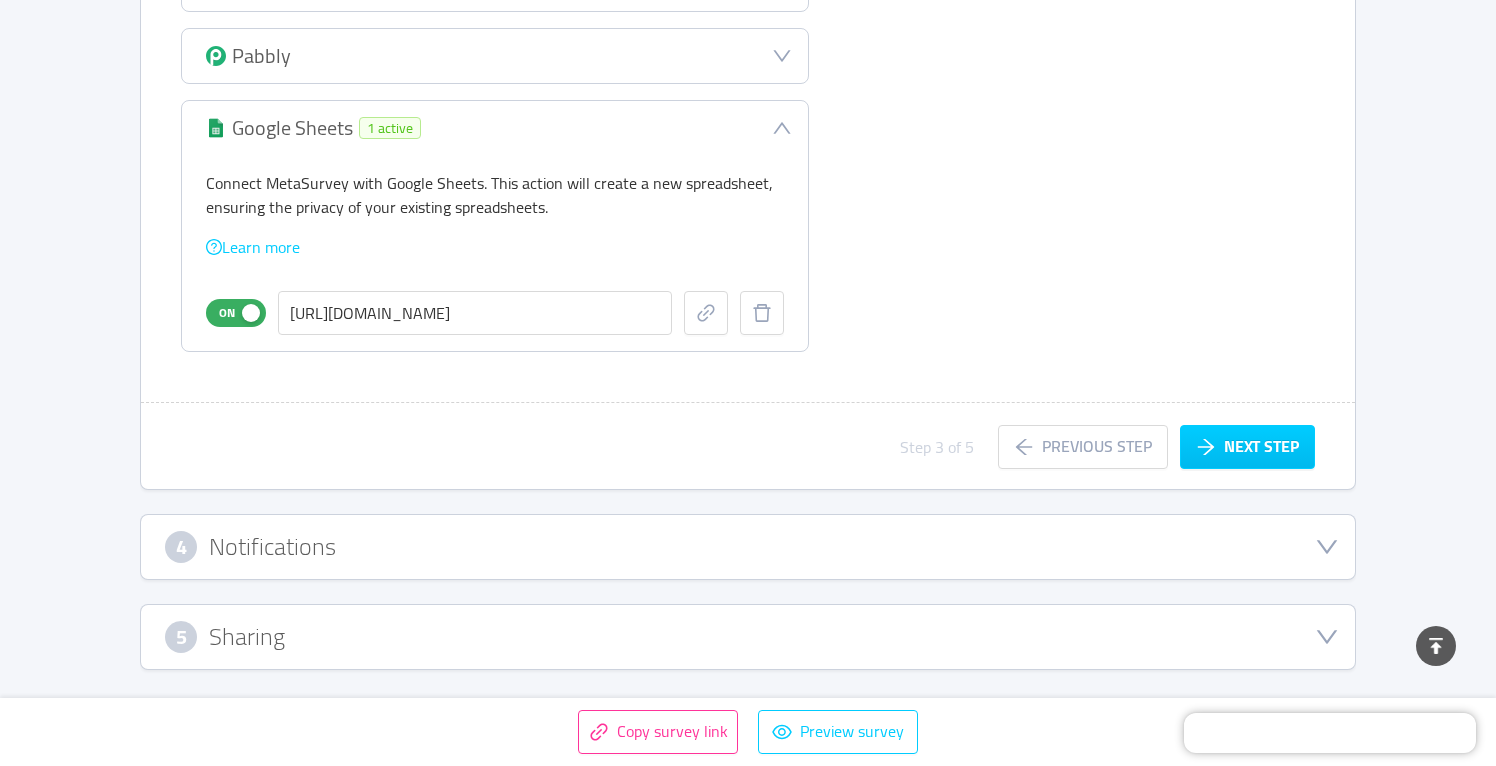 scroll, scrollTop: 629, scrollLeft: 0, axis: vertical 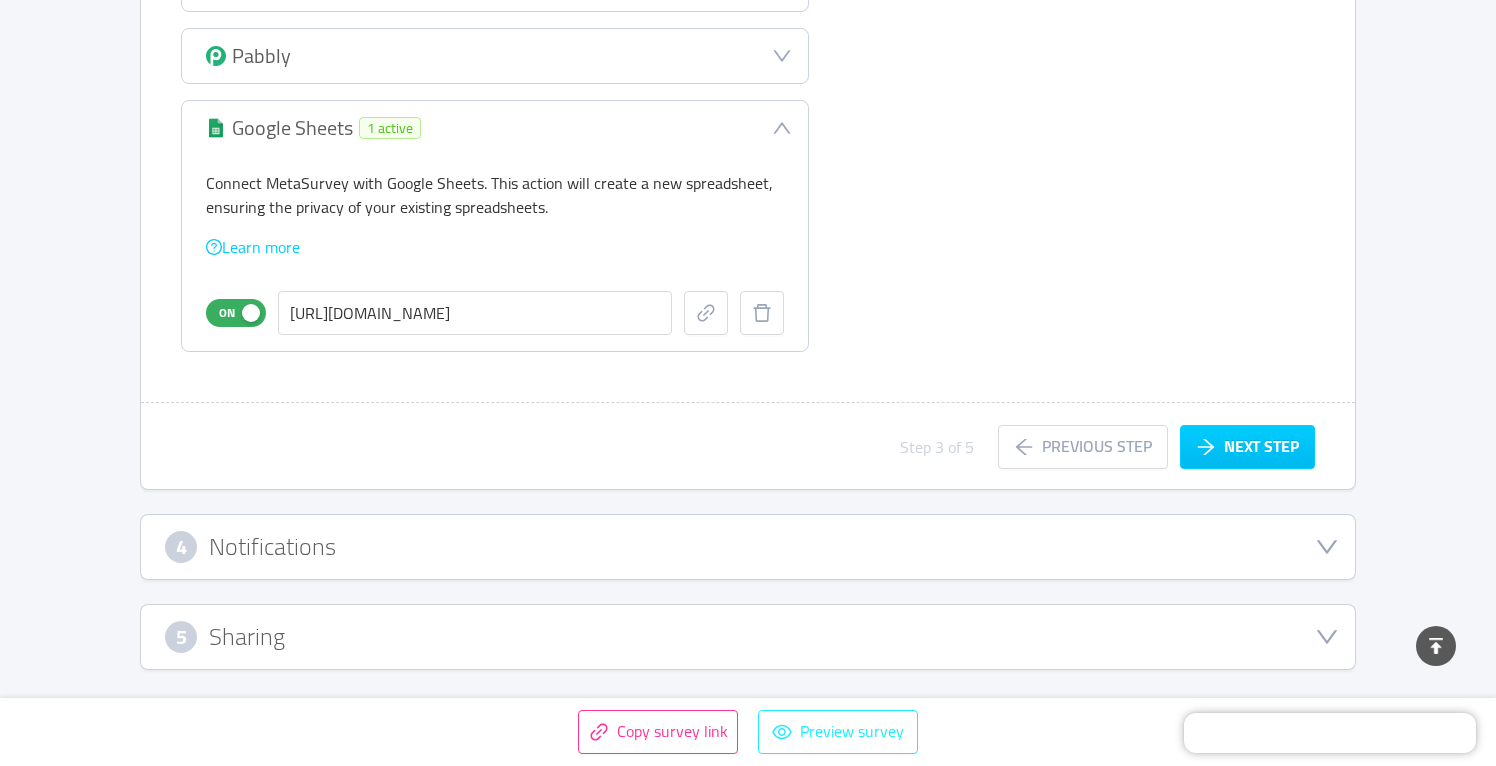 click on "Preview survey" at bounding box center (838, 732) 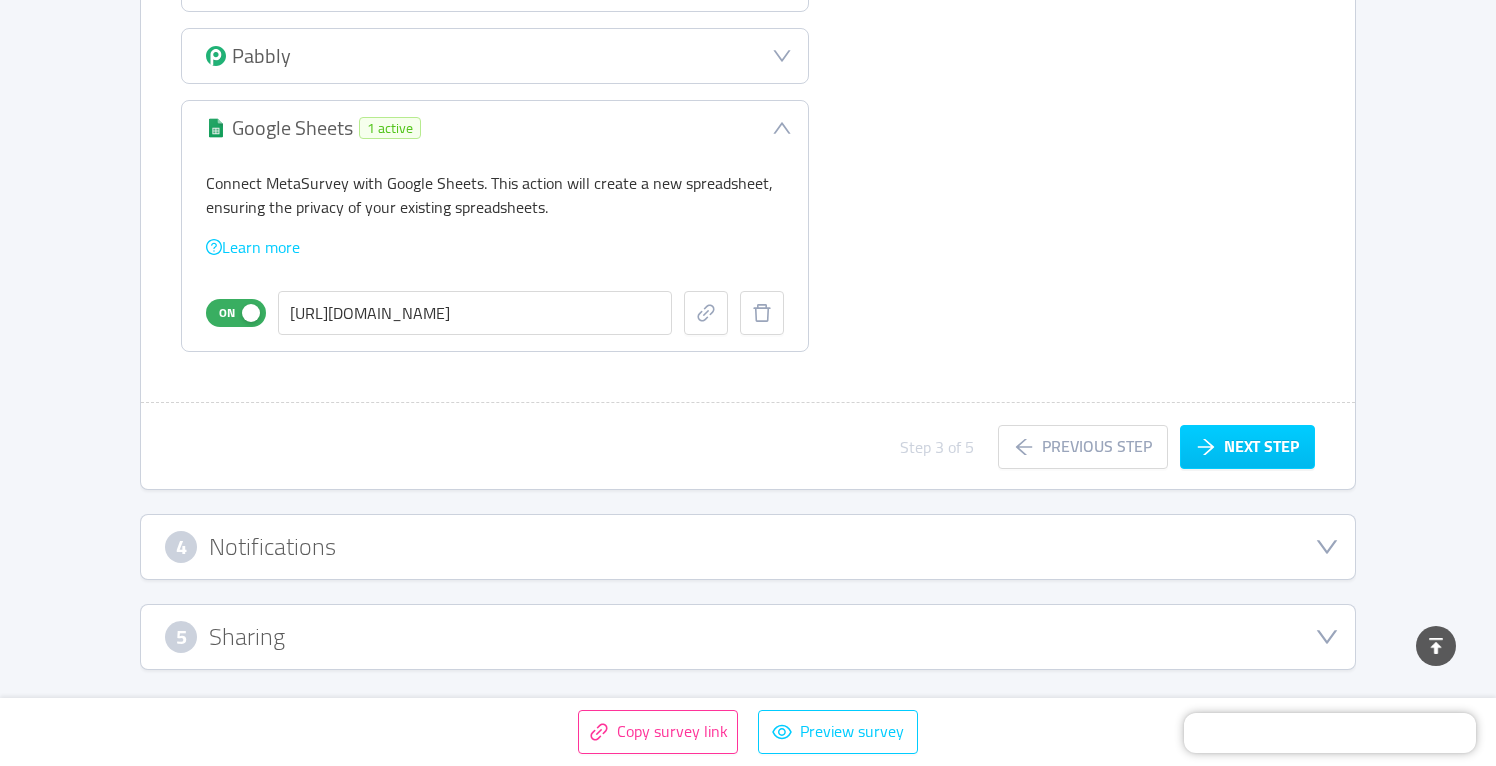 scroll, scrollTop: 629, scrollLeft: 0, axis: vertical 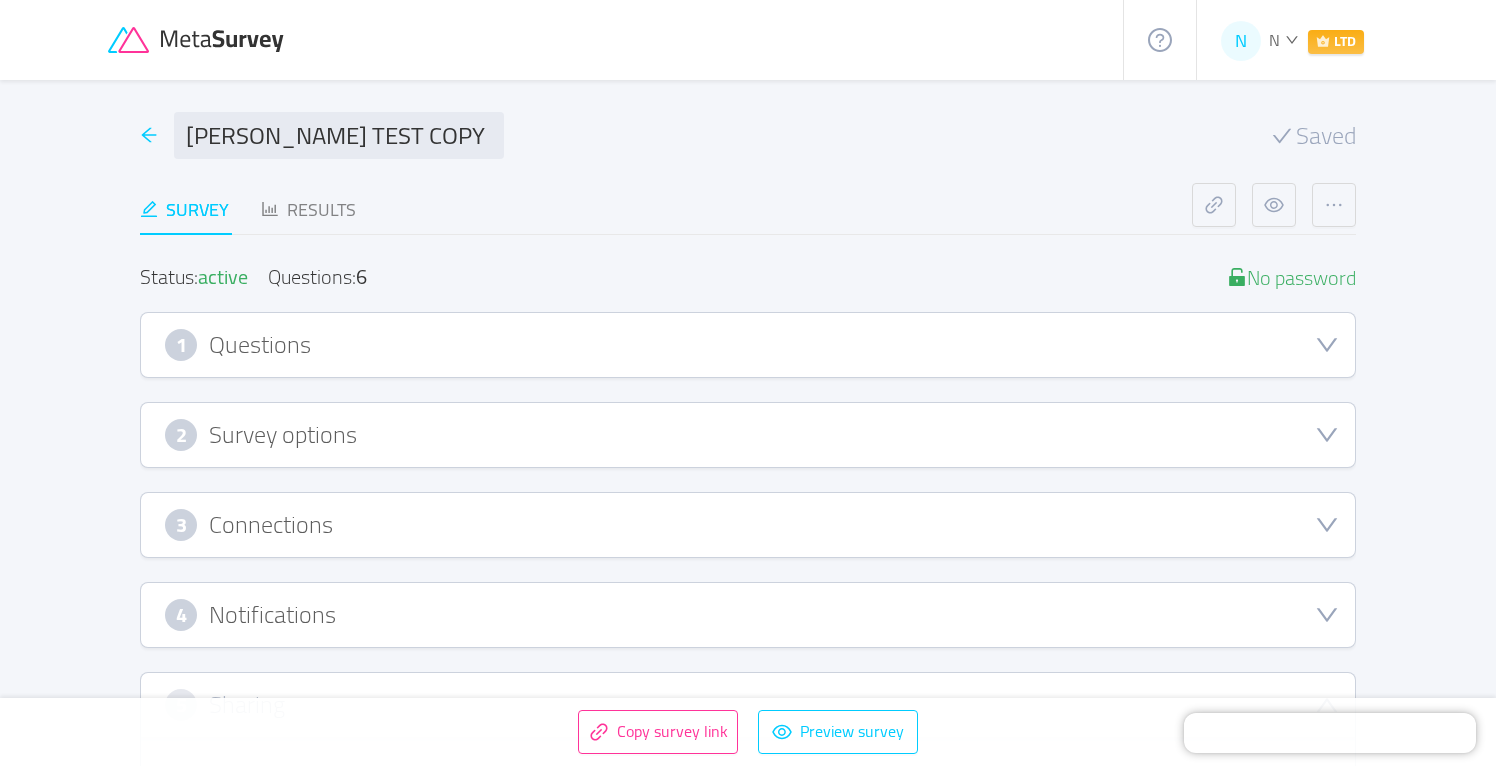 click 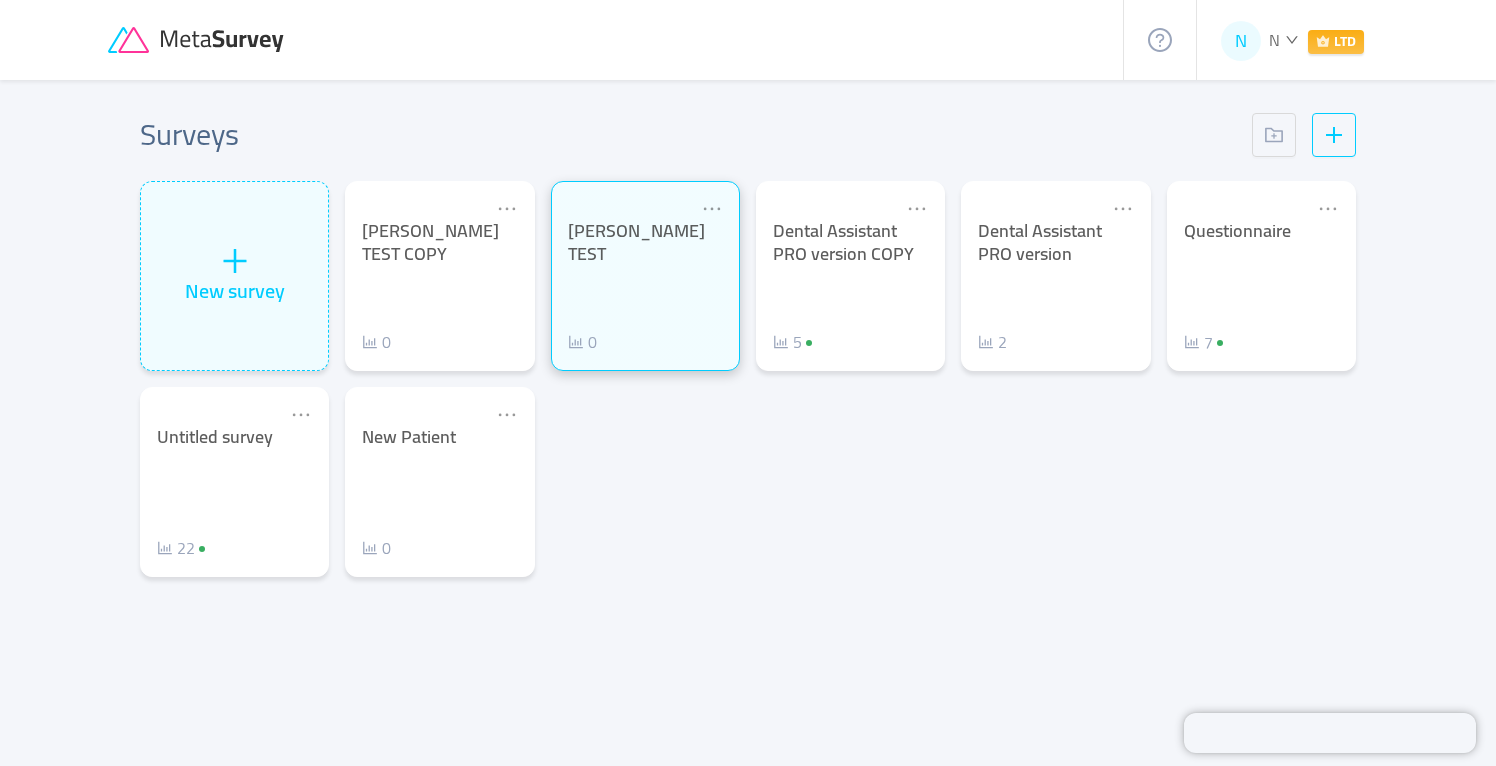 click on "BERTA TEST  0" at bounding box center [645, 287] 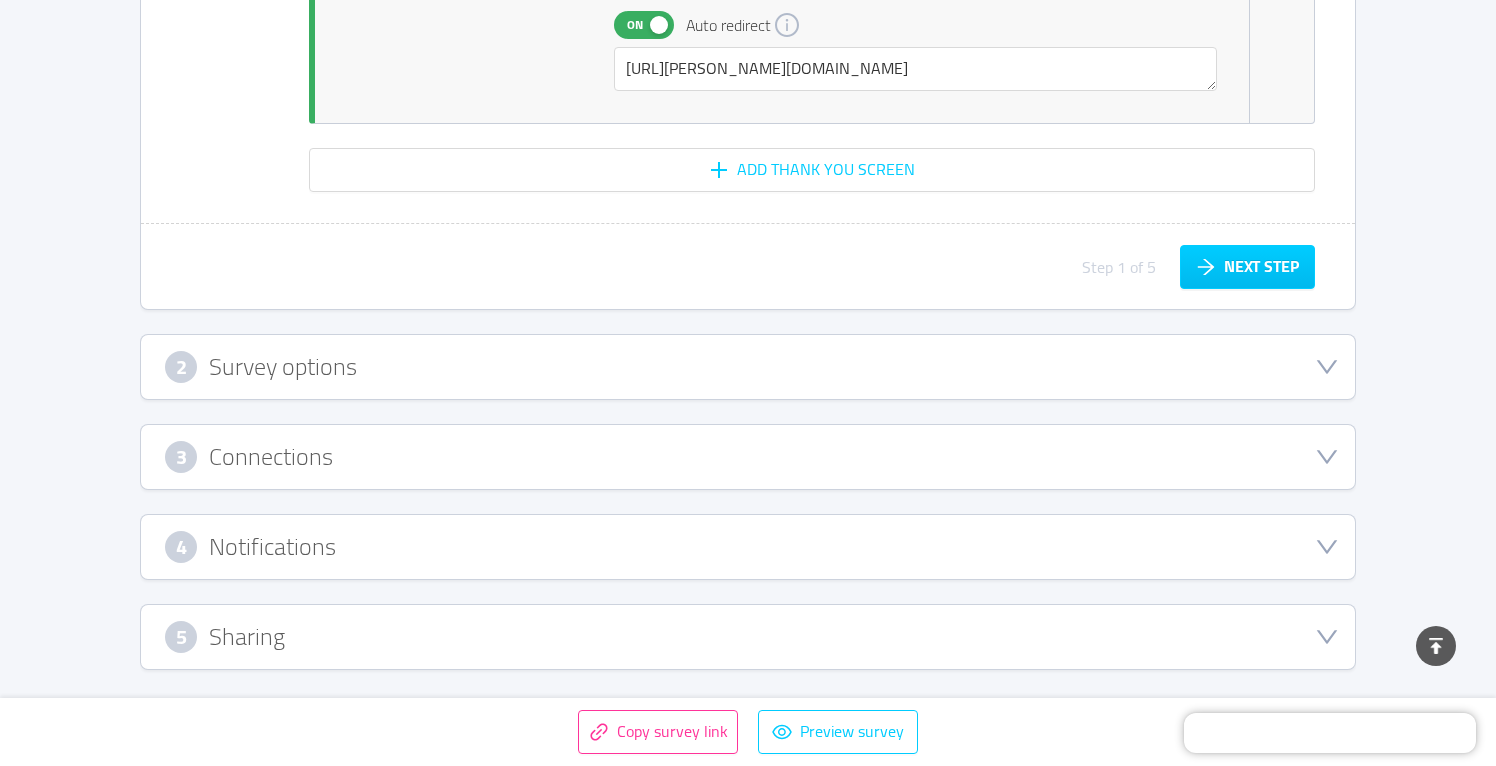 click on "5  Sharing" at bounding box center [748, 637] 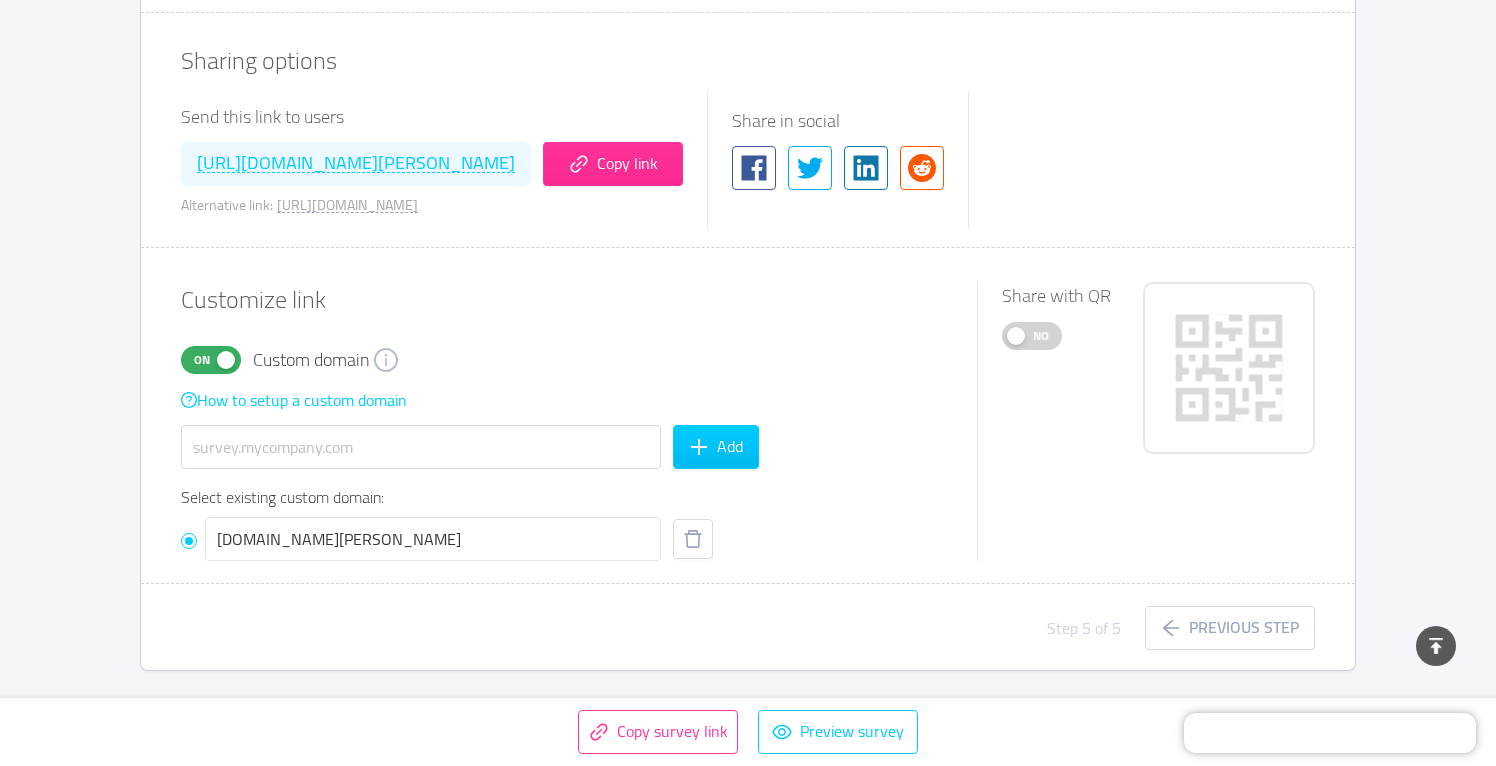 scroll, scrollTop: 1065, scrollLeft: 0, axis: vertical 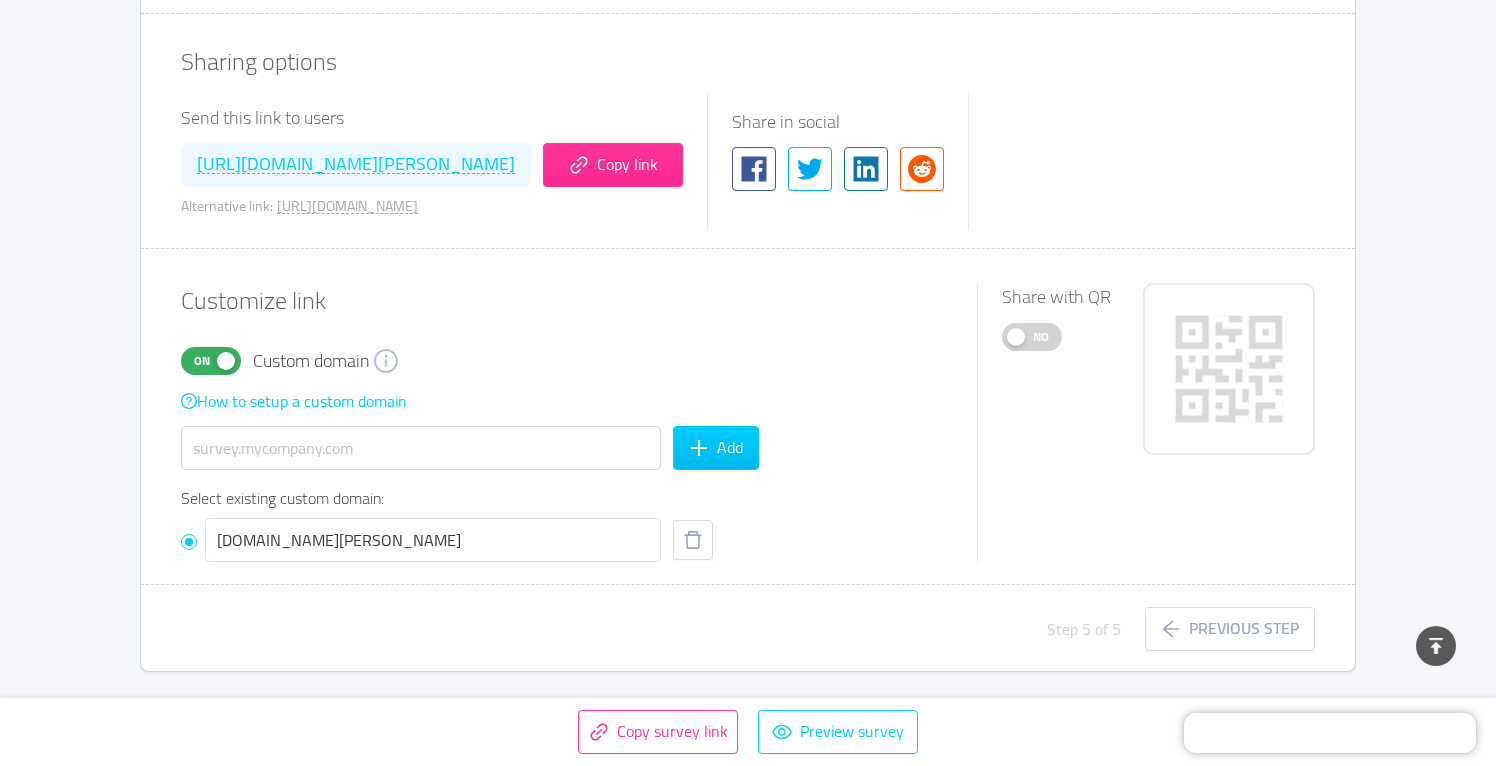 click on "metasurvey.bertha.health" at bounding box center (433, 540) 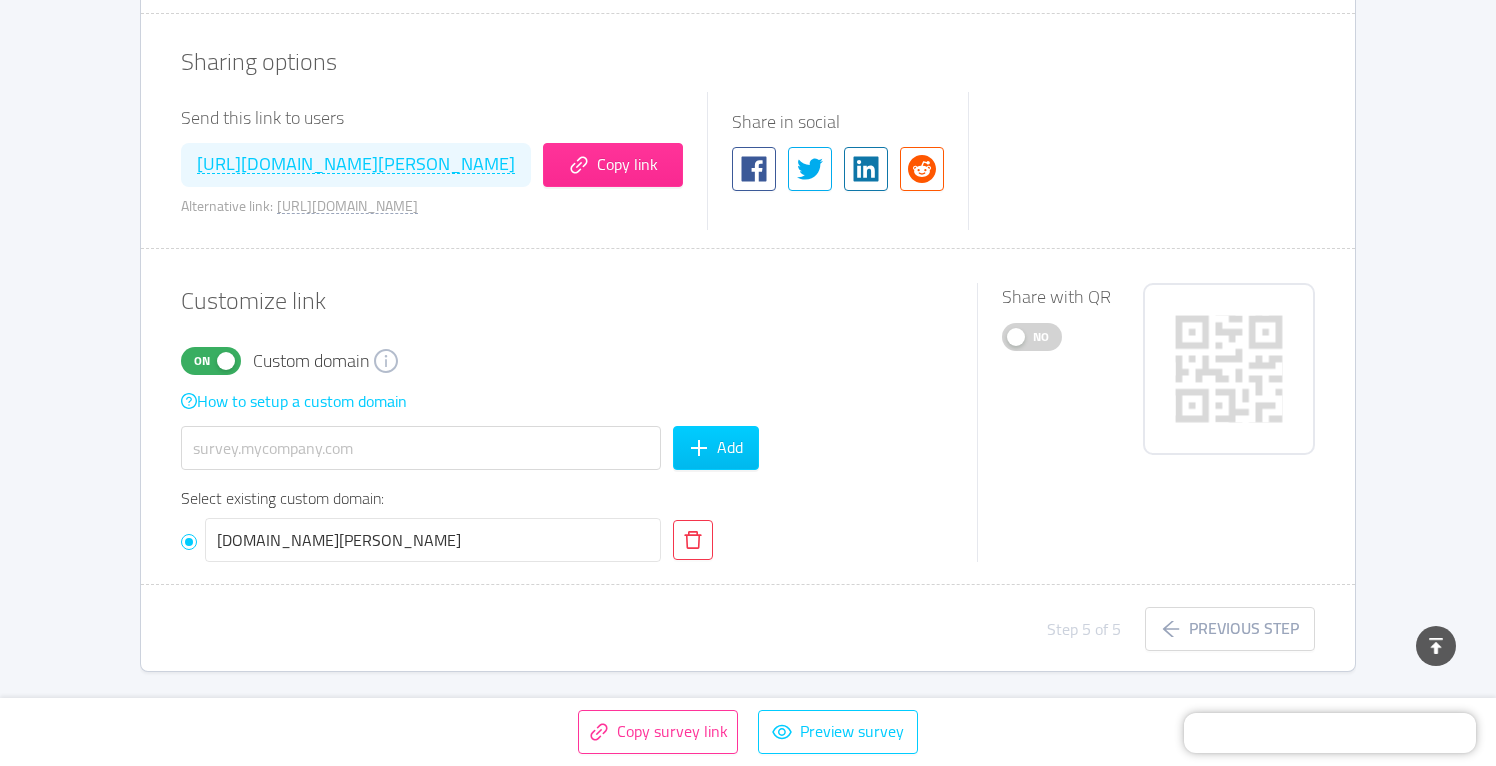 click on "metasurvey.bertha.health" at bounding box center [693, 540] 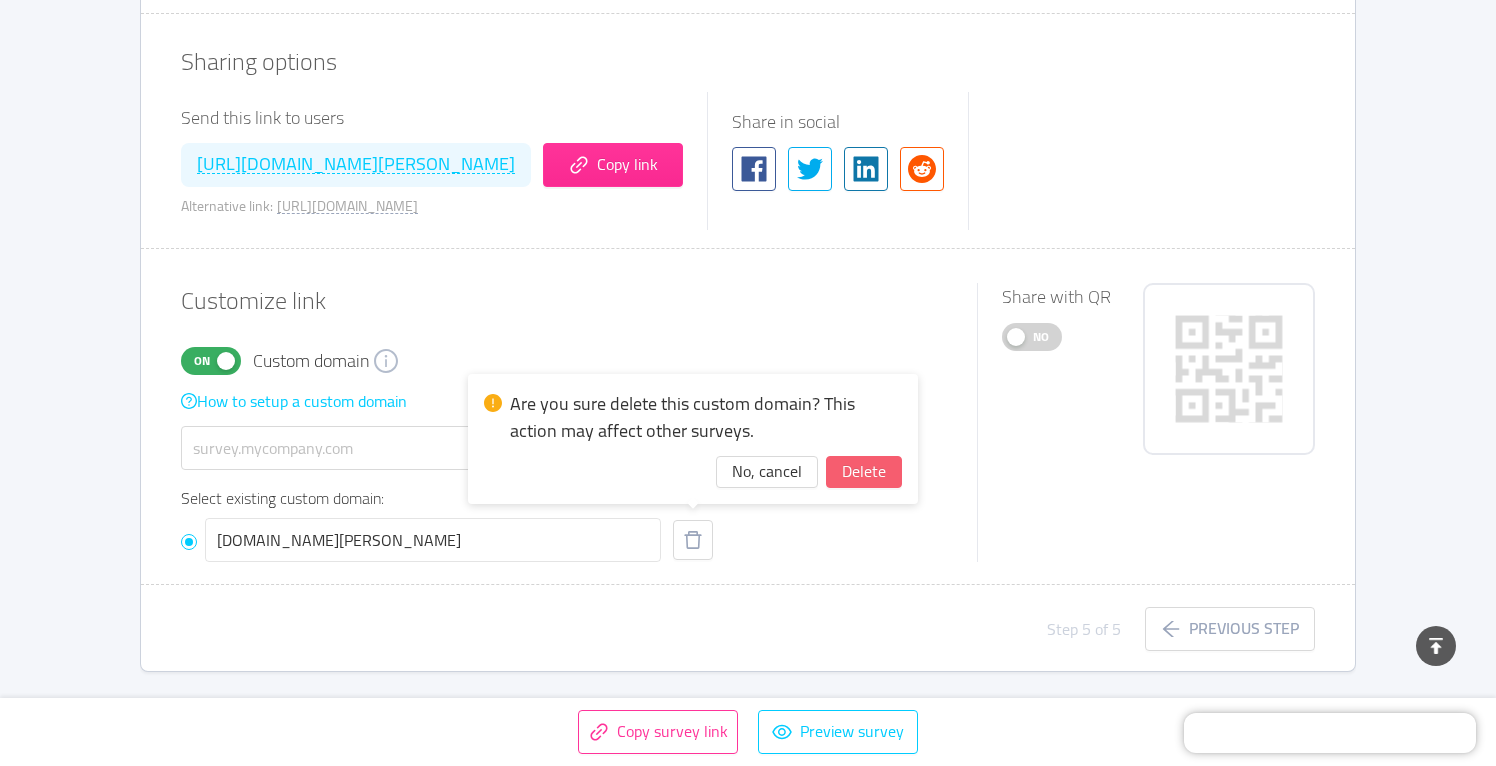 click on "Delete" at bounding box center [864, 472] 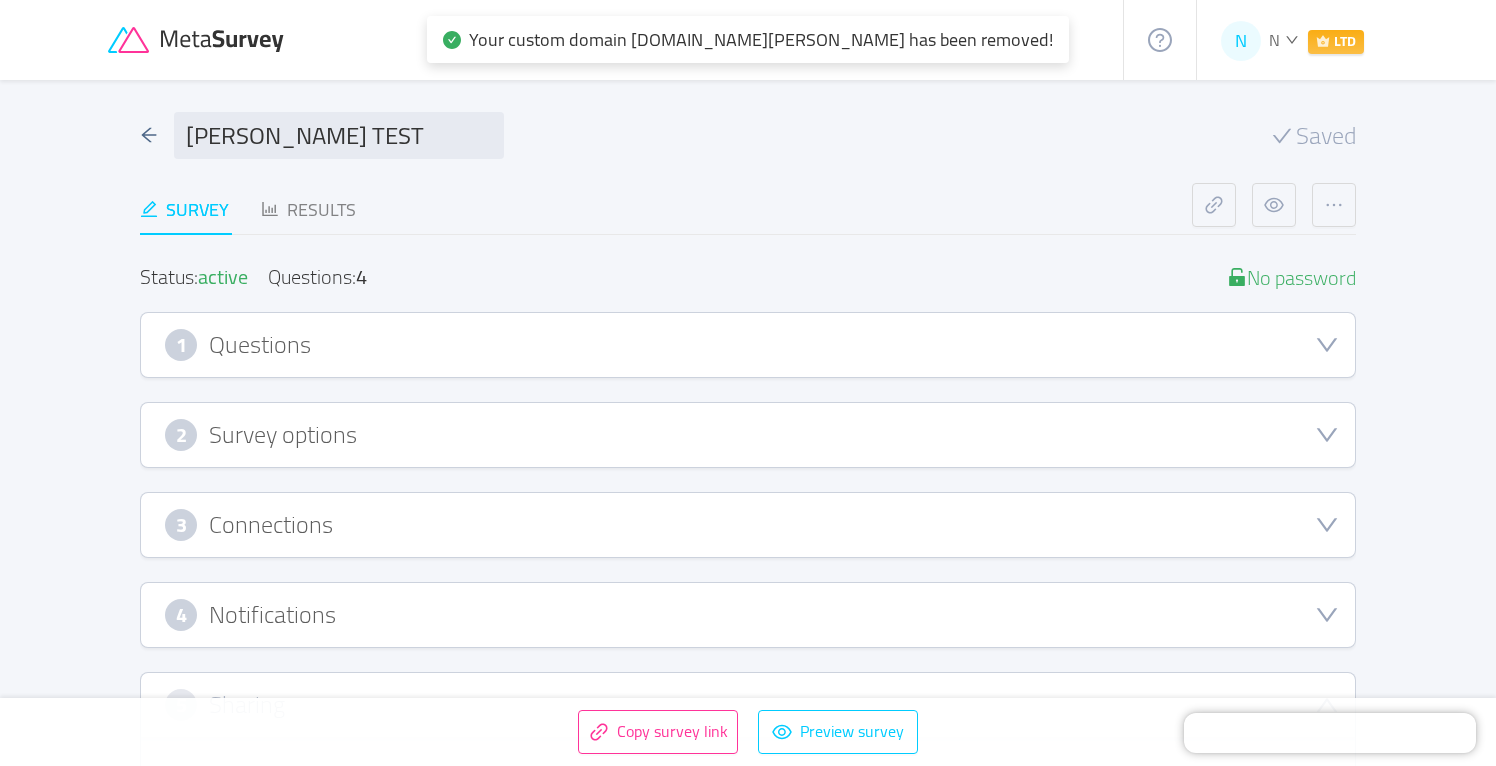 scroll, scrollTop: 0, scrollLeft: 0, axis: both 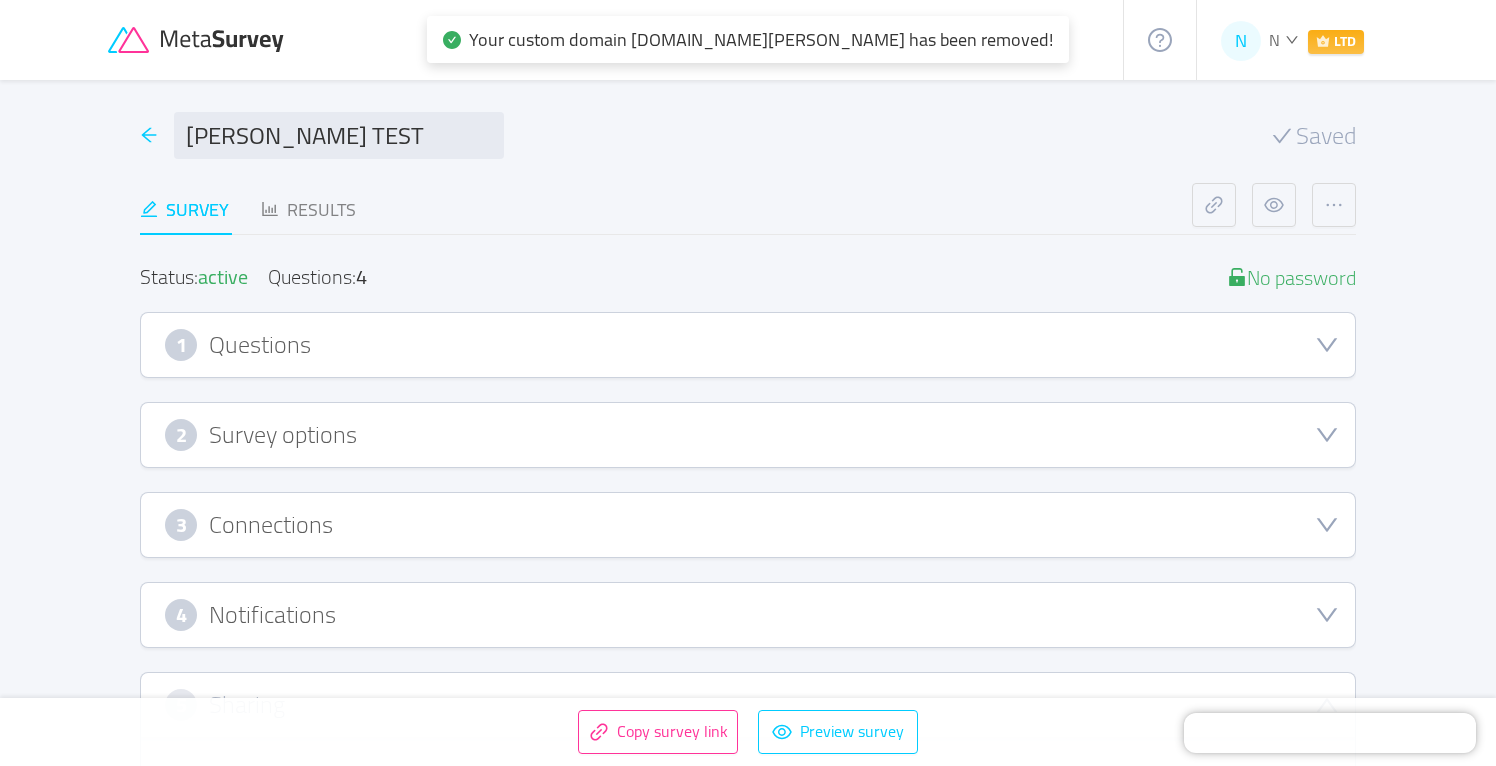 click 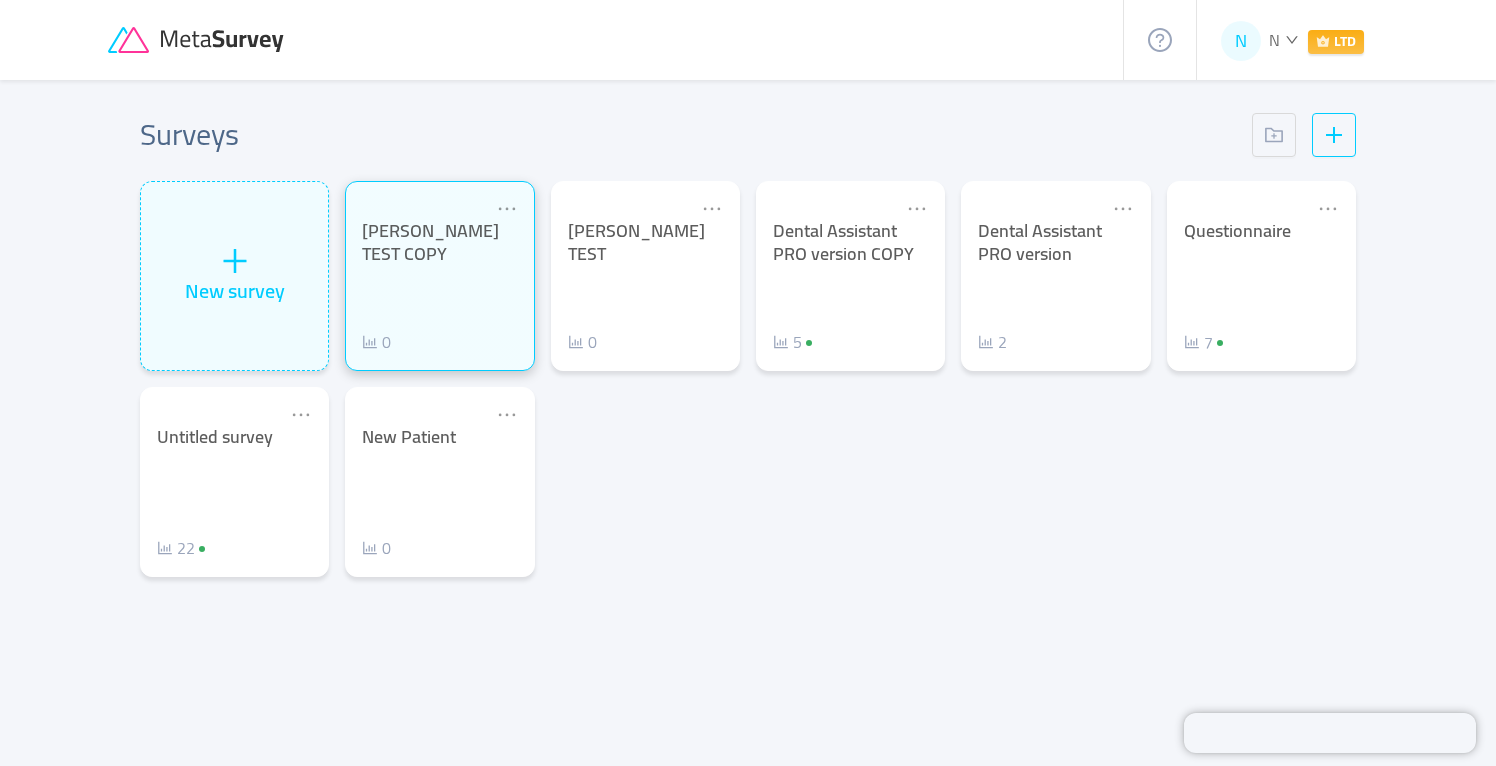 click on "BERTA TEST COPY" at bounding box center (439, 242) 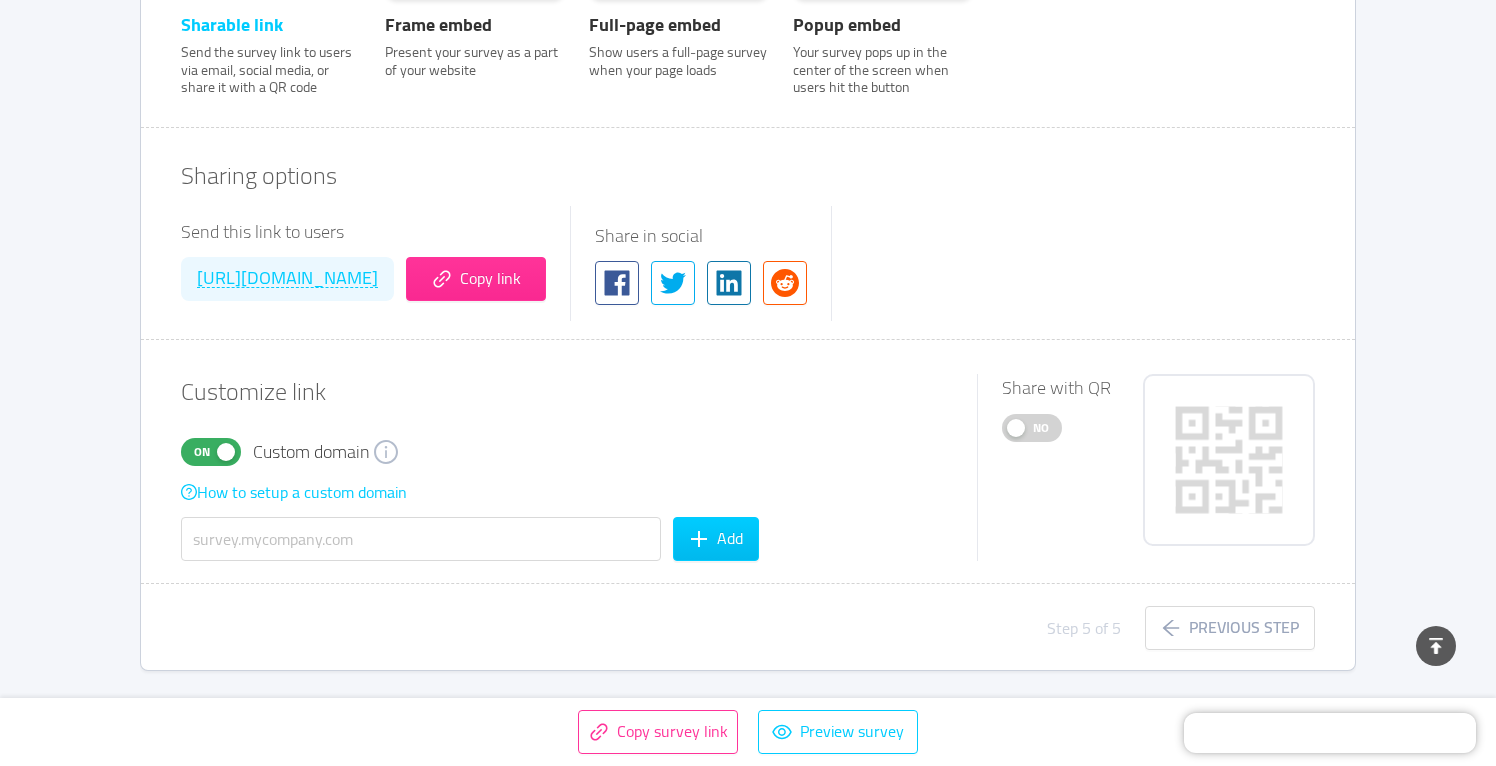 scroll, scrollTop: 950, scrollLeft: 0, axis: vertical 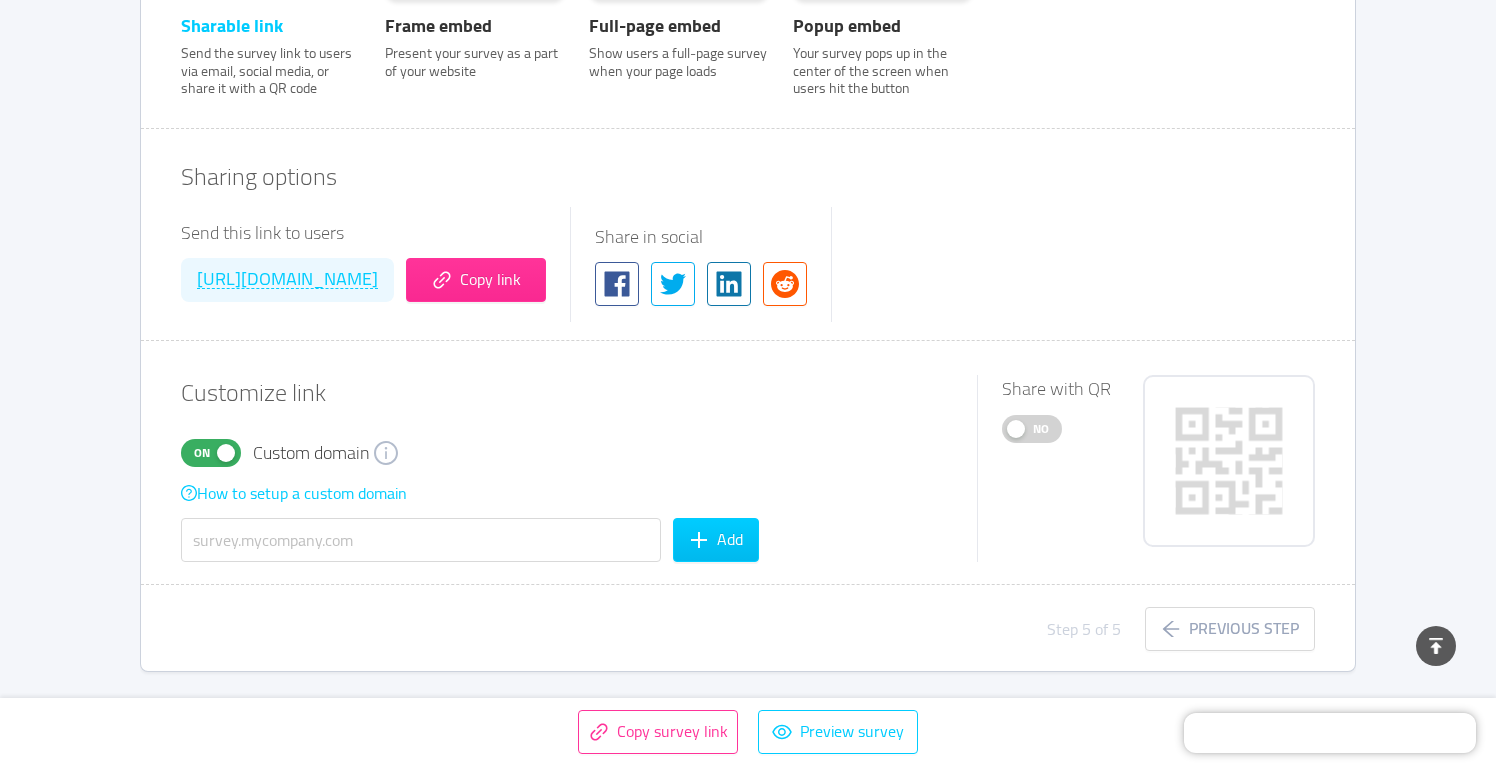 type 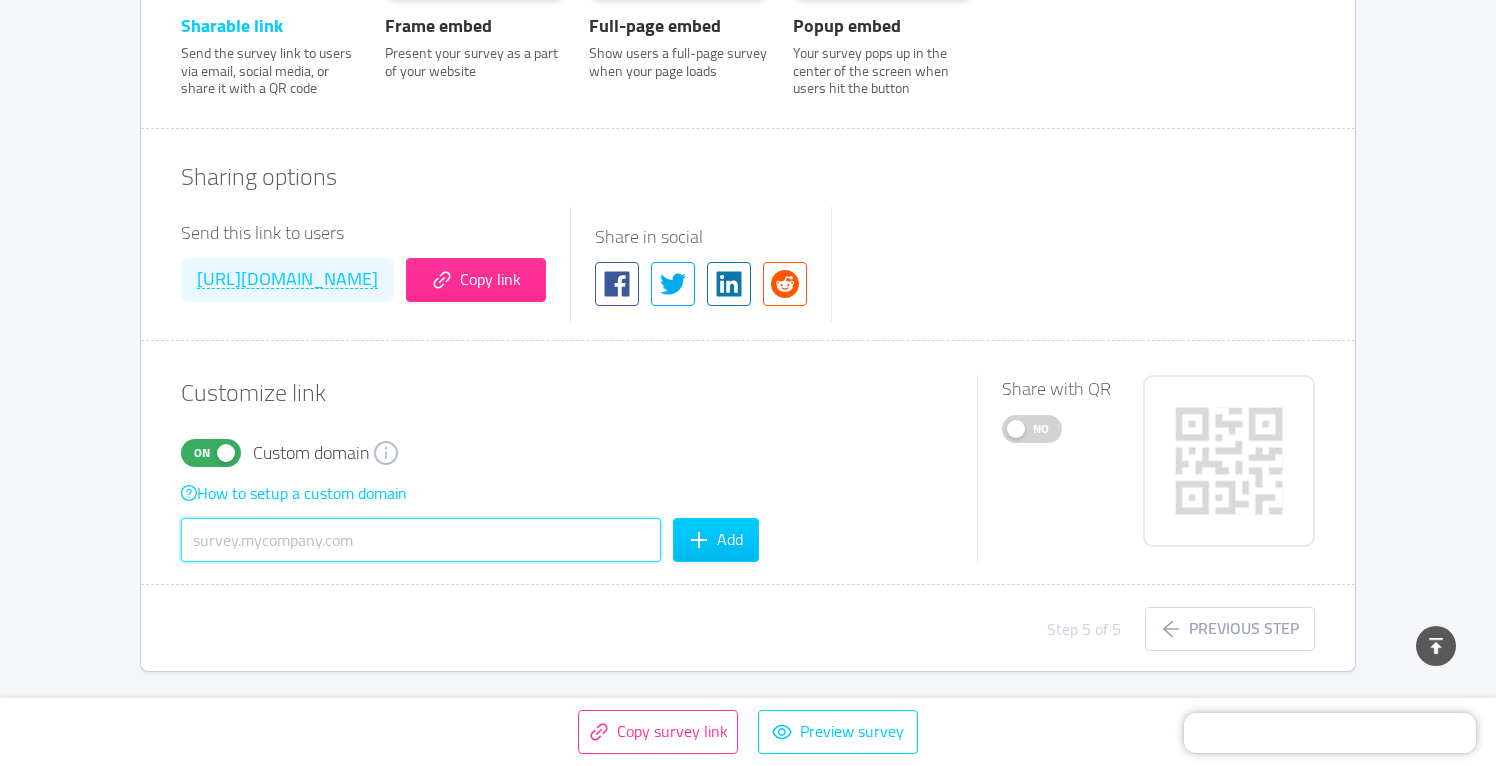 click at bounding box center [421, 540] 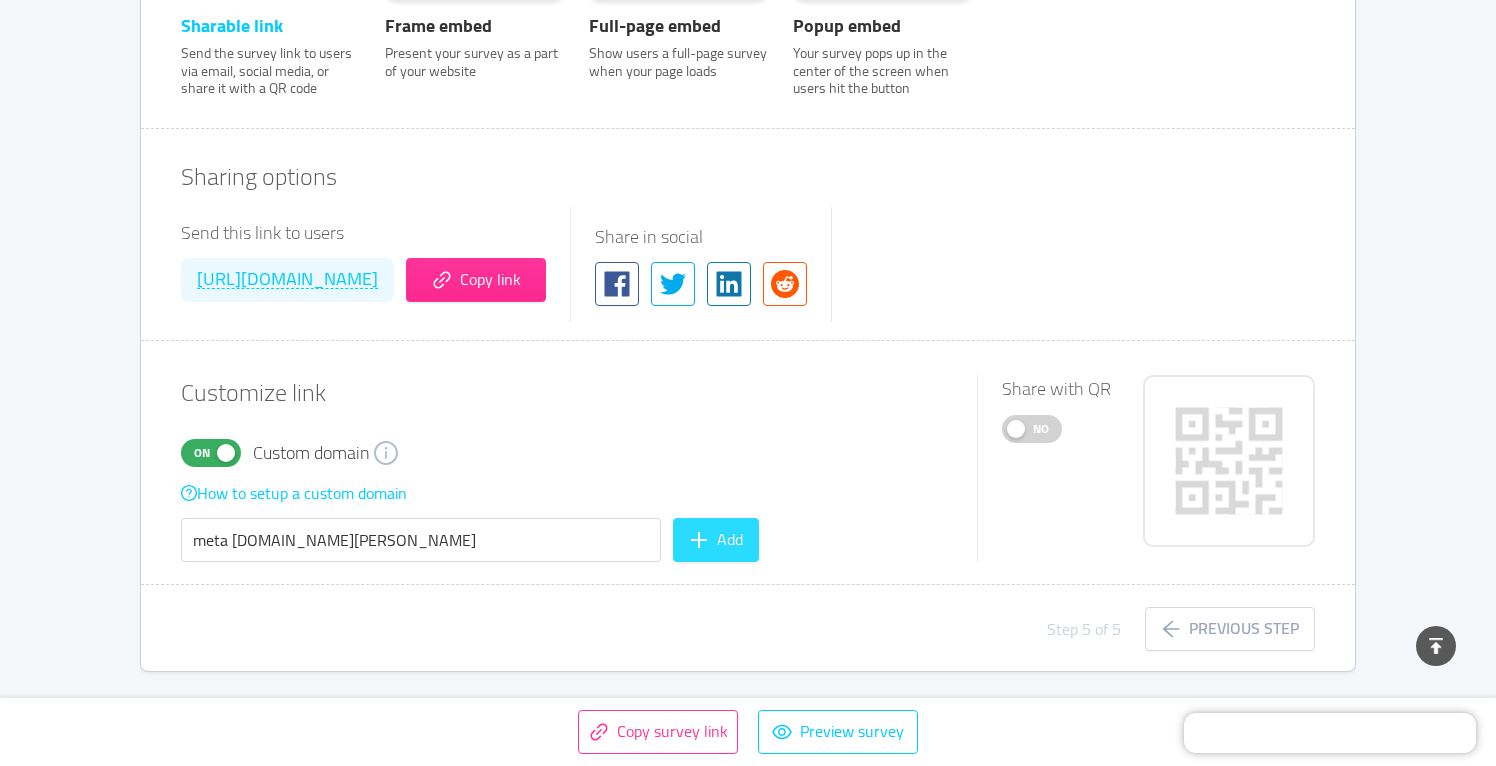 click on "Add" at bounding box center [716, 540] 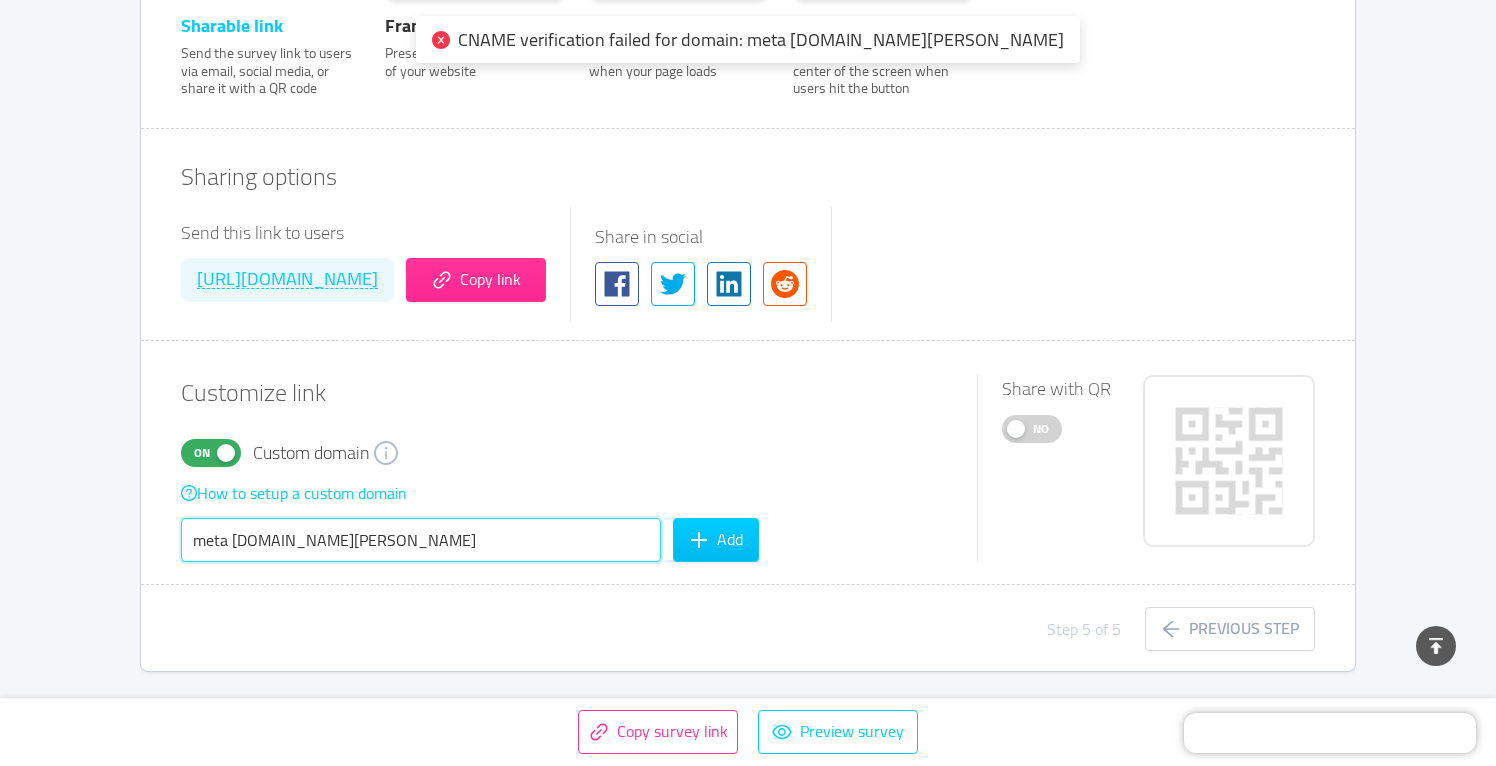 click on "meta survey.bertha.health" at bounding box center [421, 540] 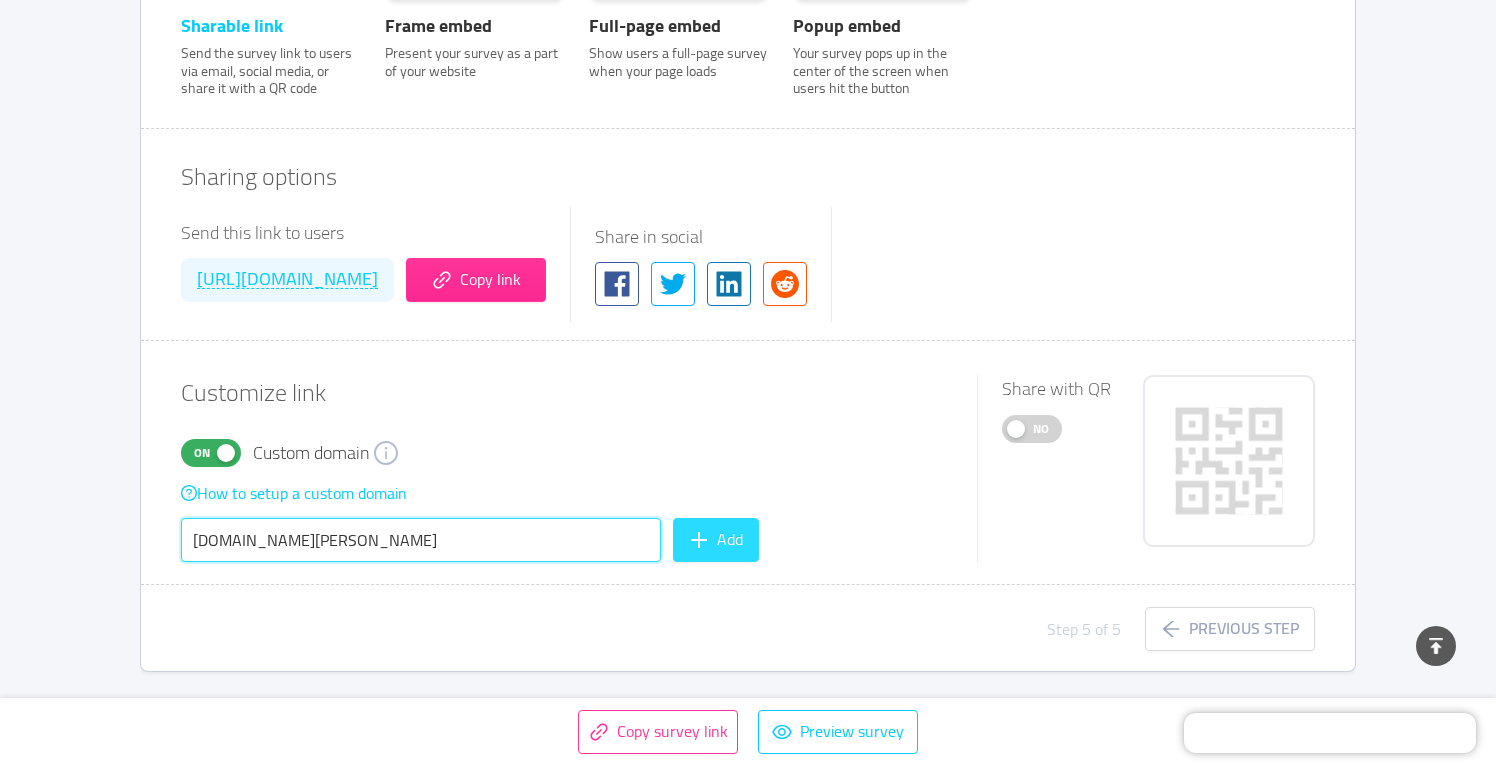 type on "metasurvey.bertha.health" 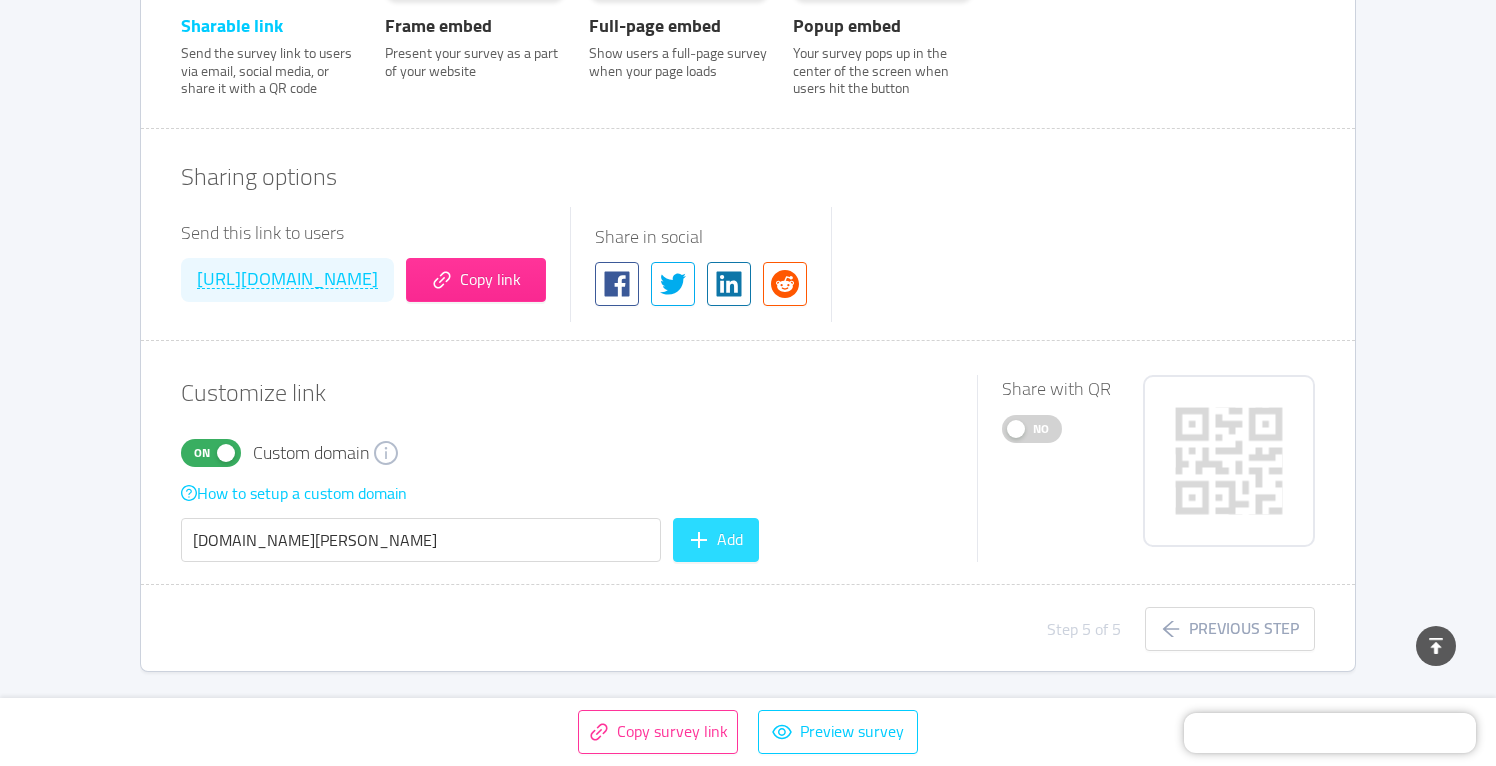 click on "Add" at bounding box center (716, 540) 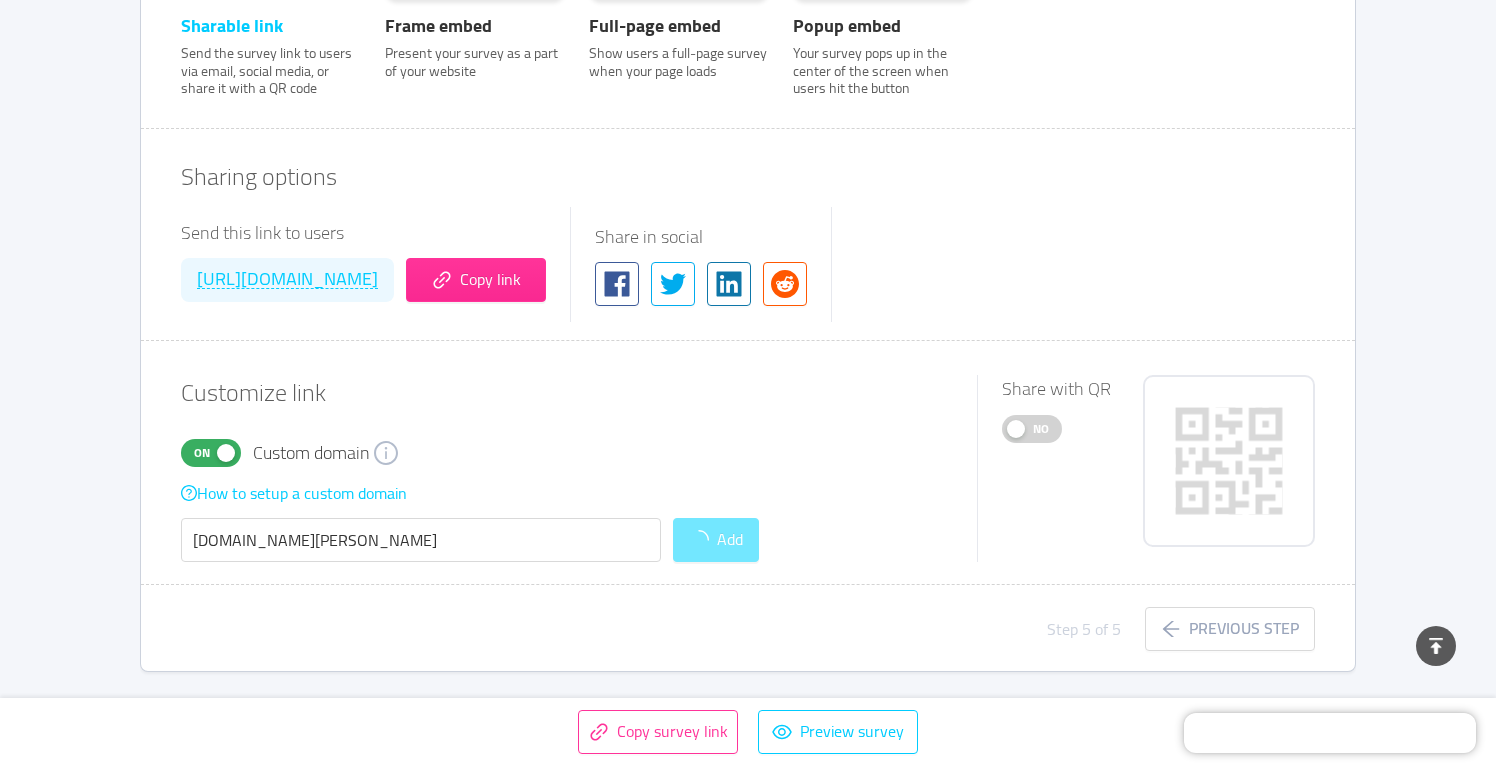 type 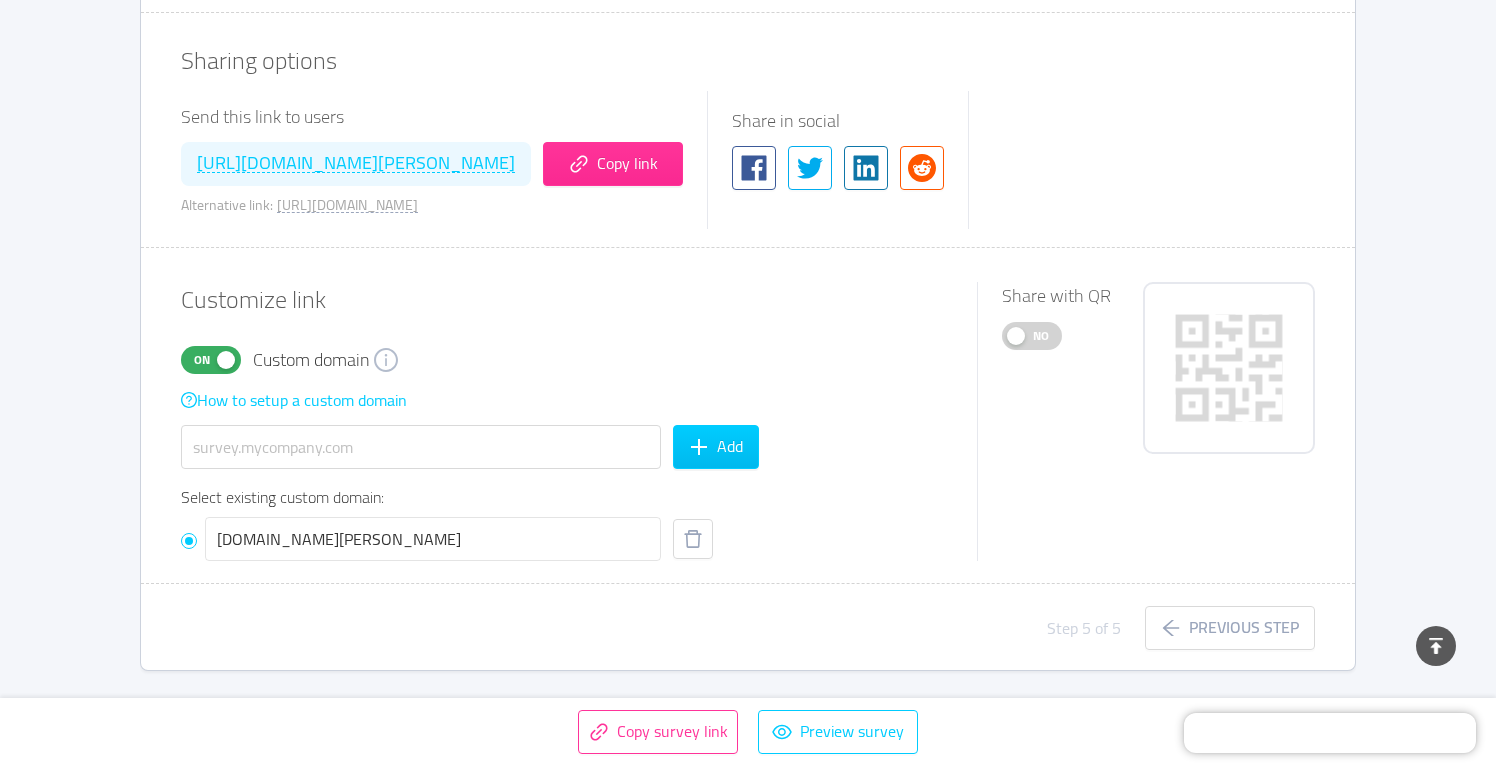 scroll, scrollTop: 1065, scrollLeft: 0, axis: vertical 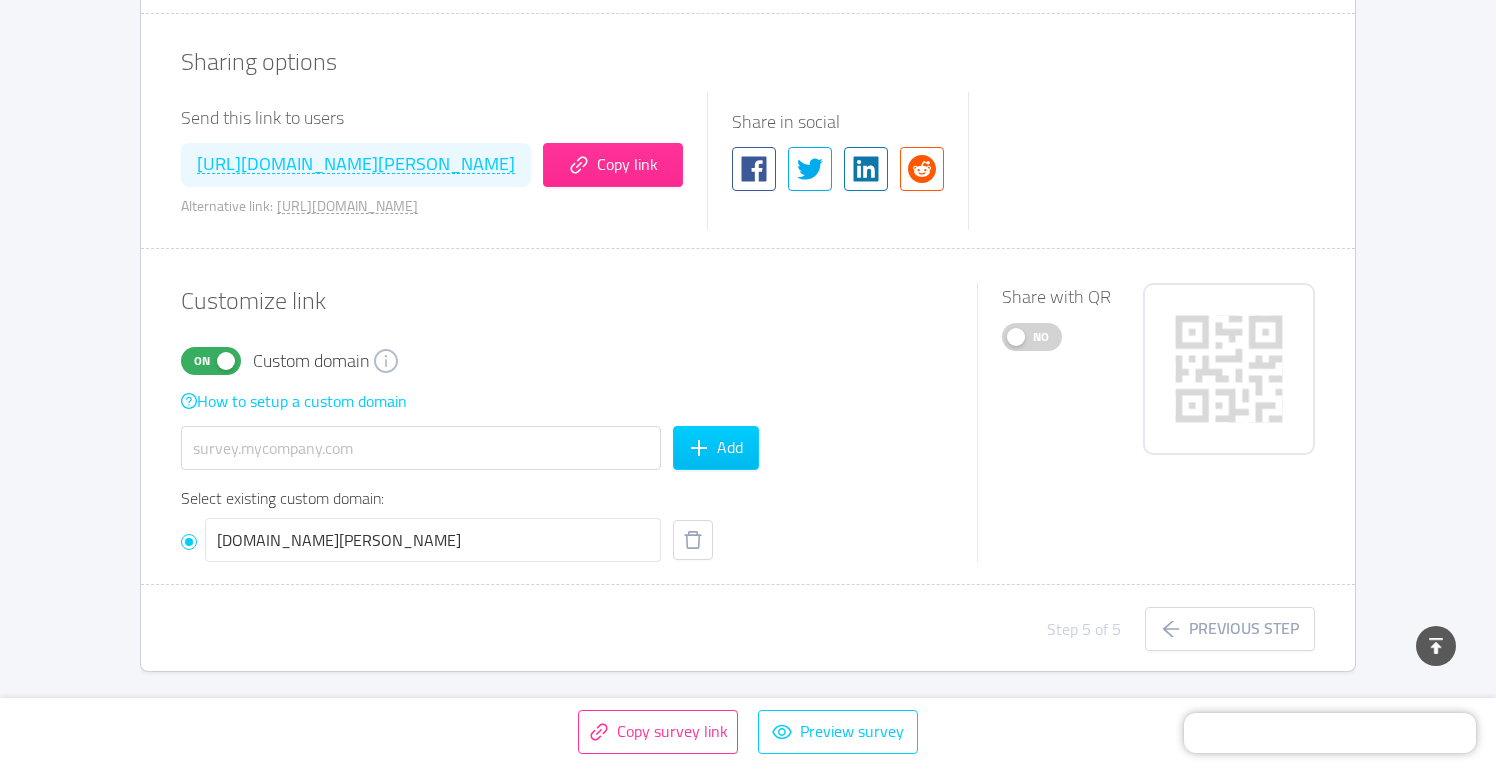 click on "No" at bounding box center [1041, 337] 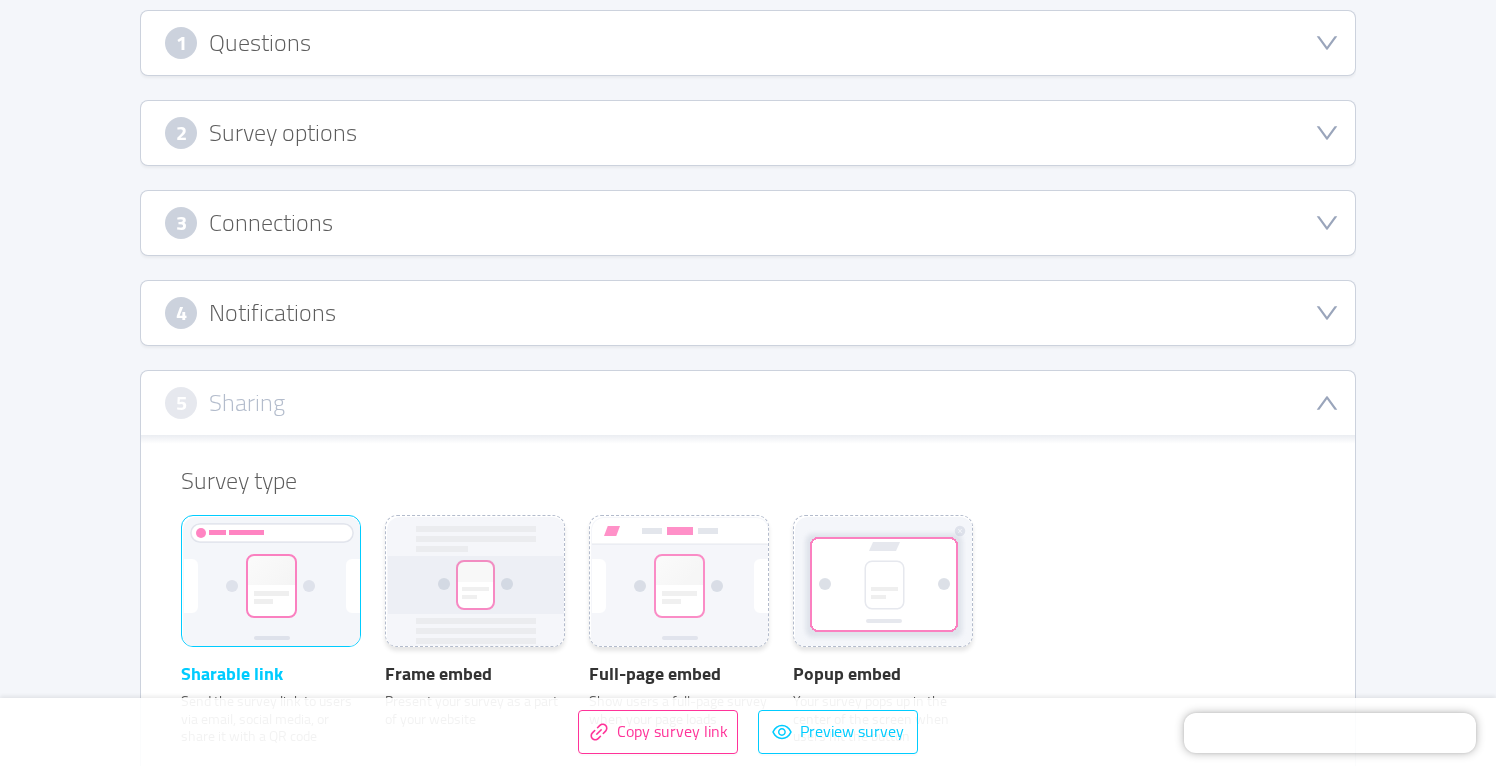 scroll, scrollTop: 301, scrollLeft: 0, axis: vertical 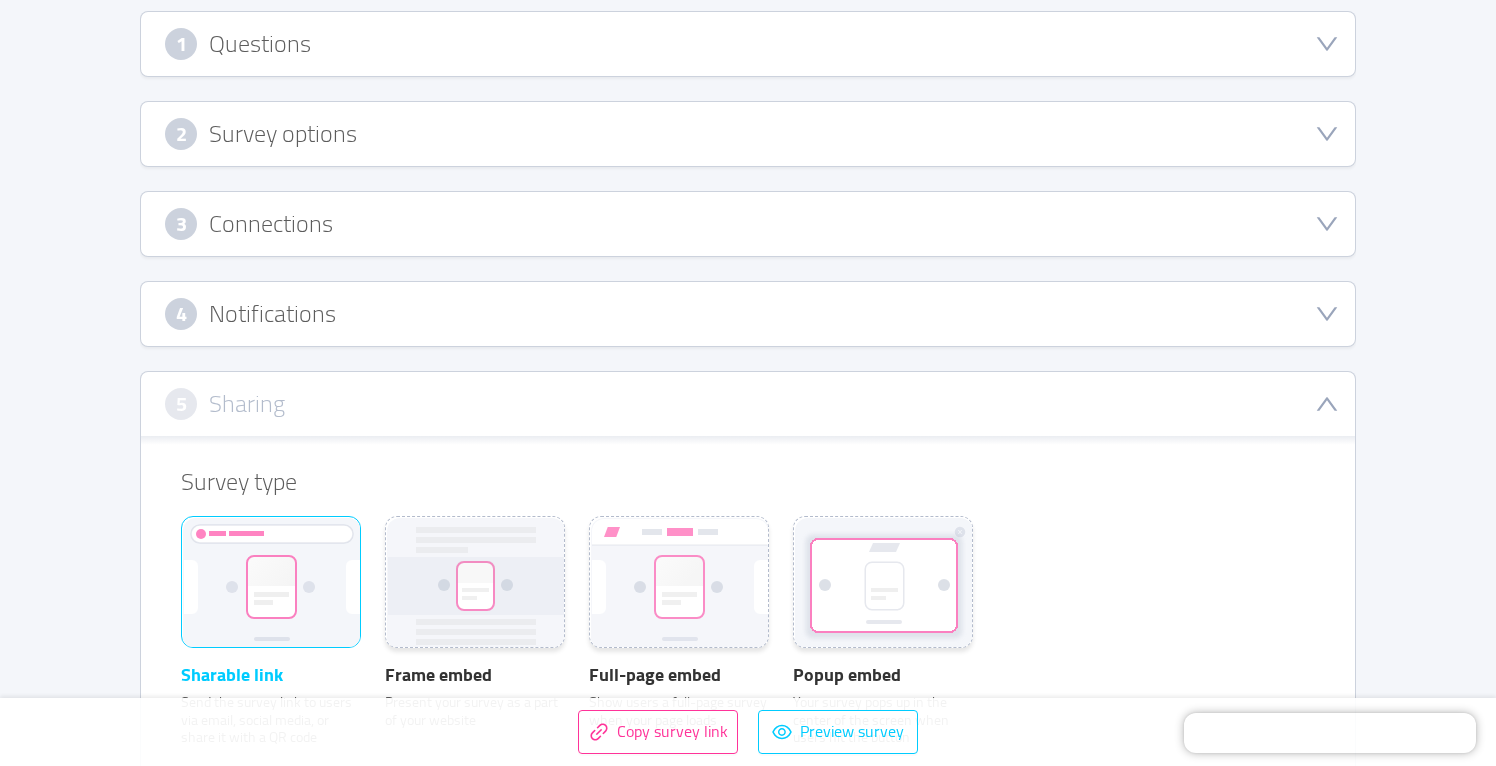 click on "4  Notifications" at bounding box center [748, 314] 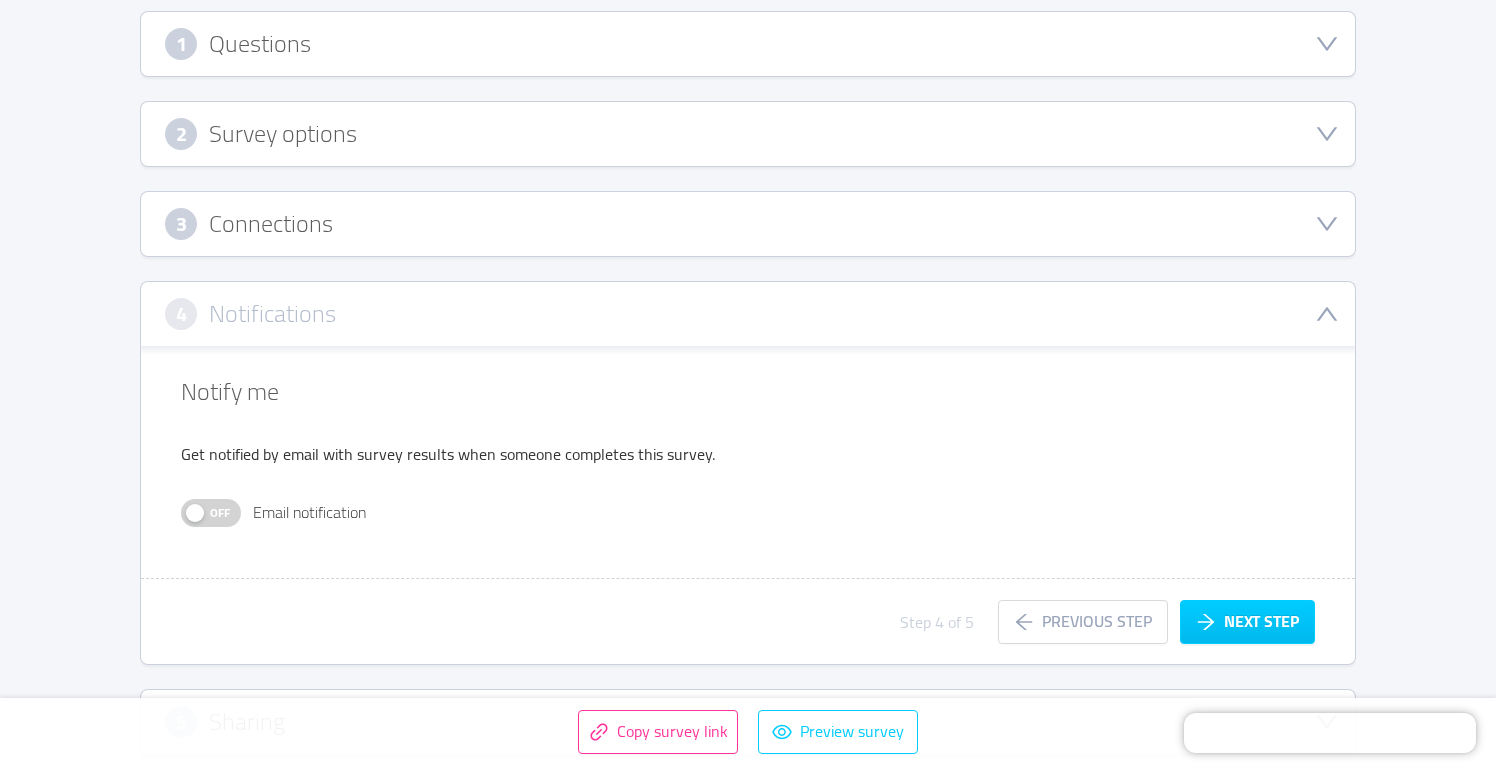 click on "3  Connections" at bounding box center (748, 224) 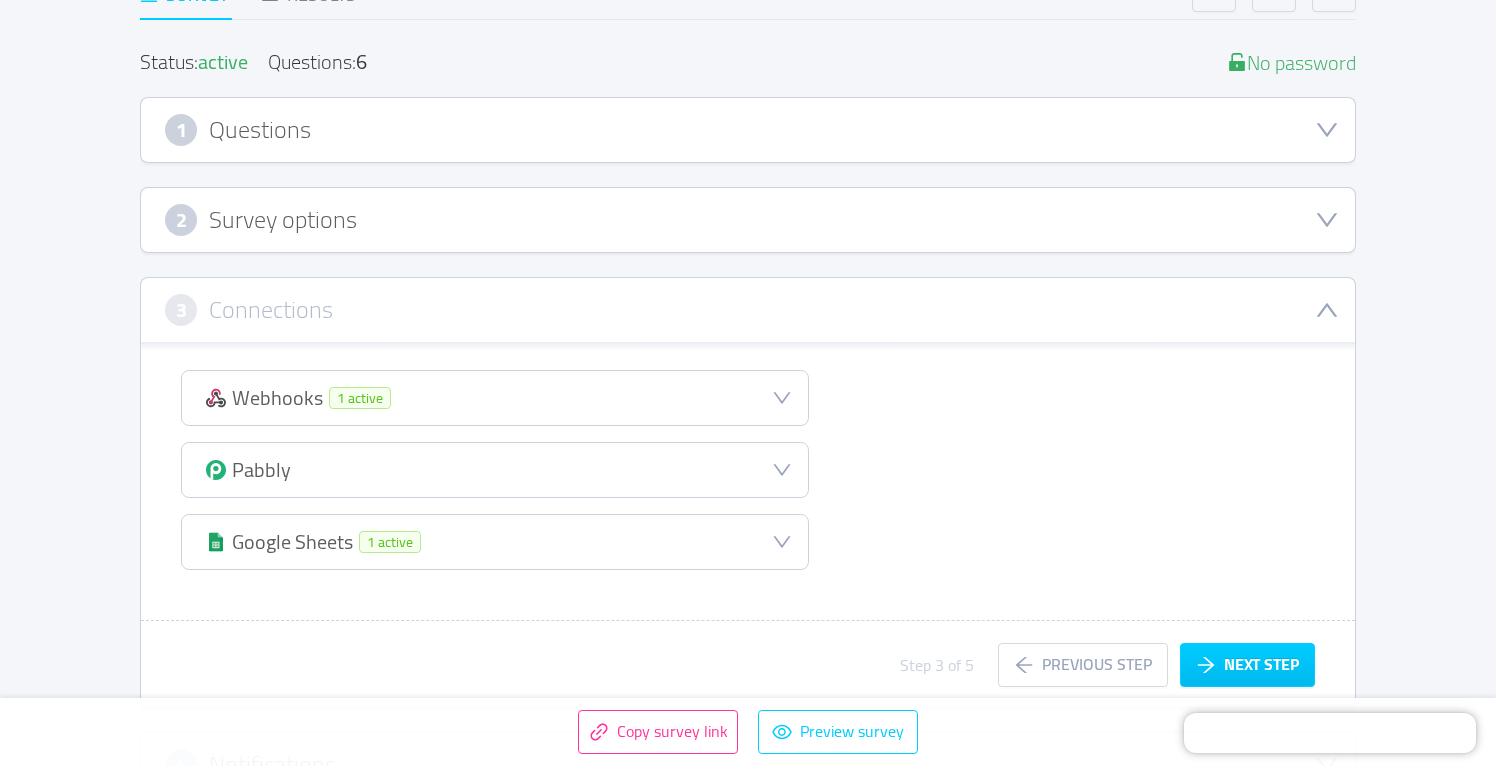 scroll, scrollTop: 193, scrollLeft: 0, axis: vertical 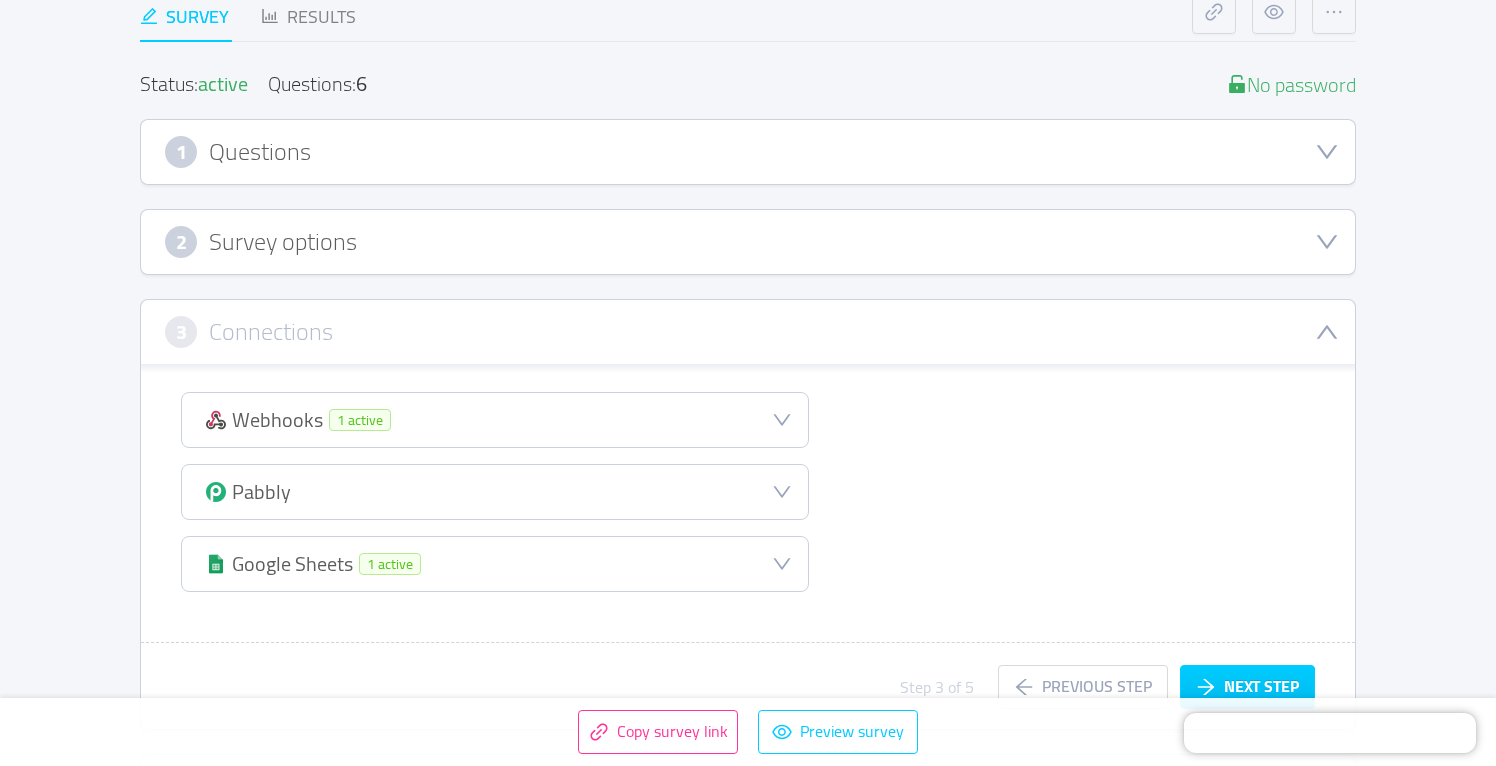 click on "3  Connections" at bounding box center (748, 332) 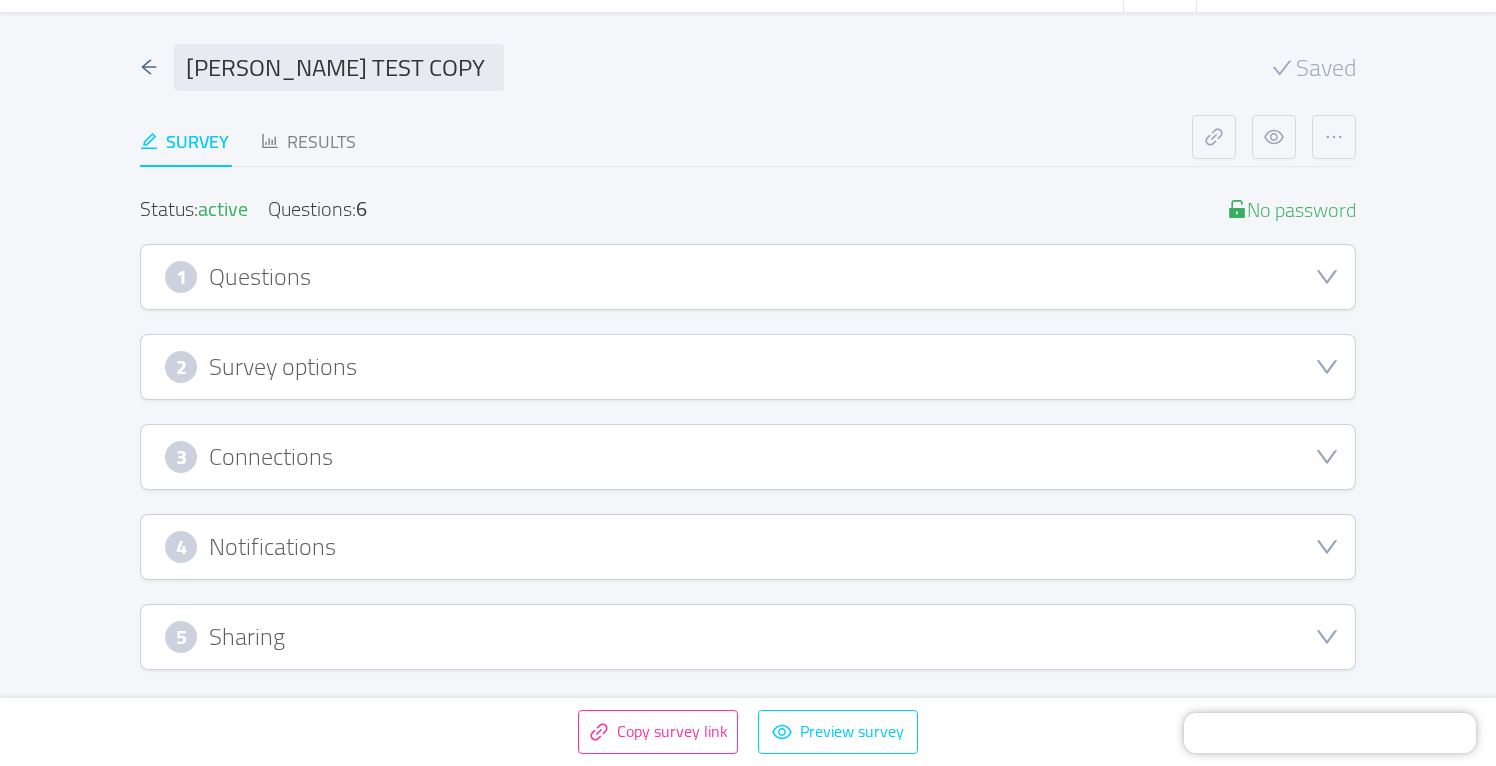 scroll, scrollTop: 68, scrollLeft: 0, axis: vertical 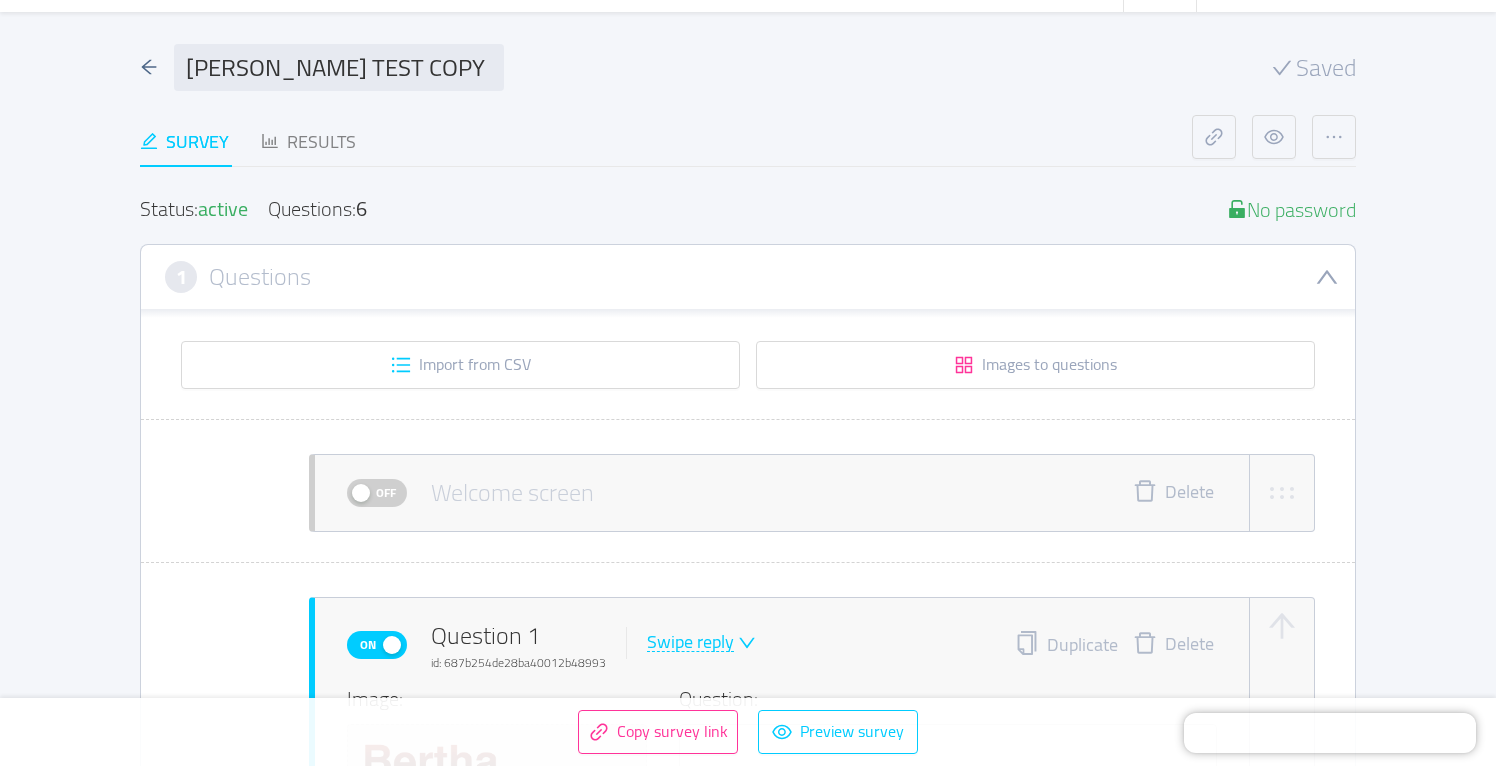 click on "1  Questions" at bounding box center [748, 277] 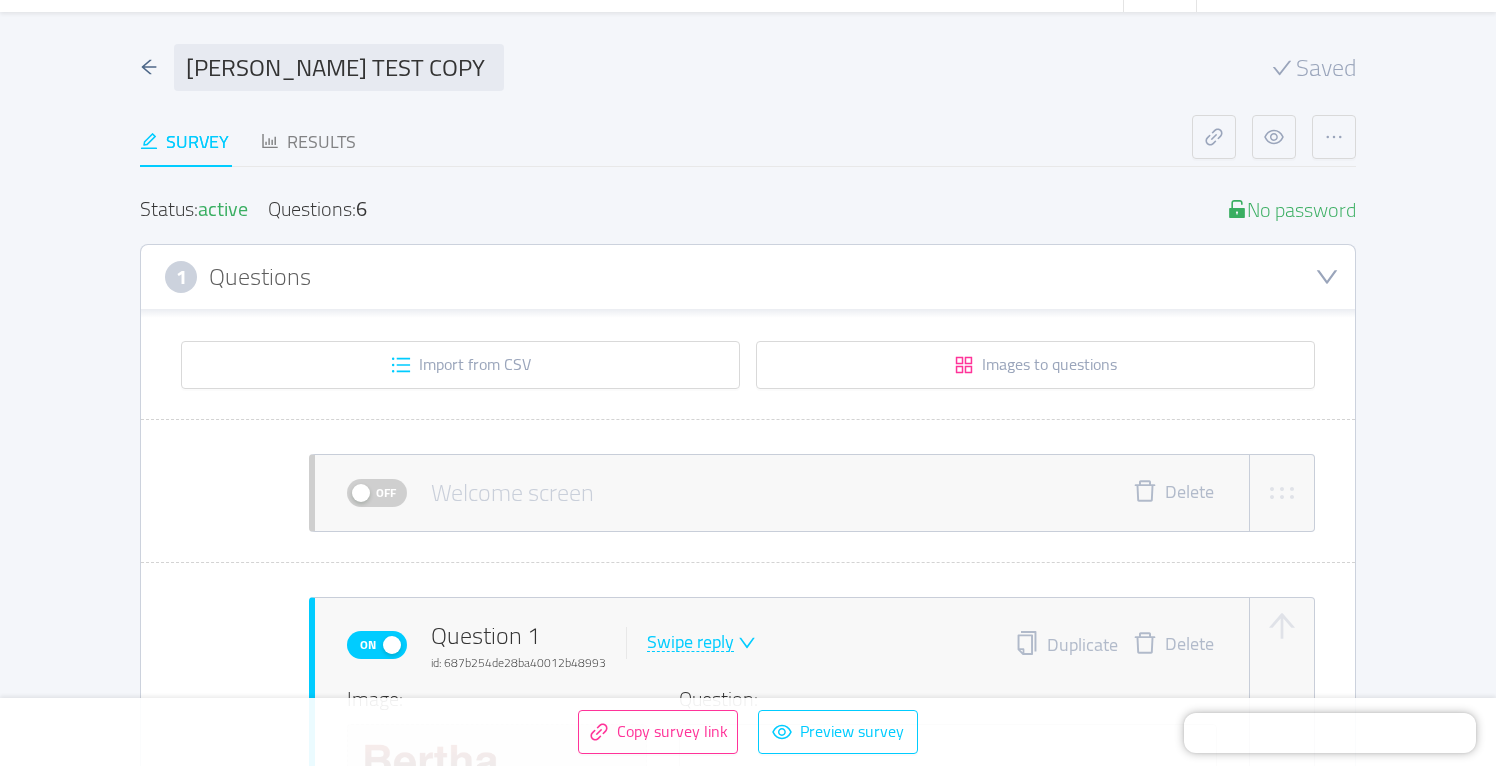 type 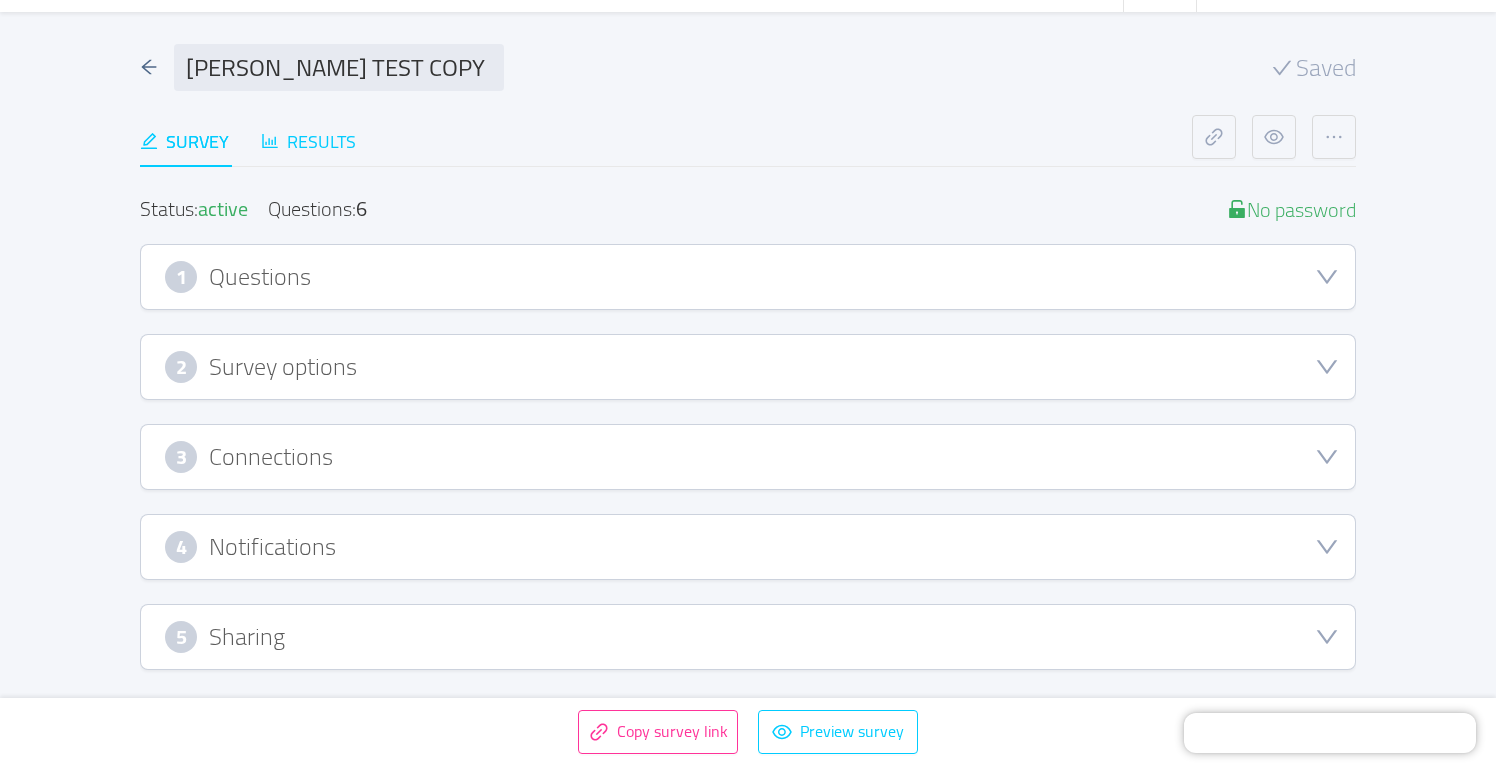 click on "Results" at bounding box center (308, 141) 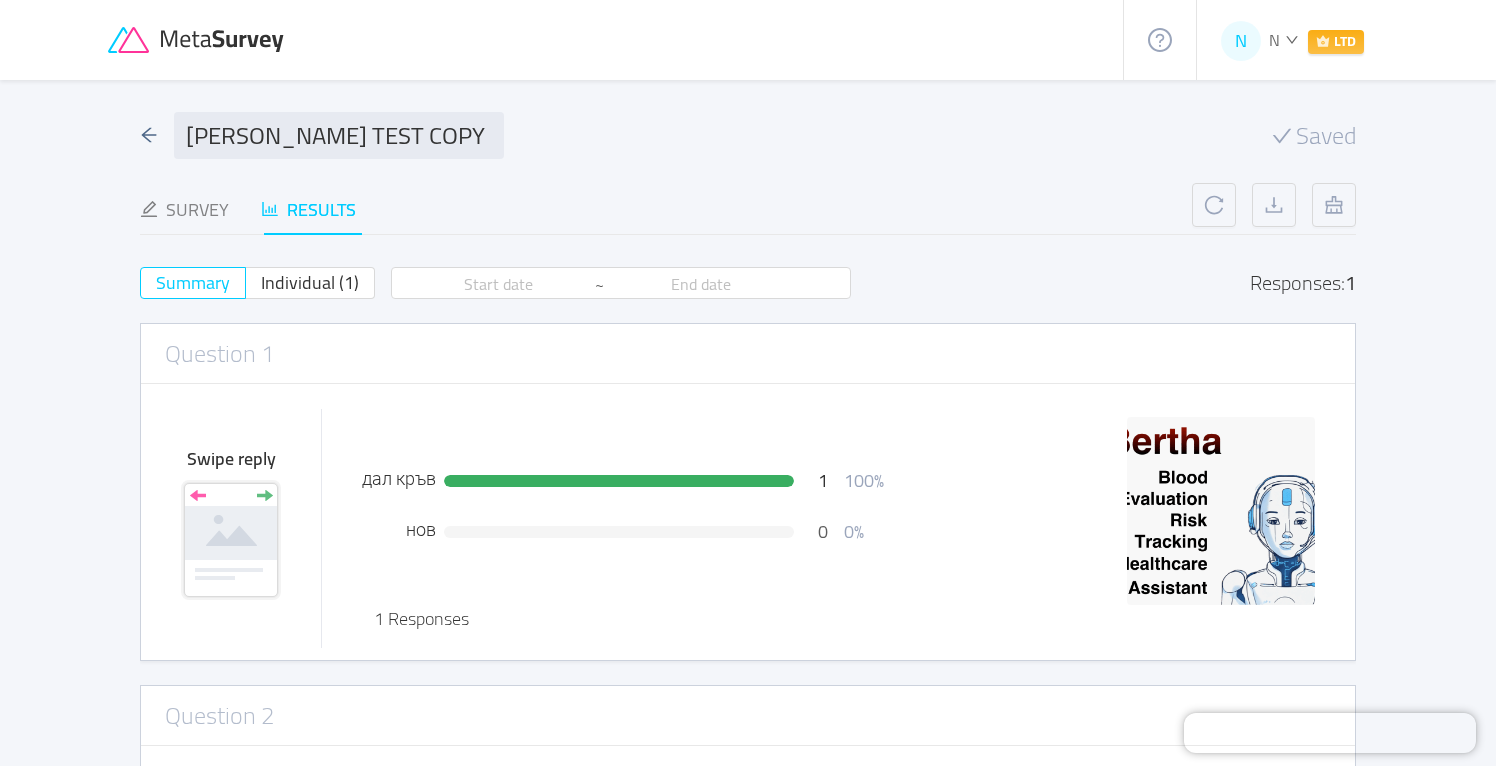 scroll, scrollTop: 0, scrollLeft: 0, axis: both 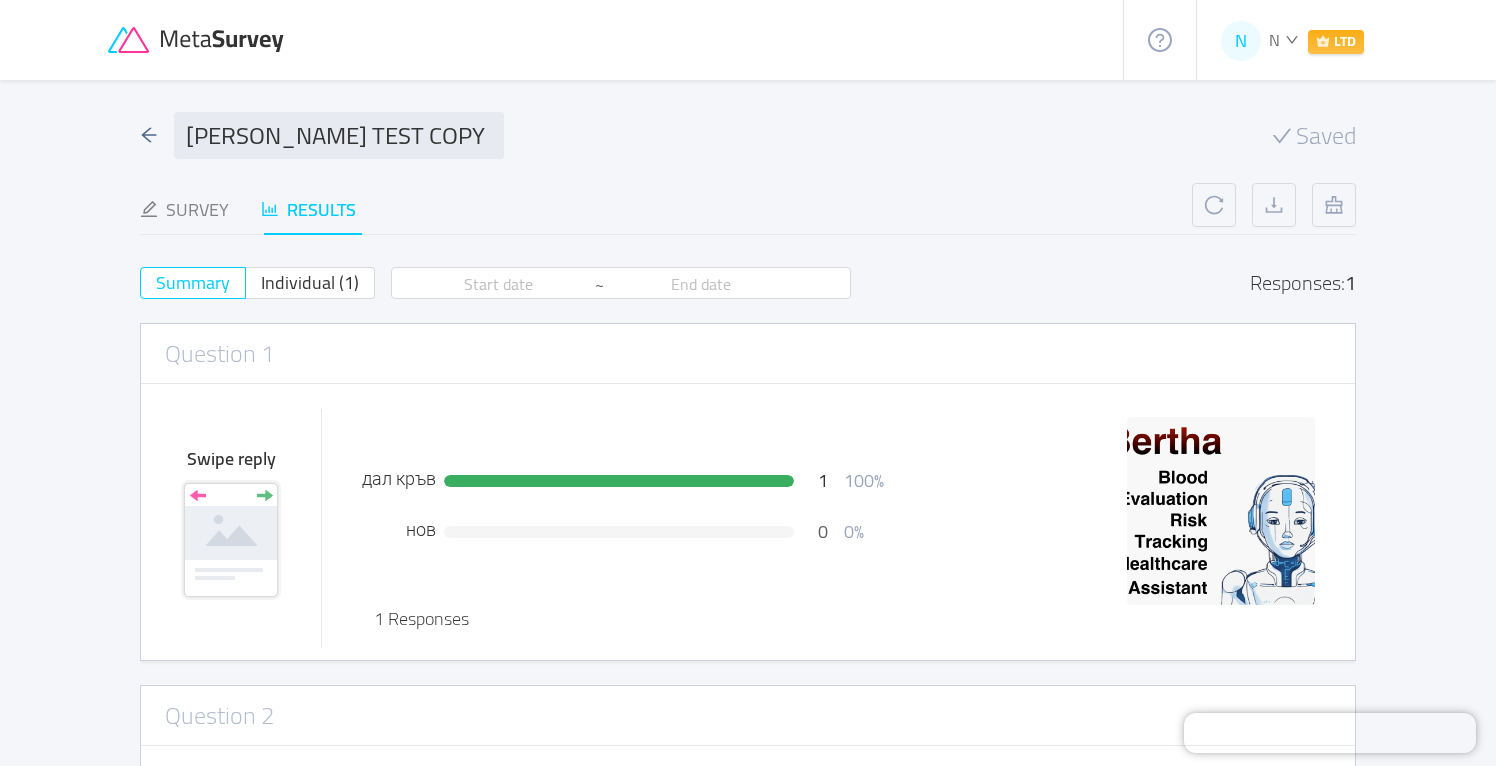 click on "N N  LTD" at bounding box center (1292, 40) 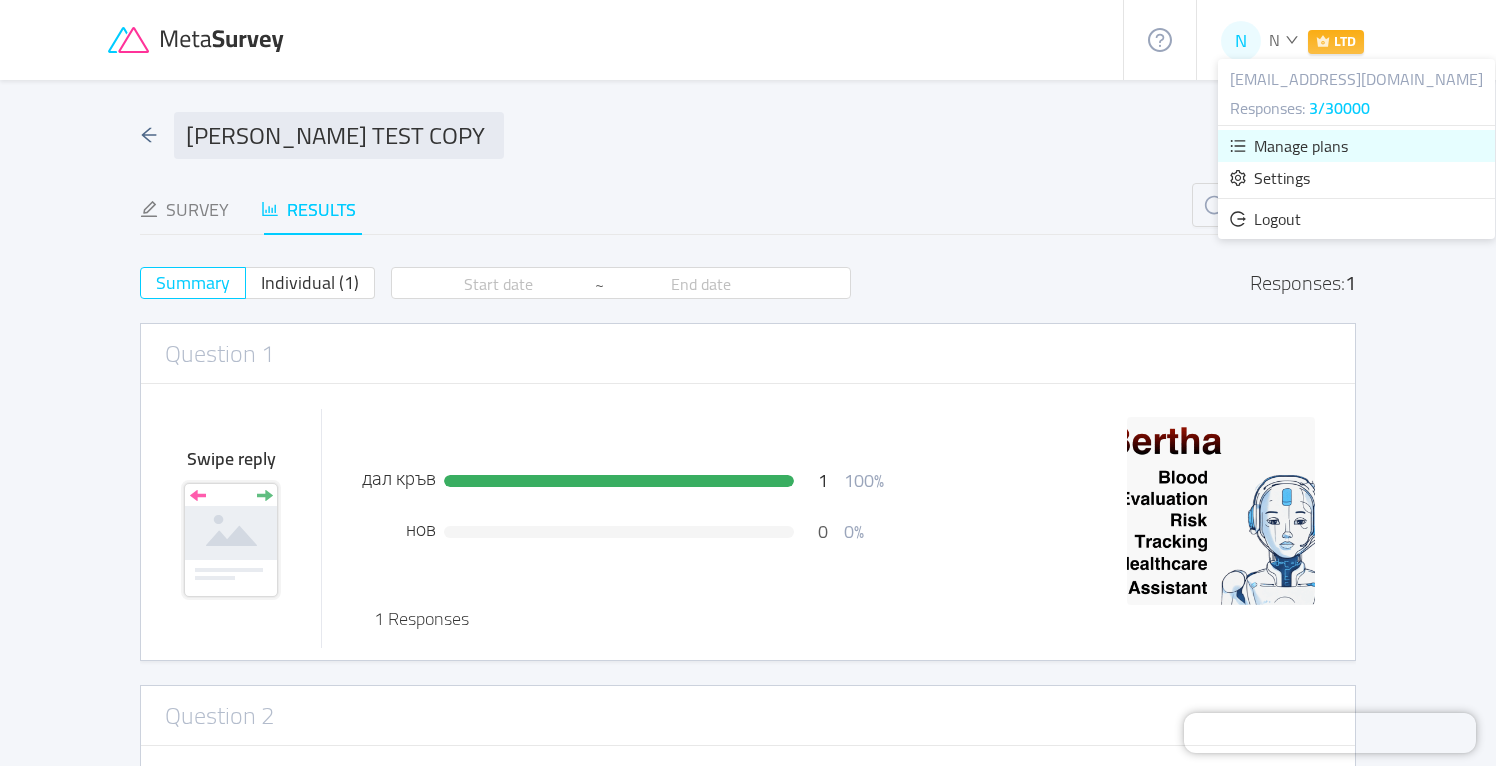 click on "Manage plans" at bounding box center [1301, 146] 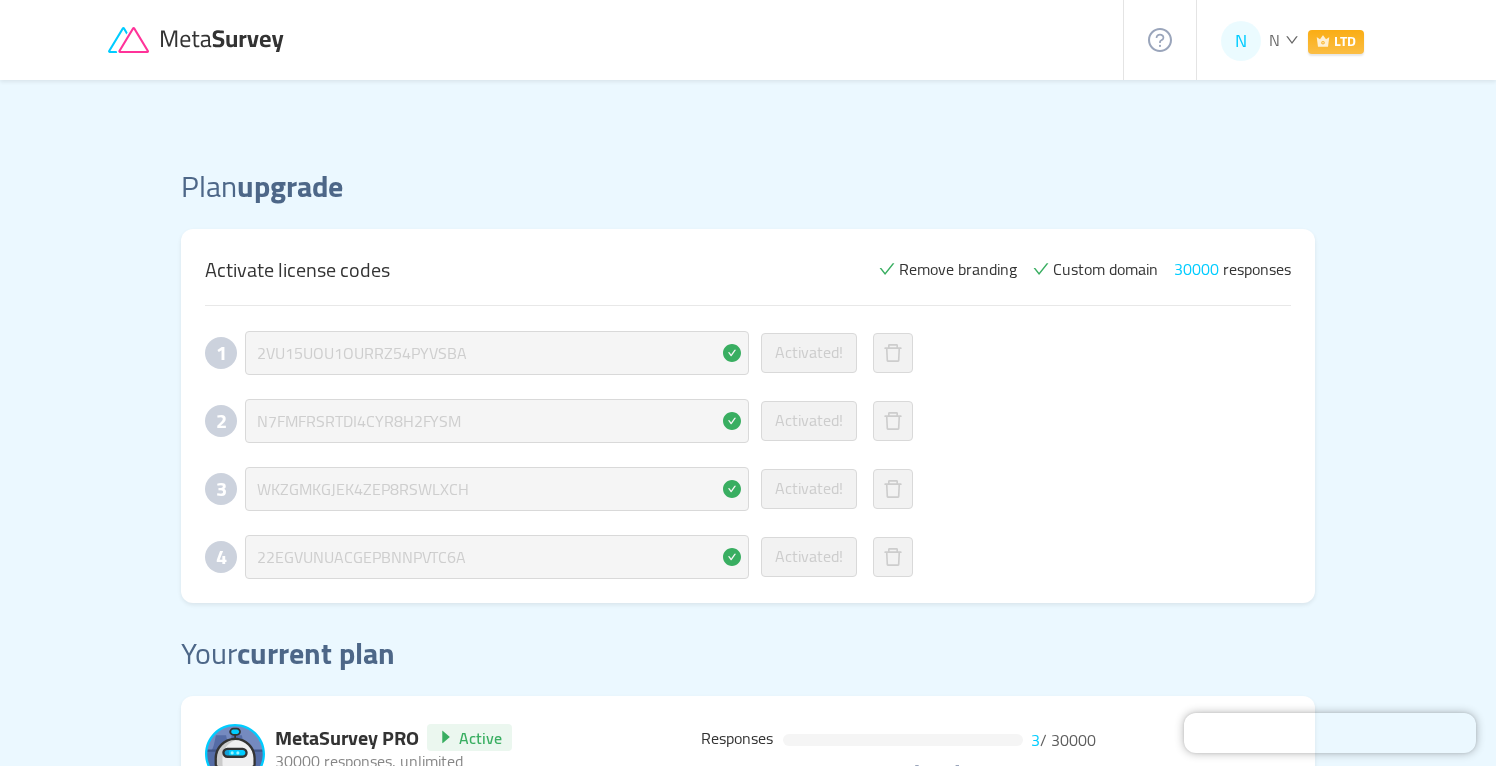 scroll, scrollTop: 0, scrollLeft: 0, axis: both 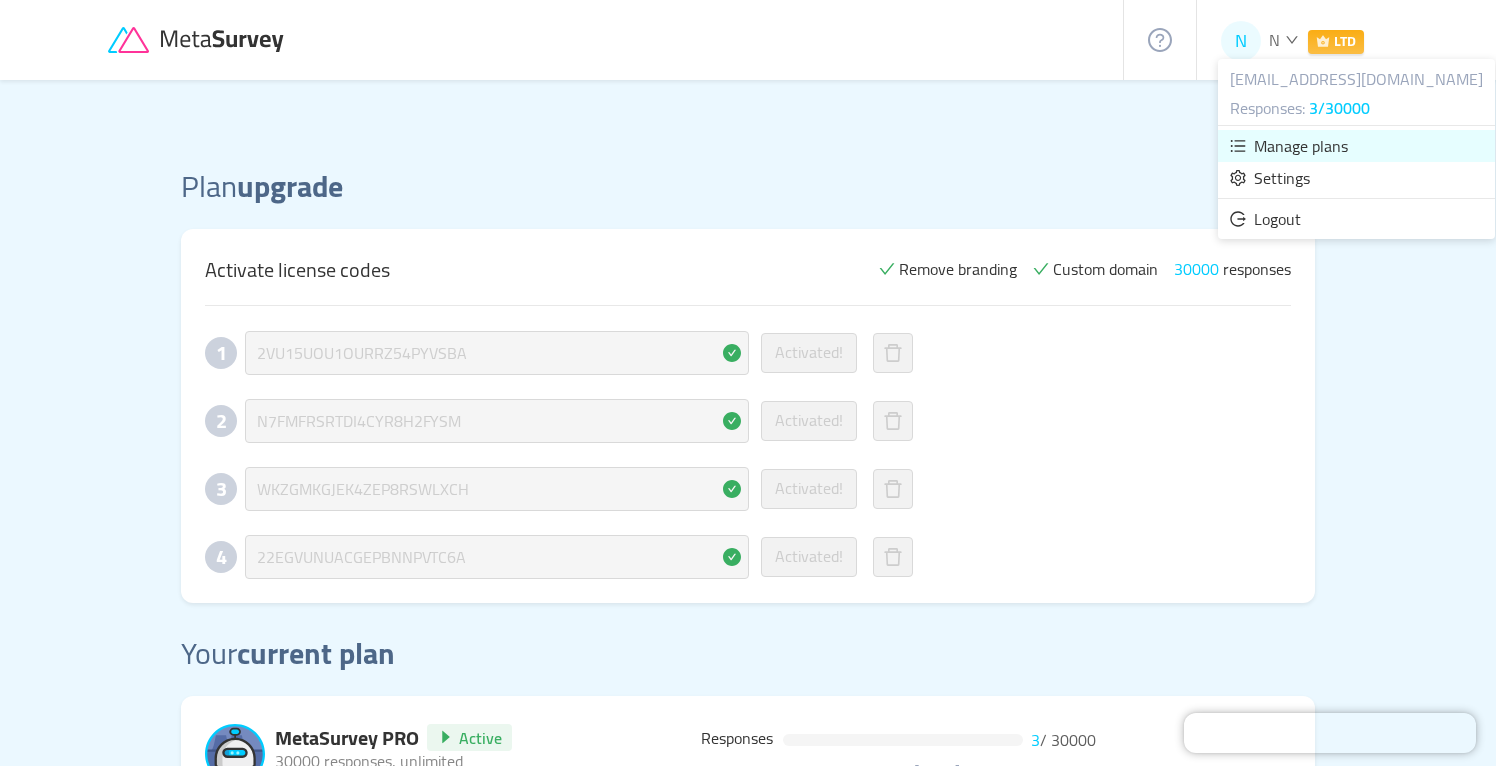 click on "Manage plans" at bounding box center (1301, 146) 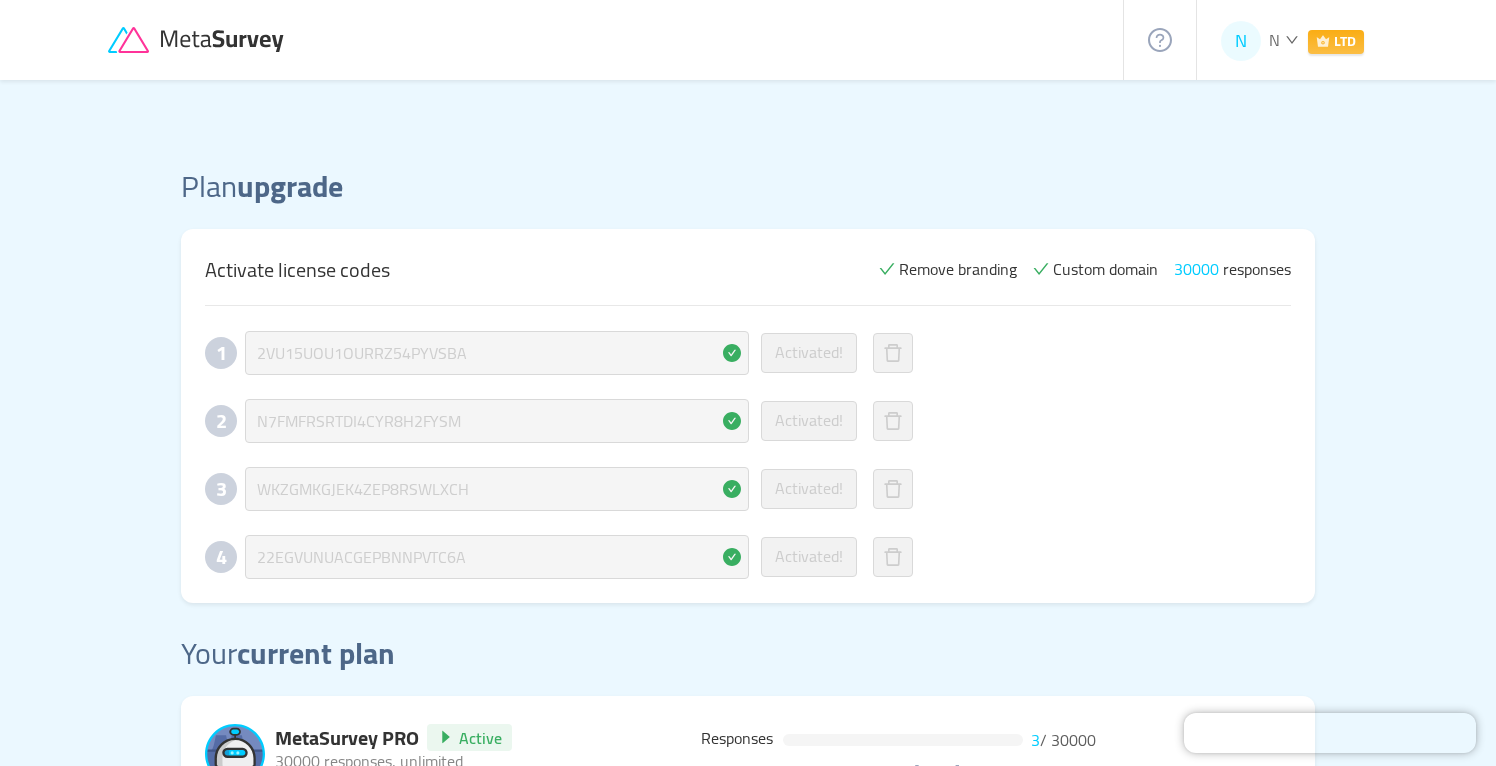 click 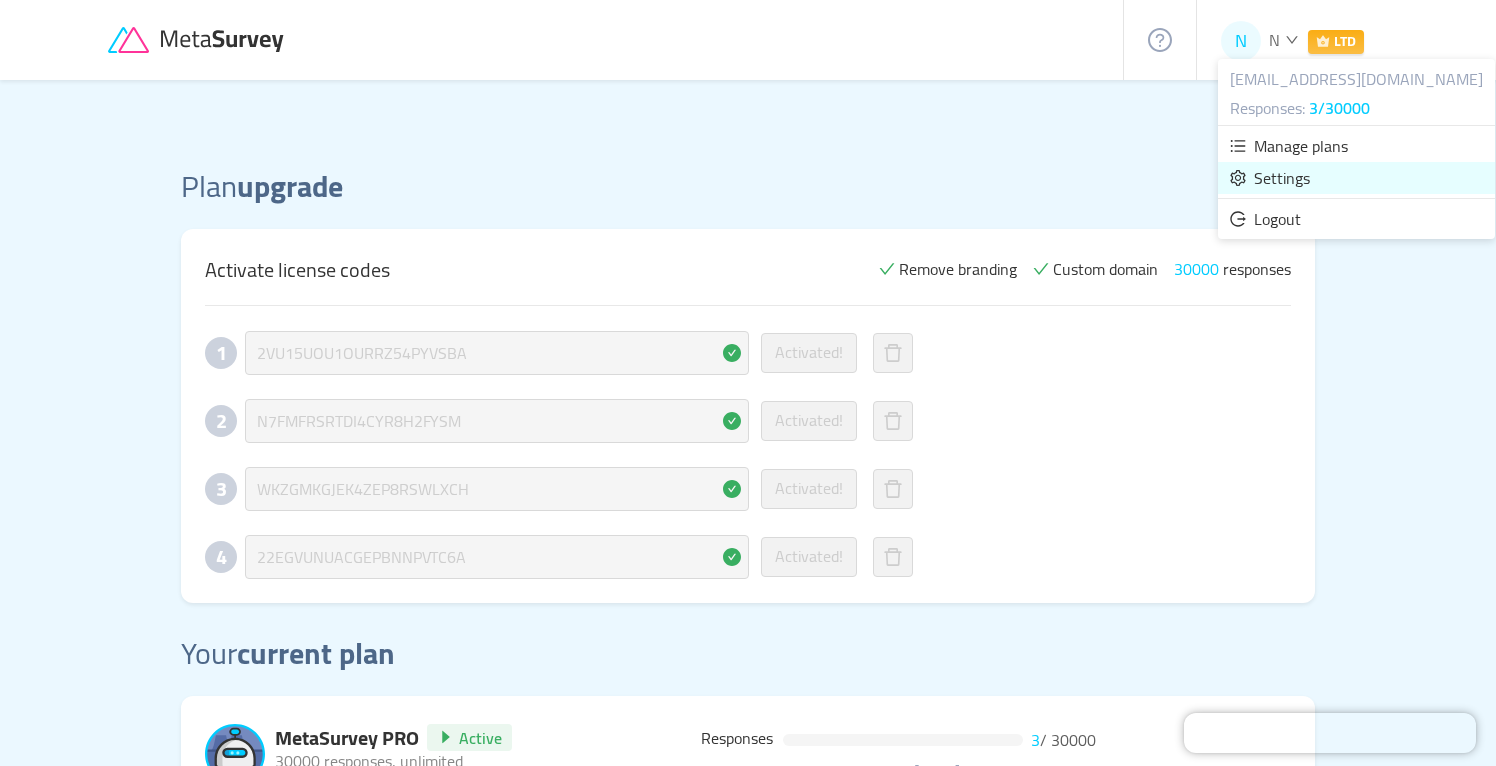 click on "Settings" at bounding box center (1282, 178) 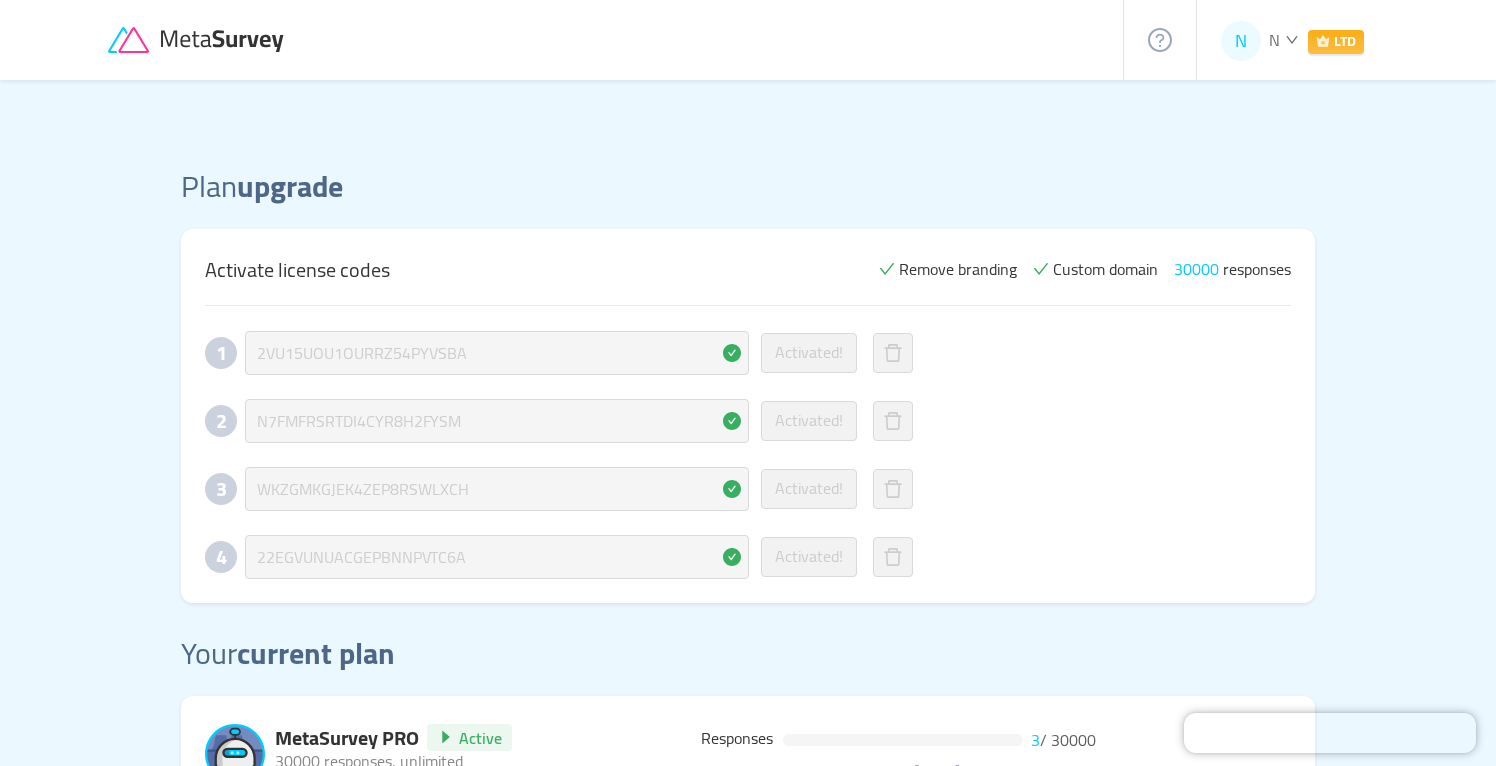scroll, scrollTop: 0, scrollLeft: 0, axis: both 